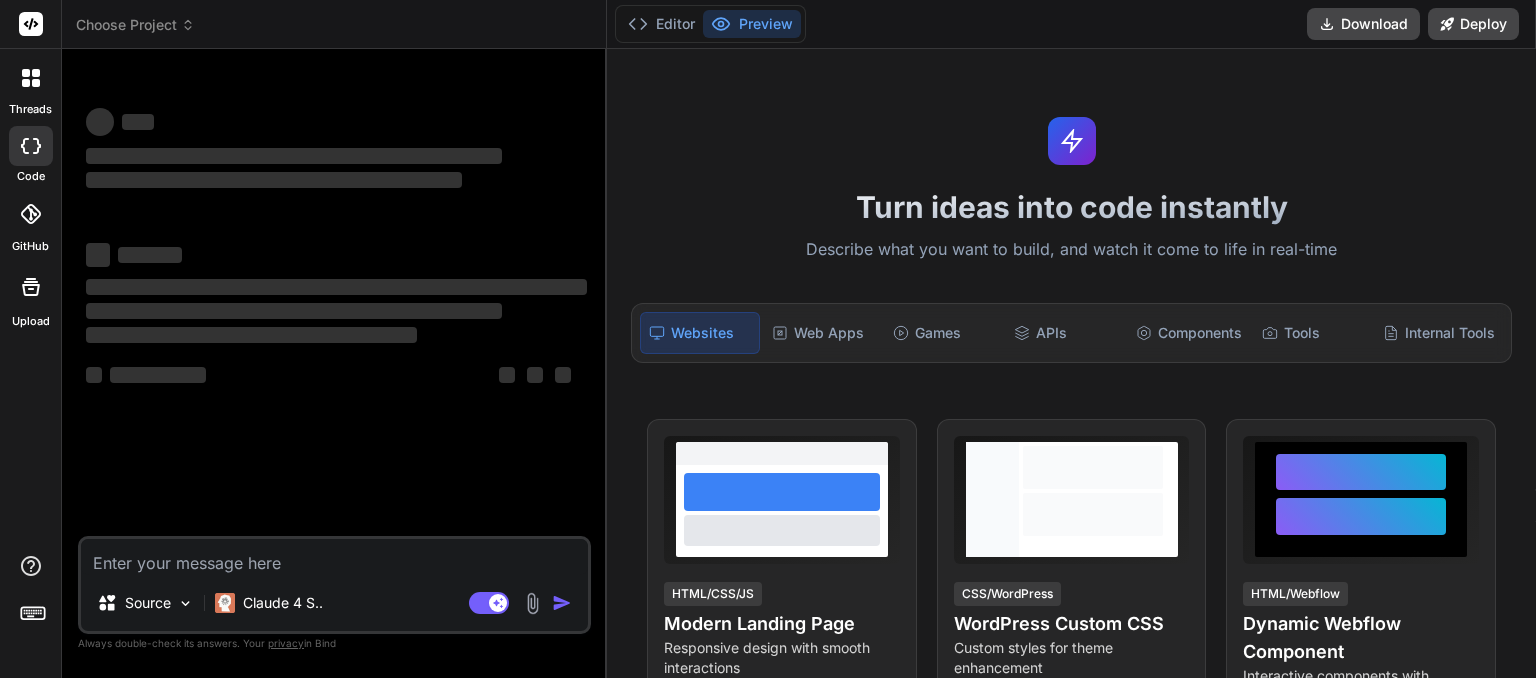 scroll, scrollTop: 0, scrollLeft: 0, axis: both 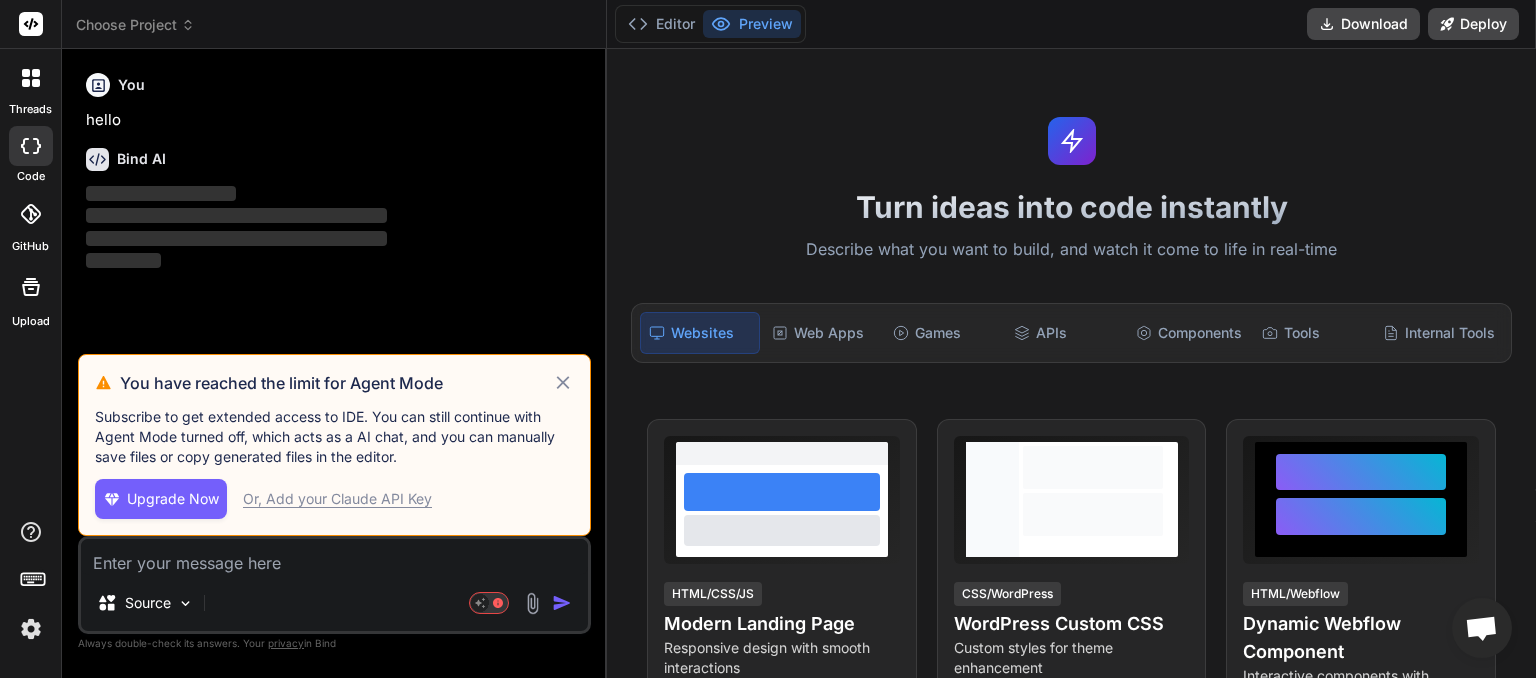 click 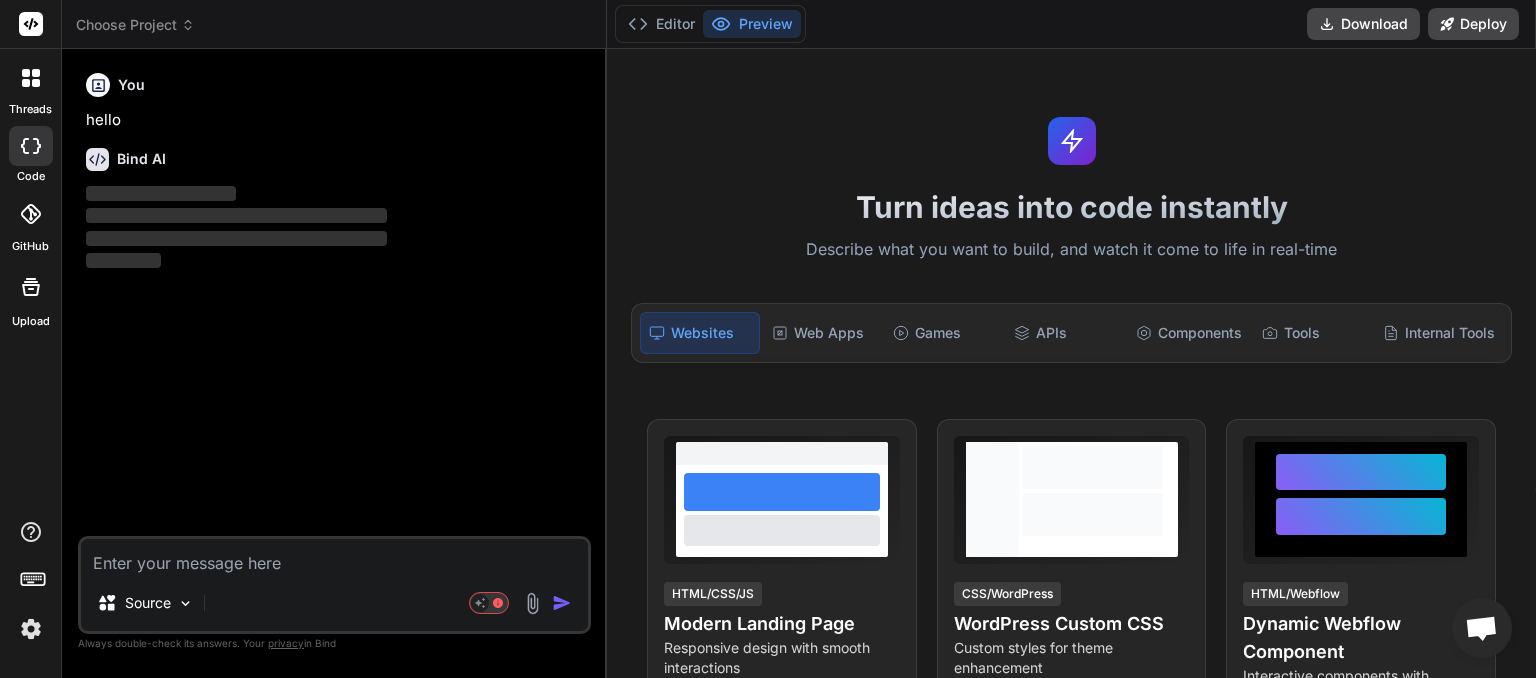 click 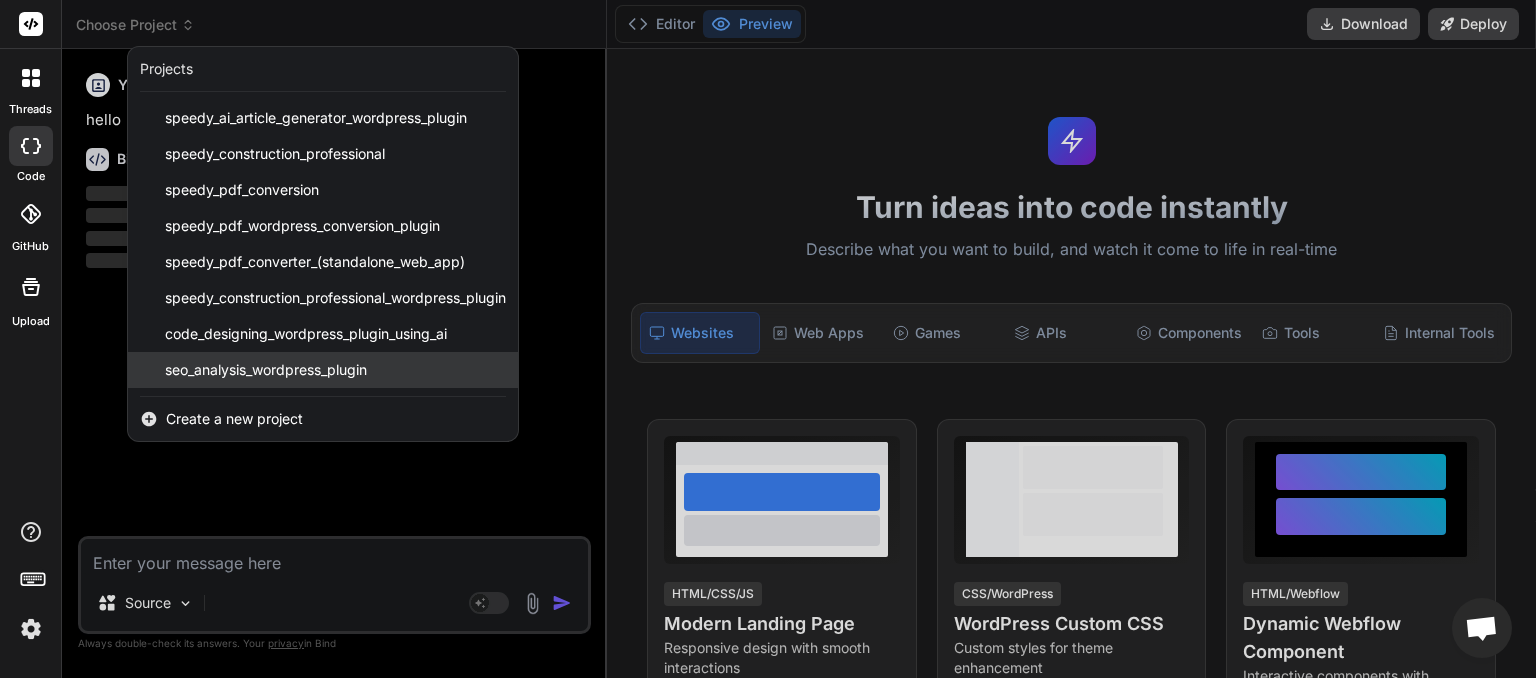 click on "seo_analysis_wordpress_plugin" at bounding box center (266, 370) 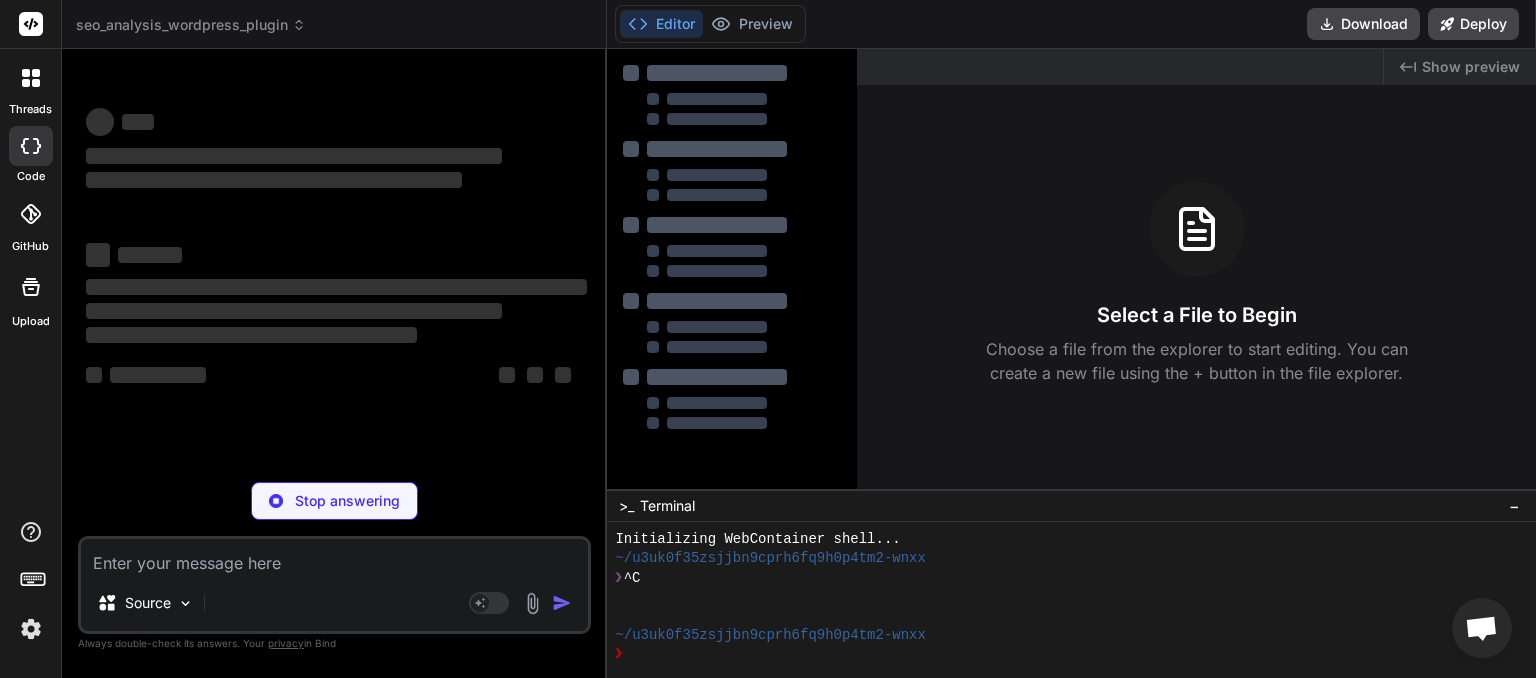 scroll, scrollTop: 19, scrollLeft: 0, axis: vertical 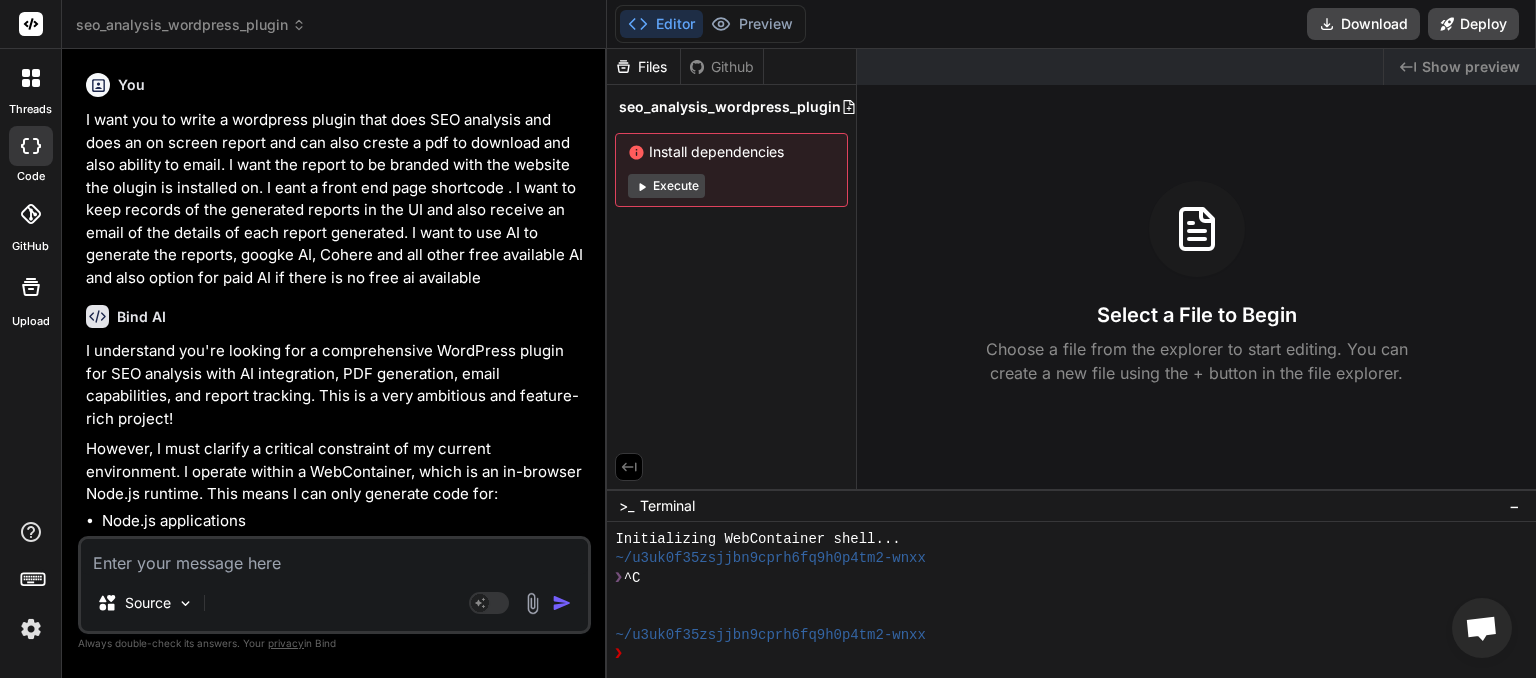 type on "x" 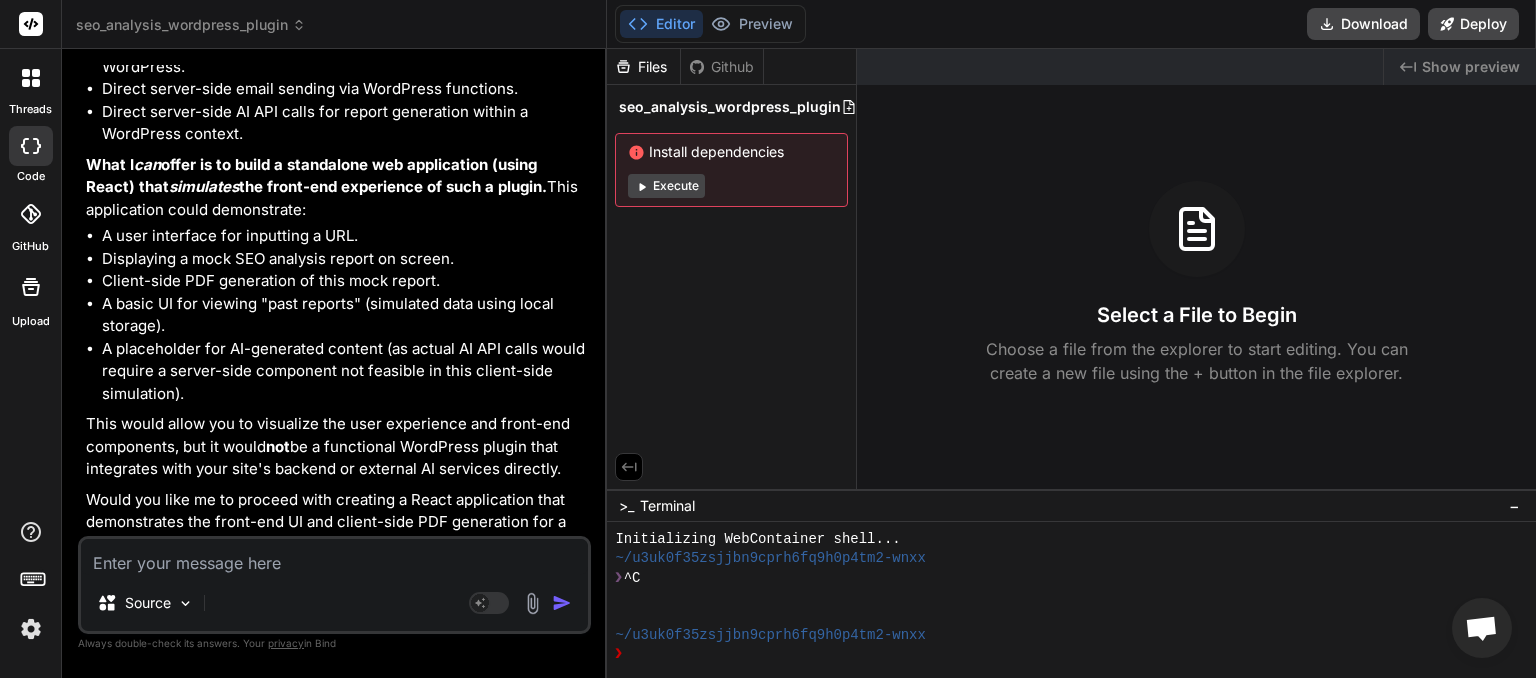 scroll, scrollTop: 0, scrollLeft: 0, axis: both 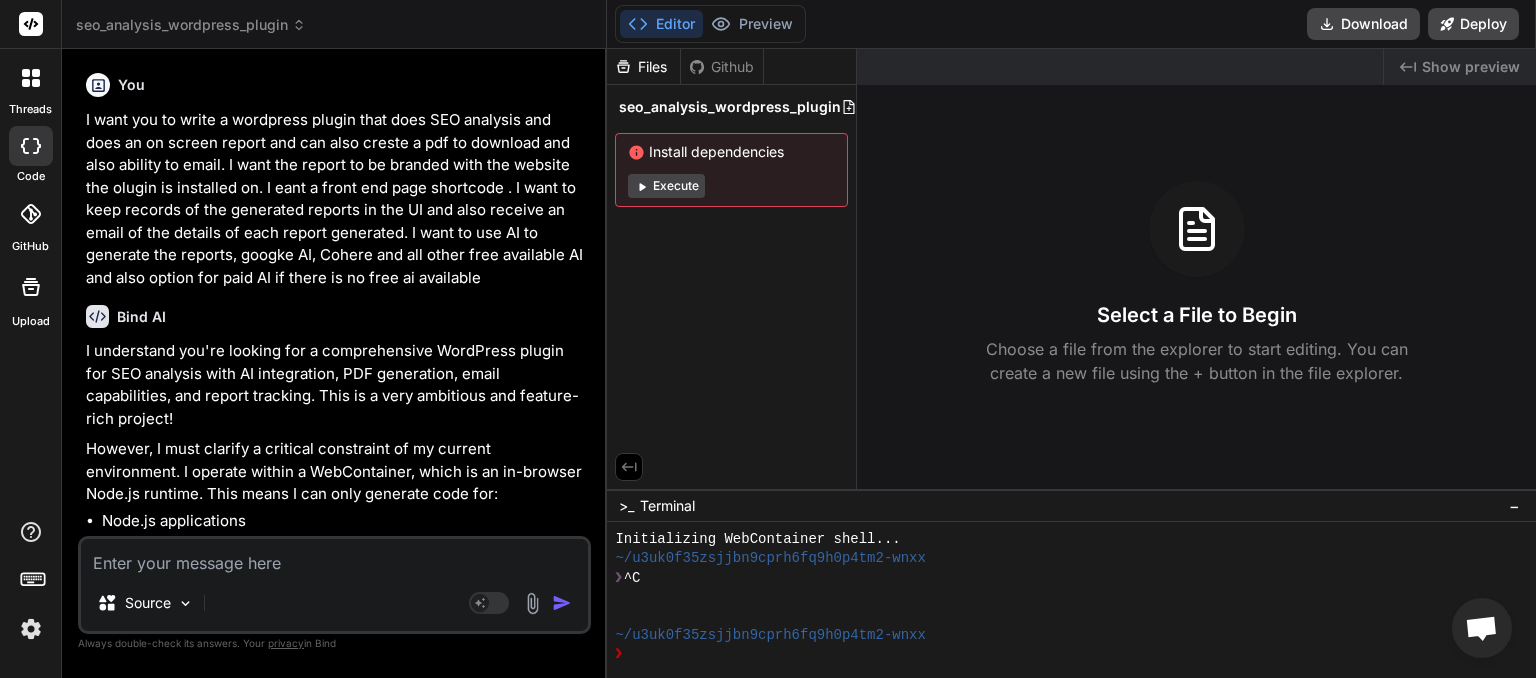 click at bounding box center [334, 557] 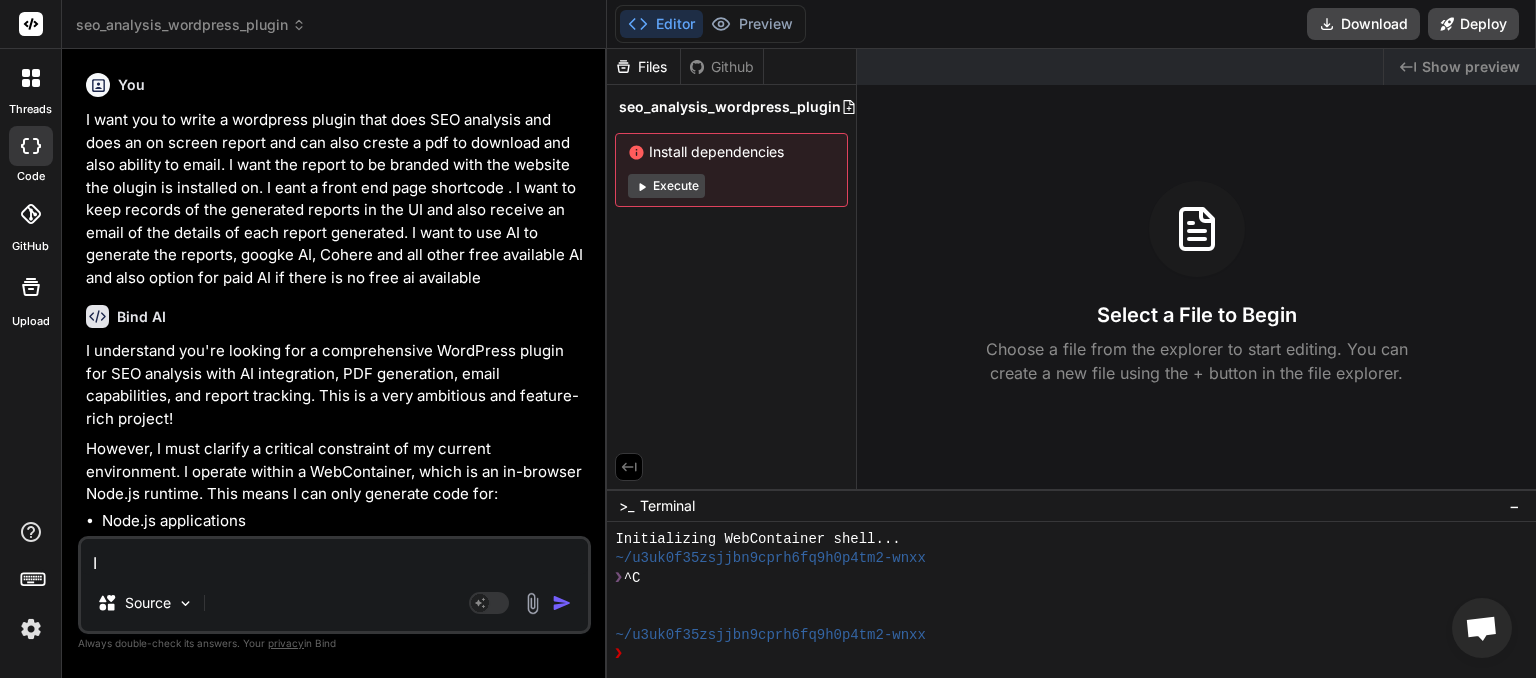 type on "I" 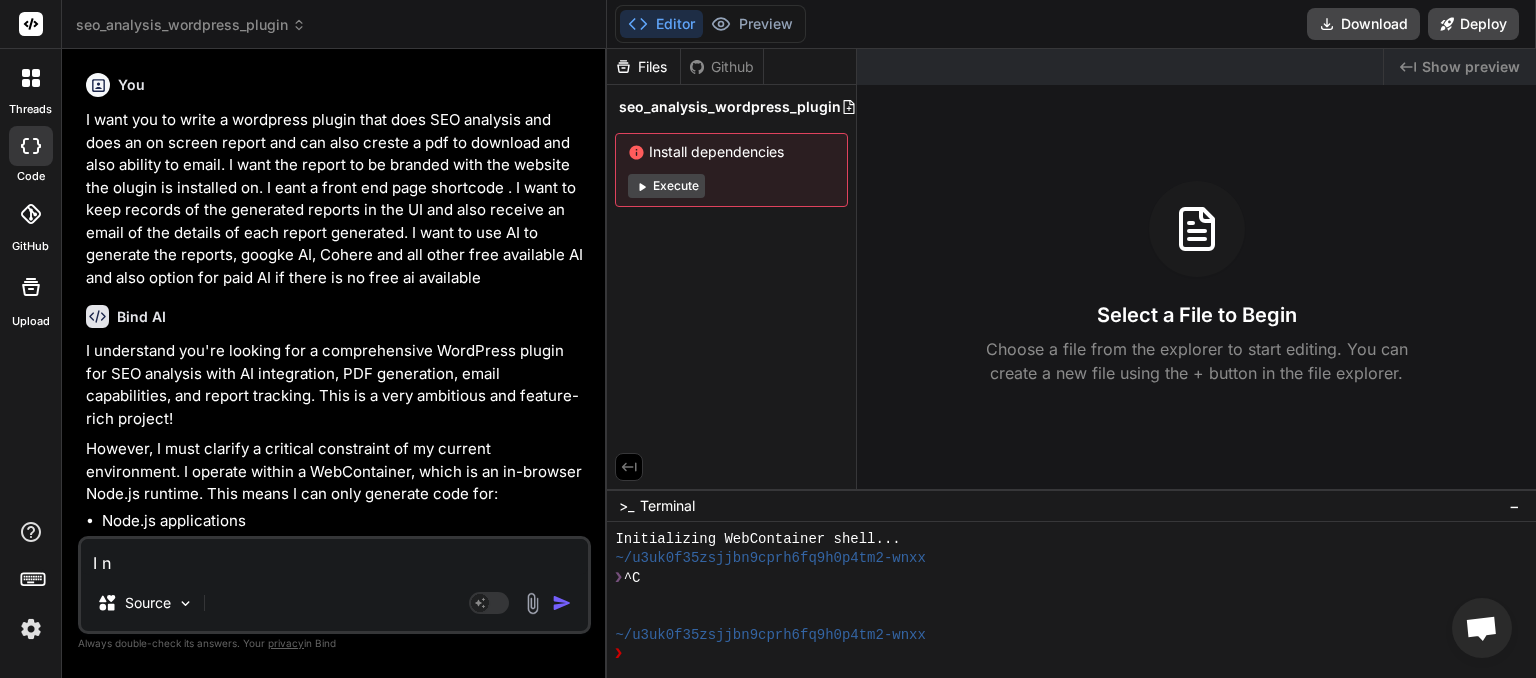 type on "I ne" 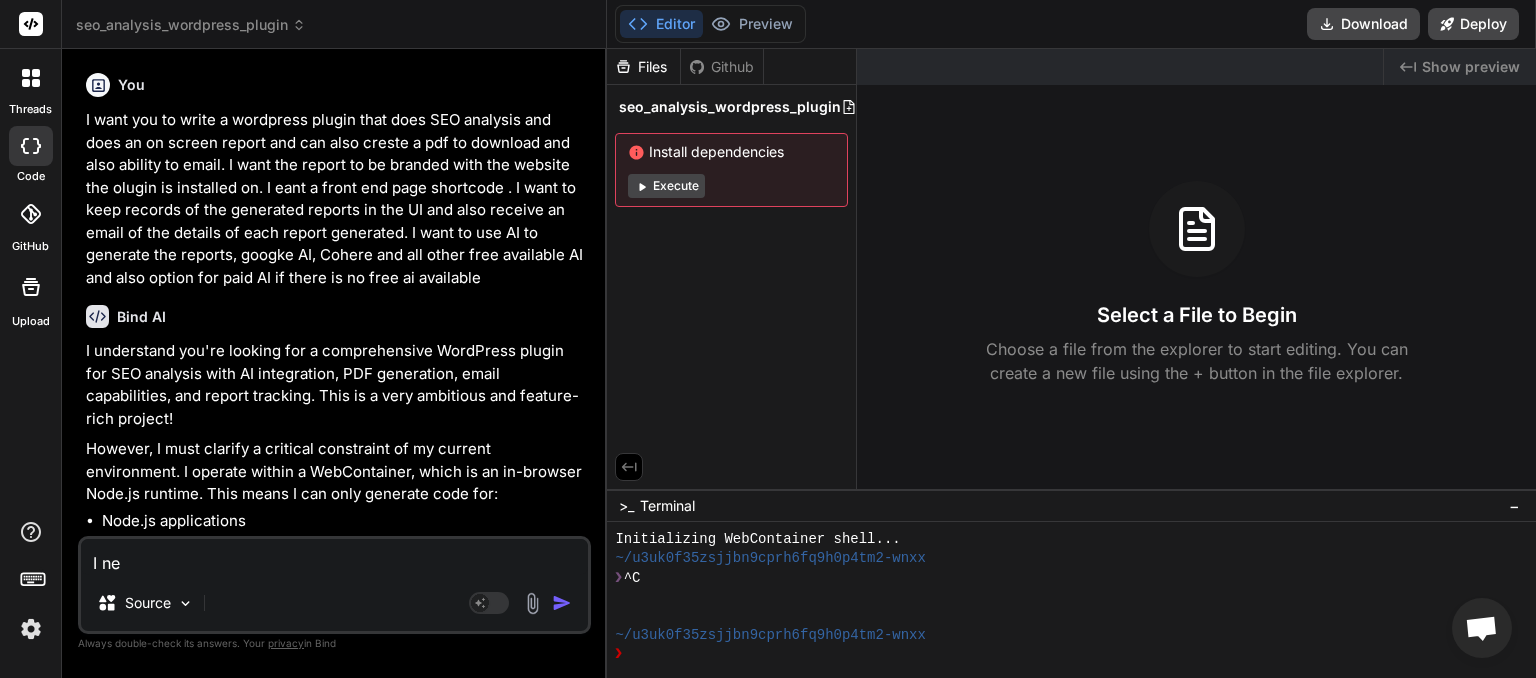 type on "I nee" 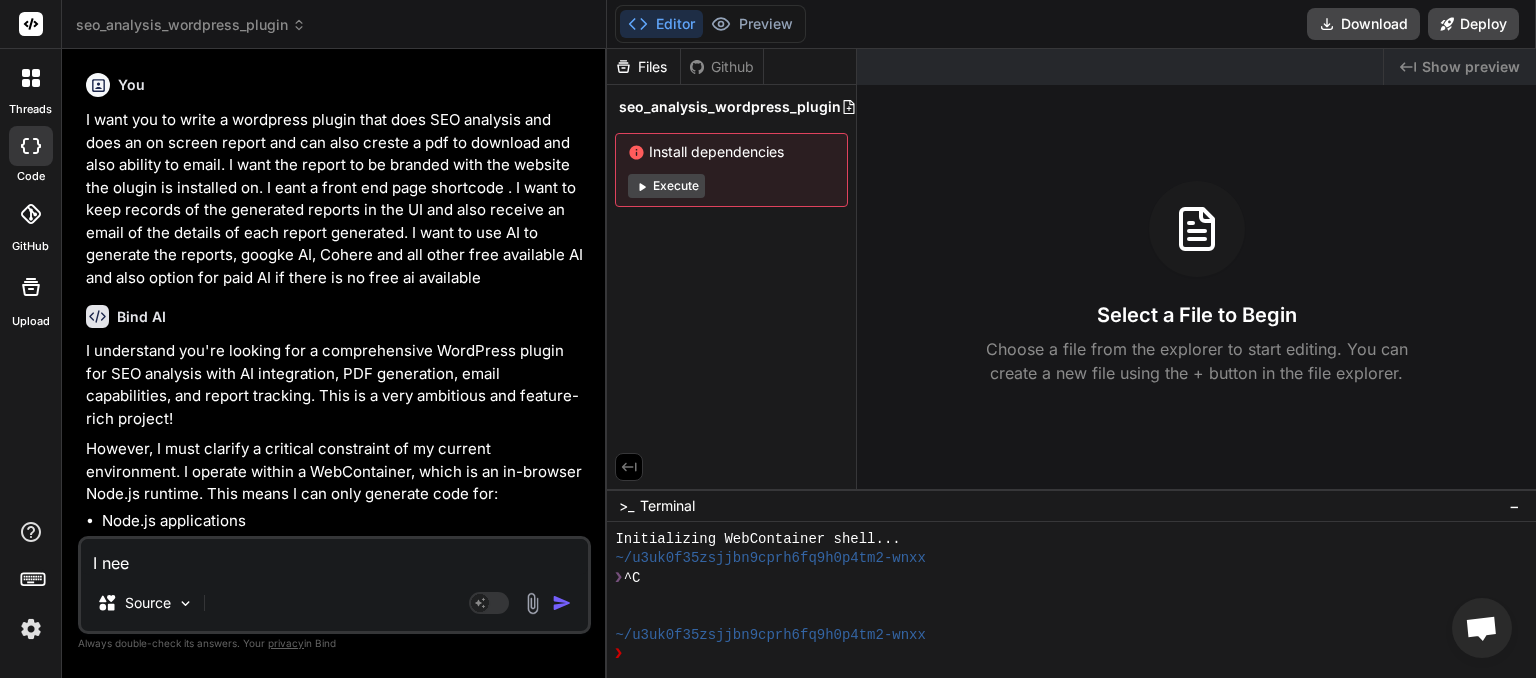 type on "x" 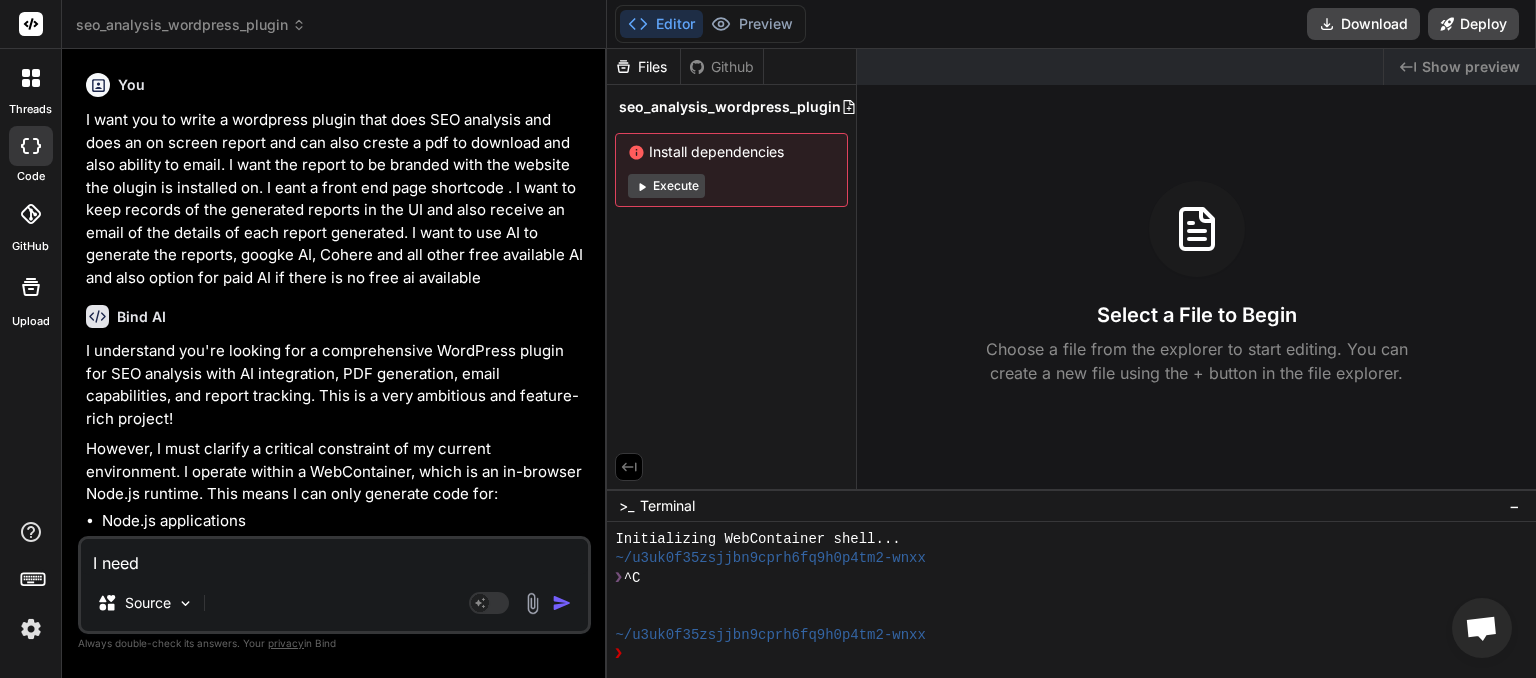 type on "I need" 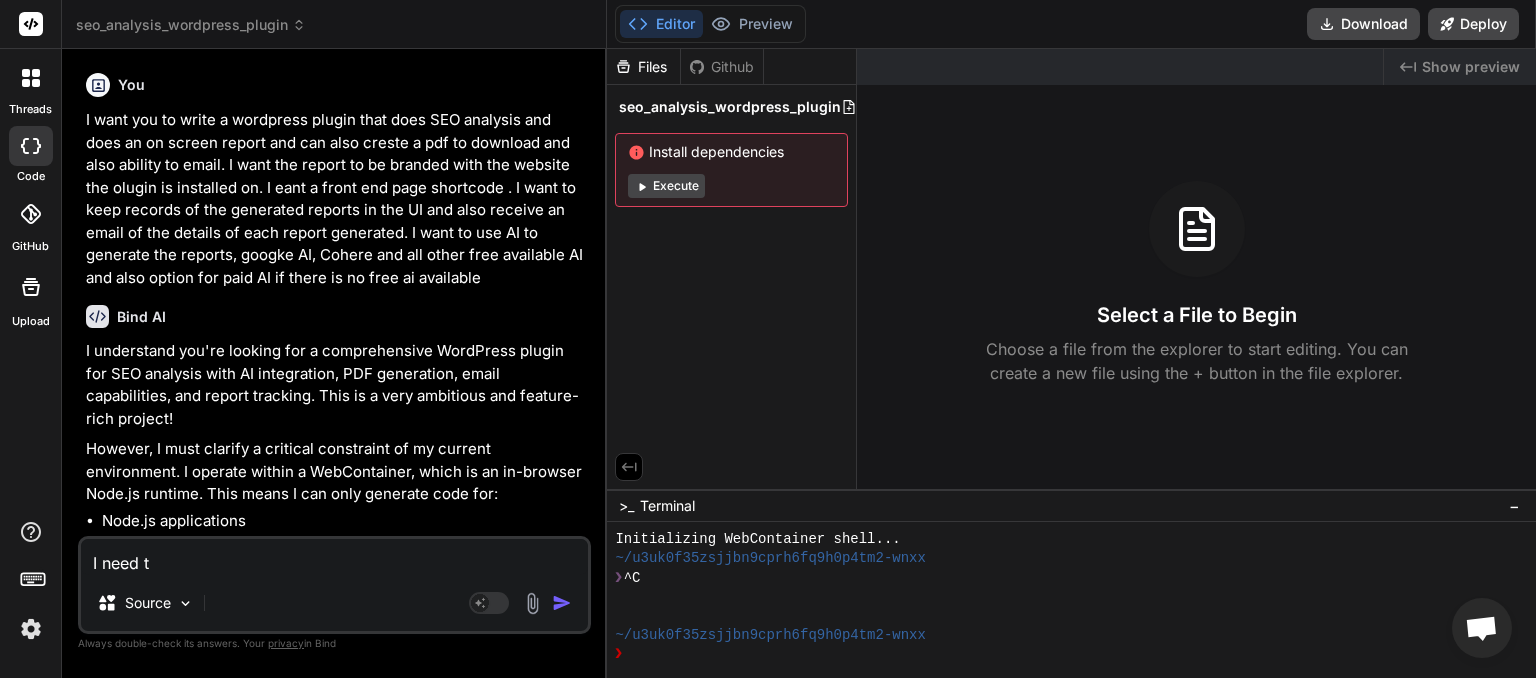 type on "I need th" 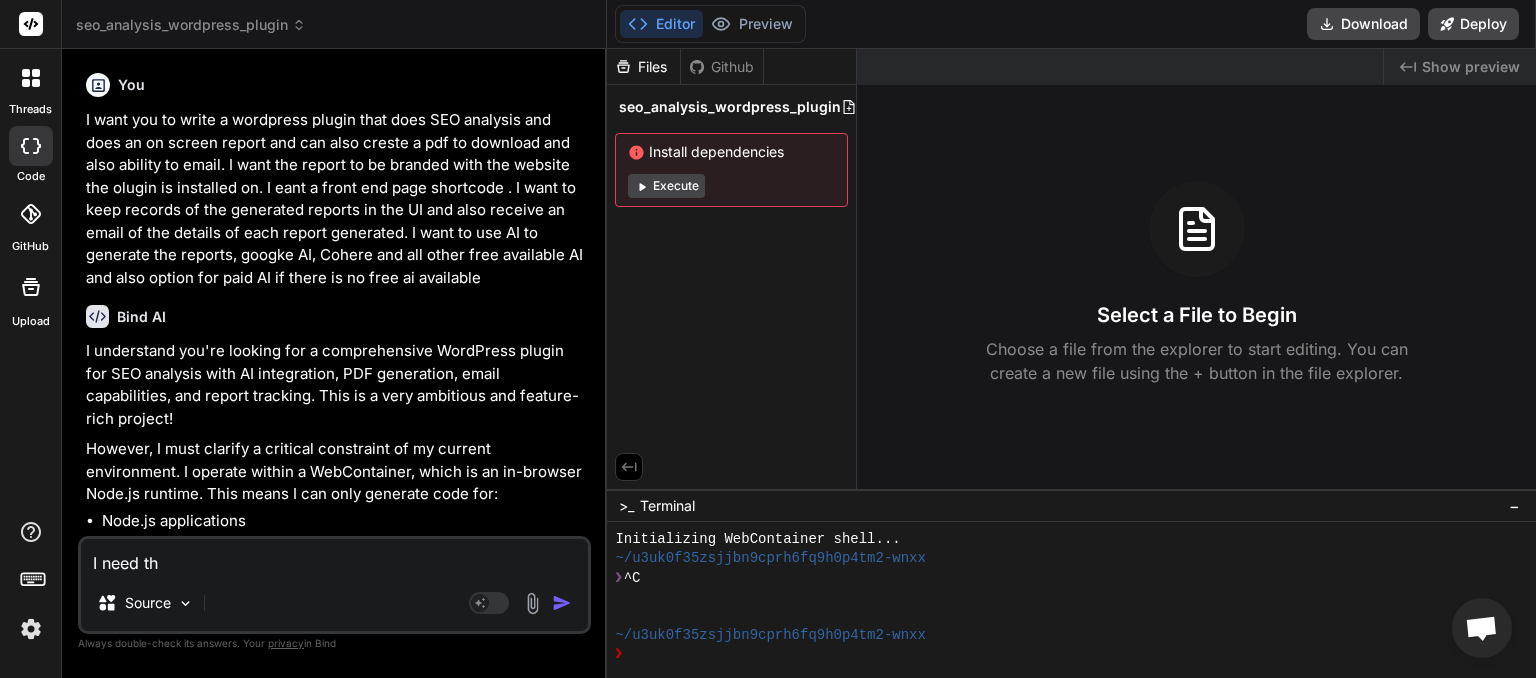 type on "I need the" 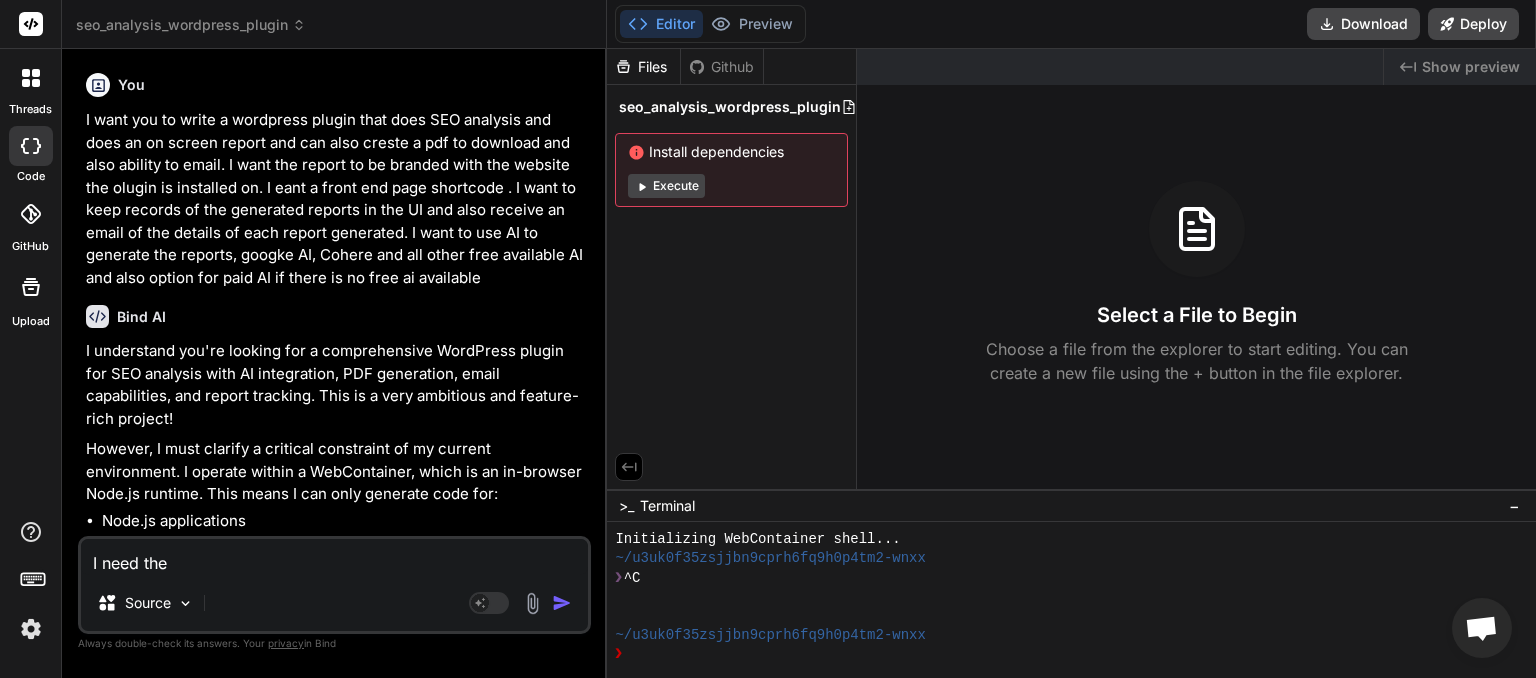 type on "I need the" 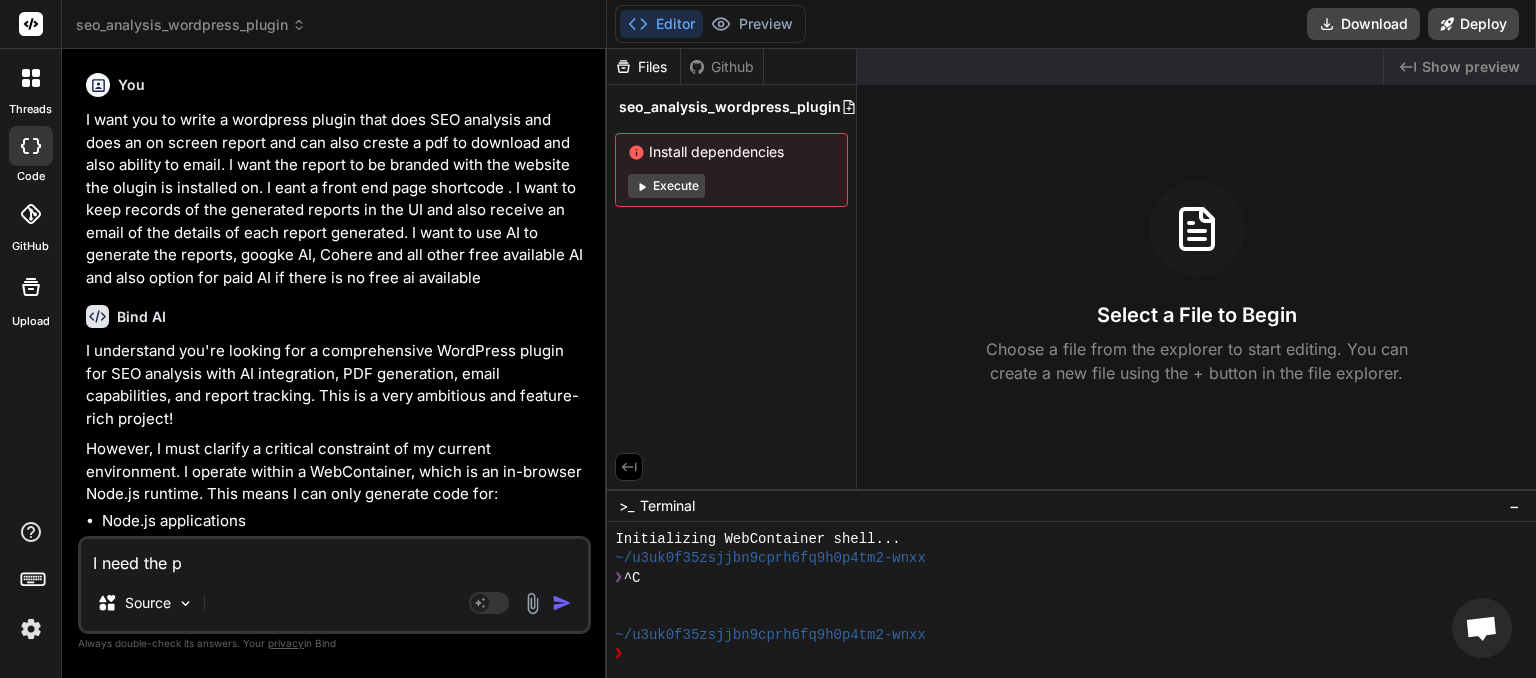 type on "I need the ph" 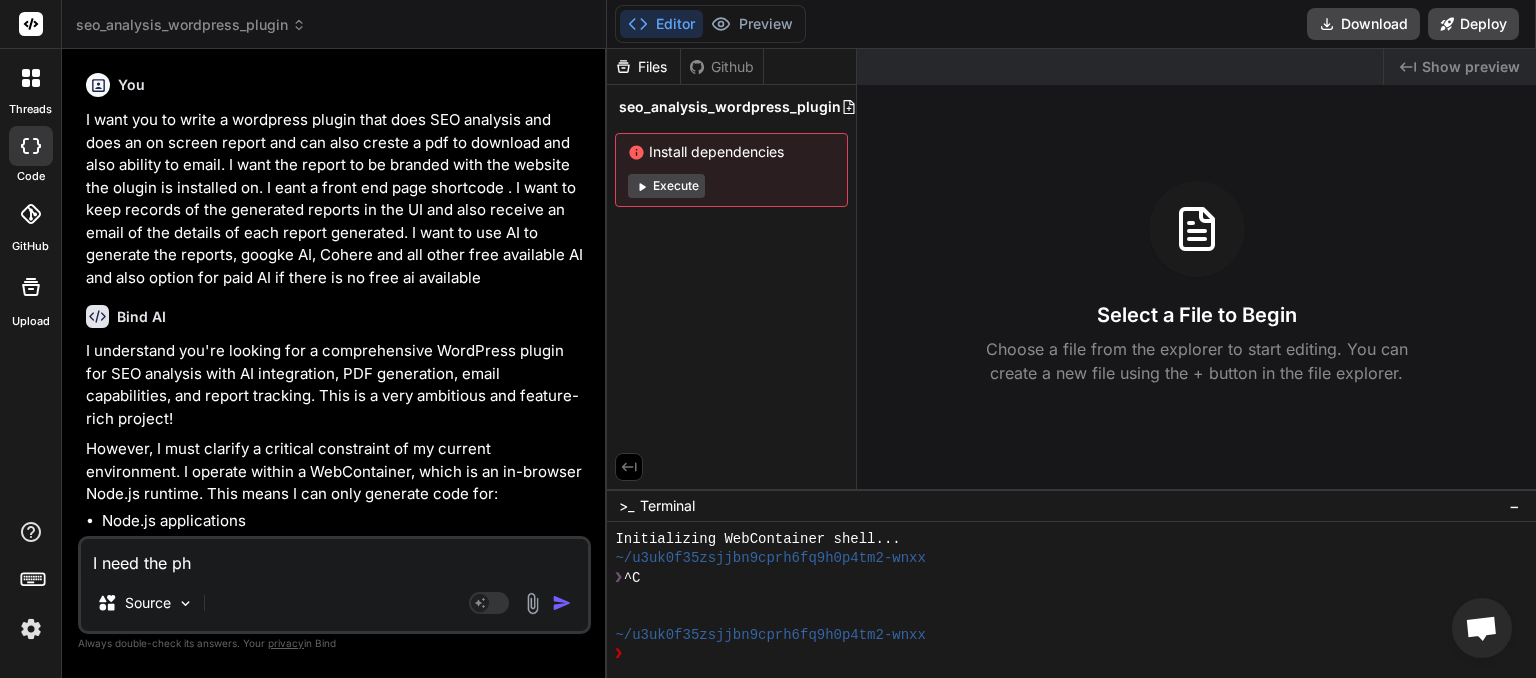 type on "I need the php" 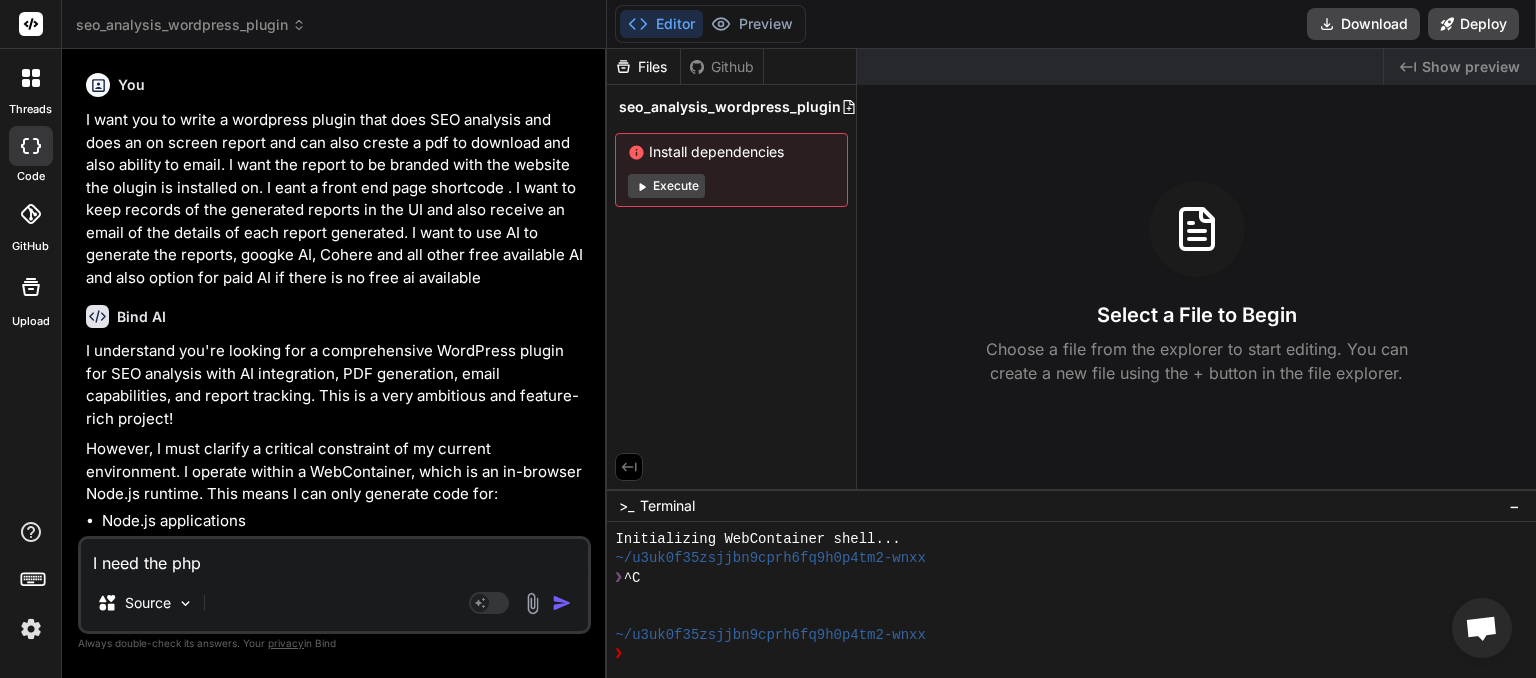type on "I need the php" 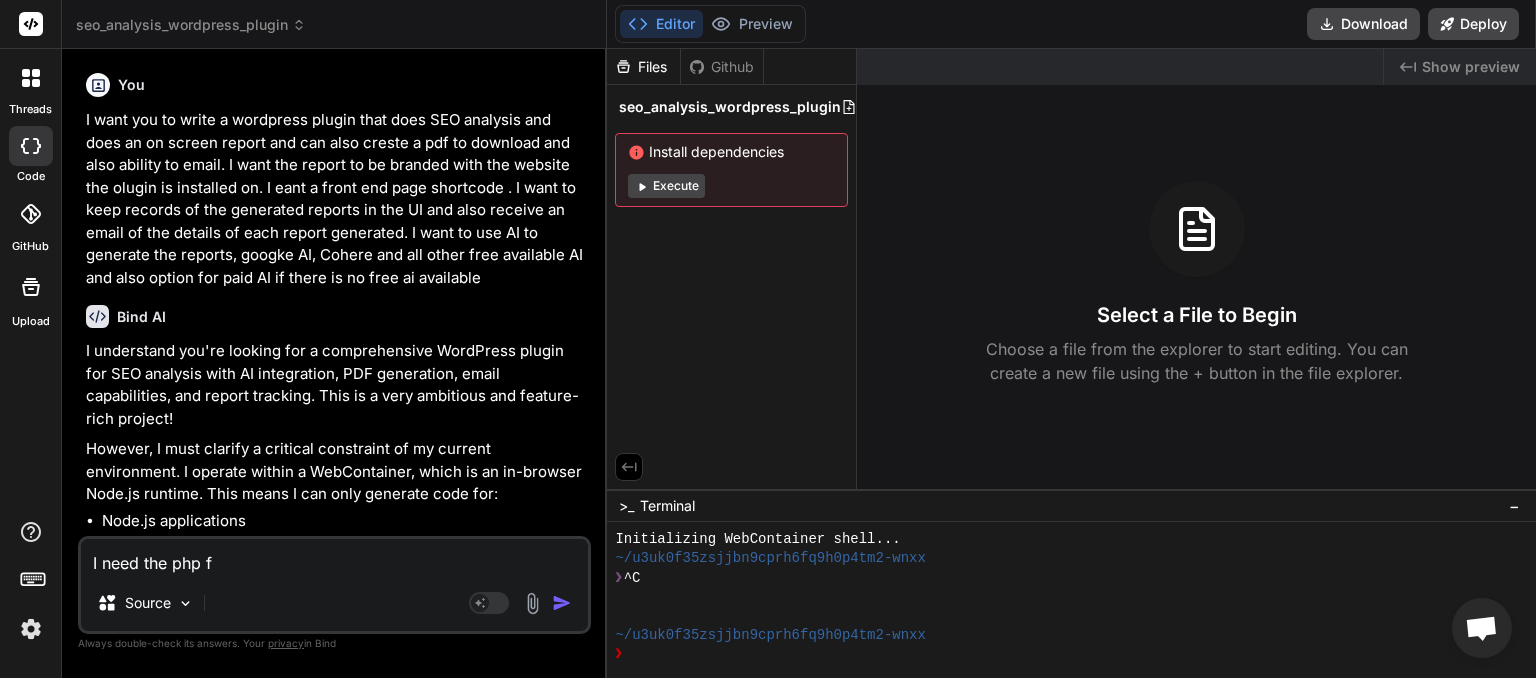 type on "I need the php fi" 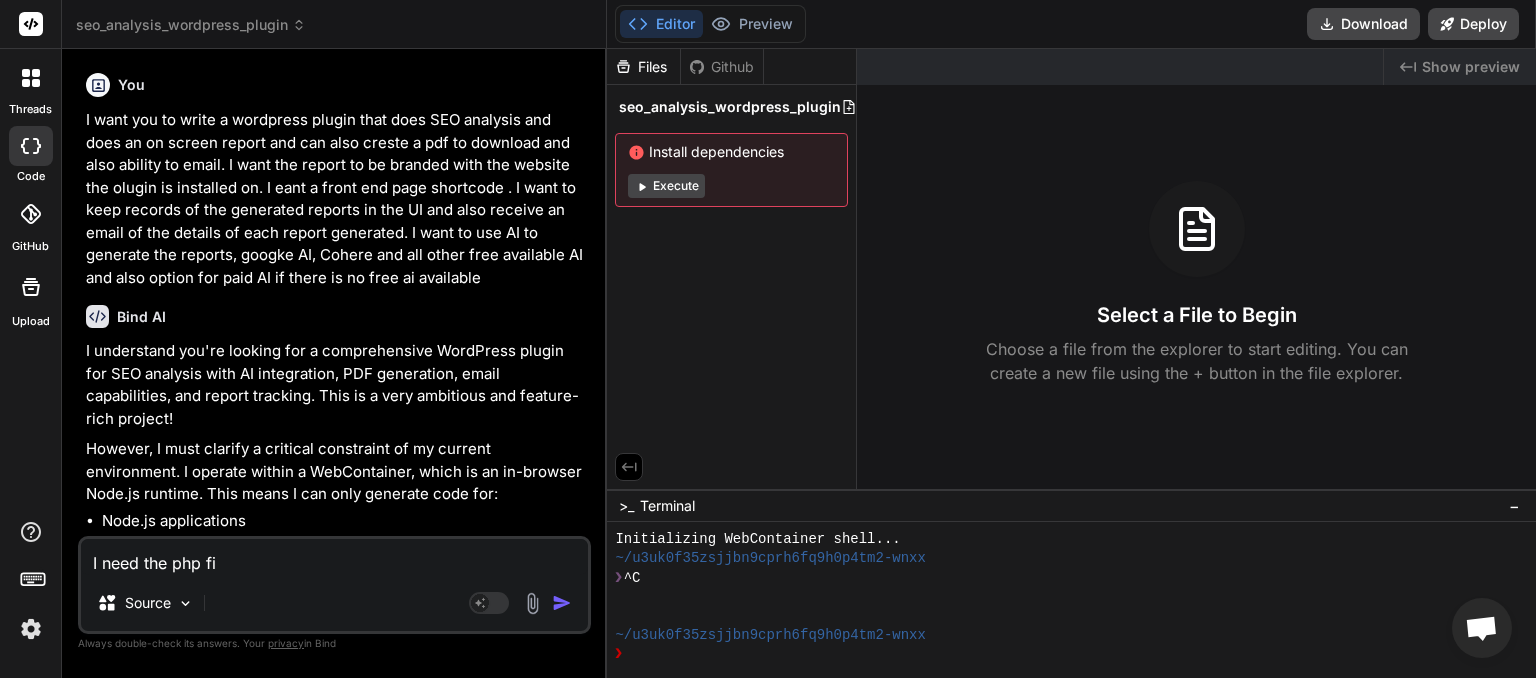 type on "I need the php fil" 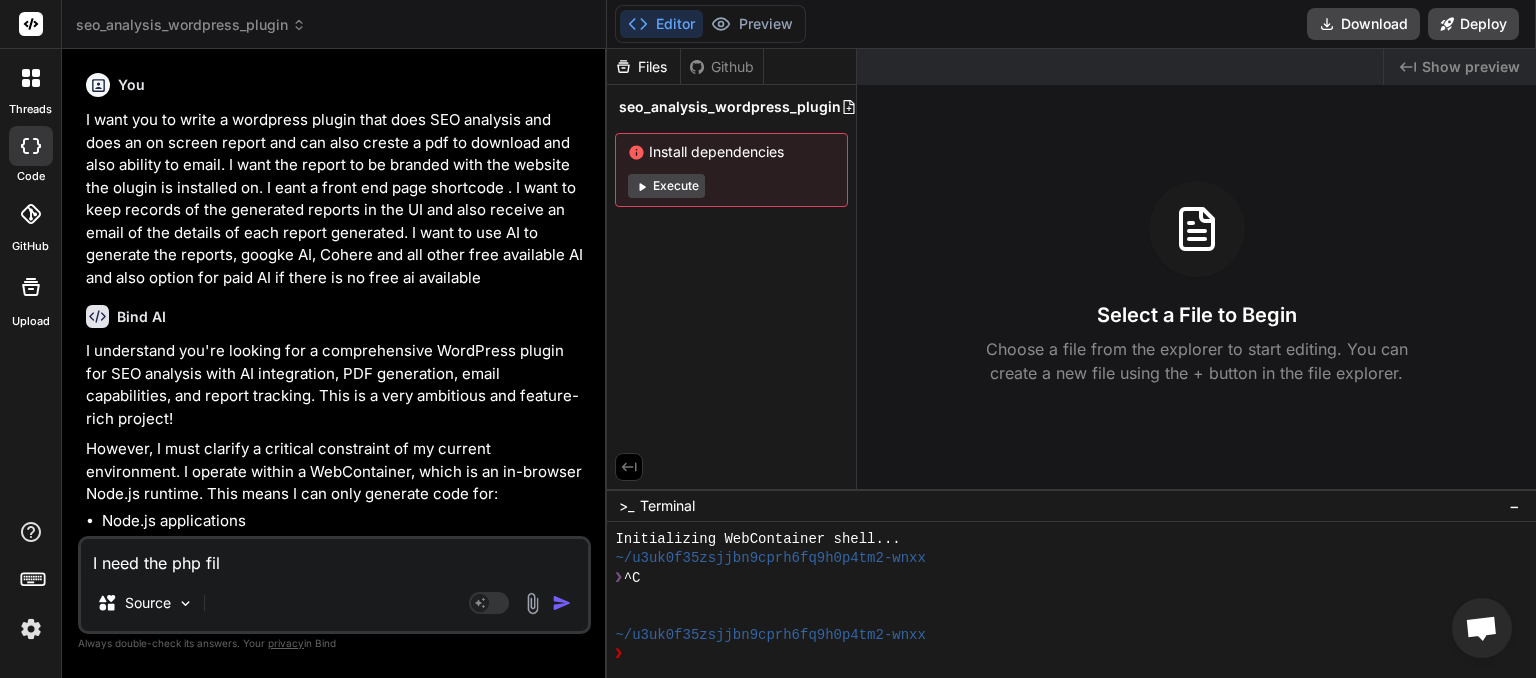 type on "I need the php file" 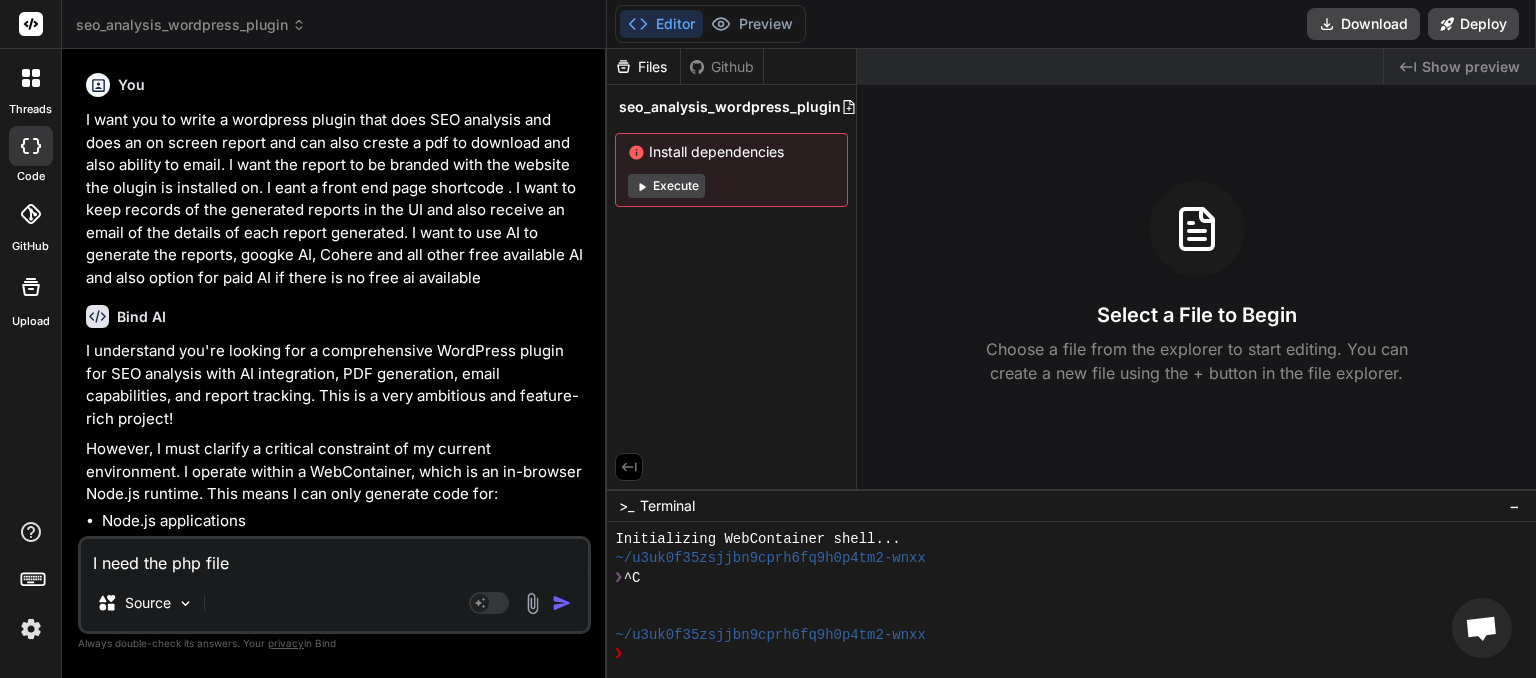 type on "I need the php files" 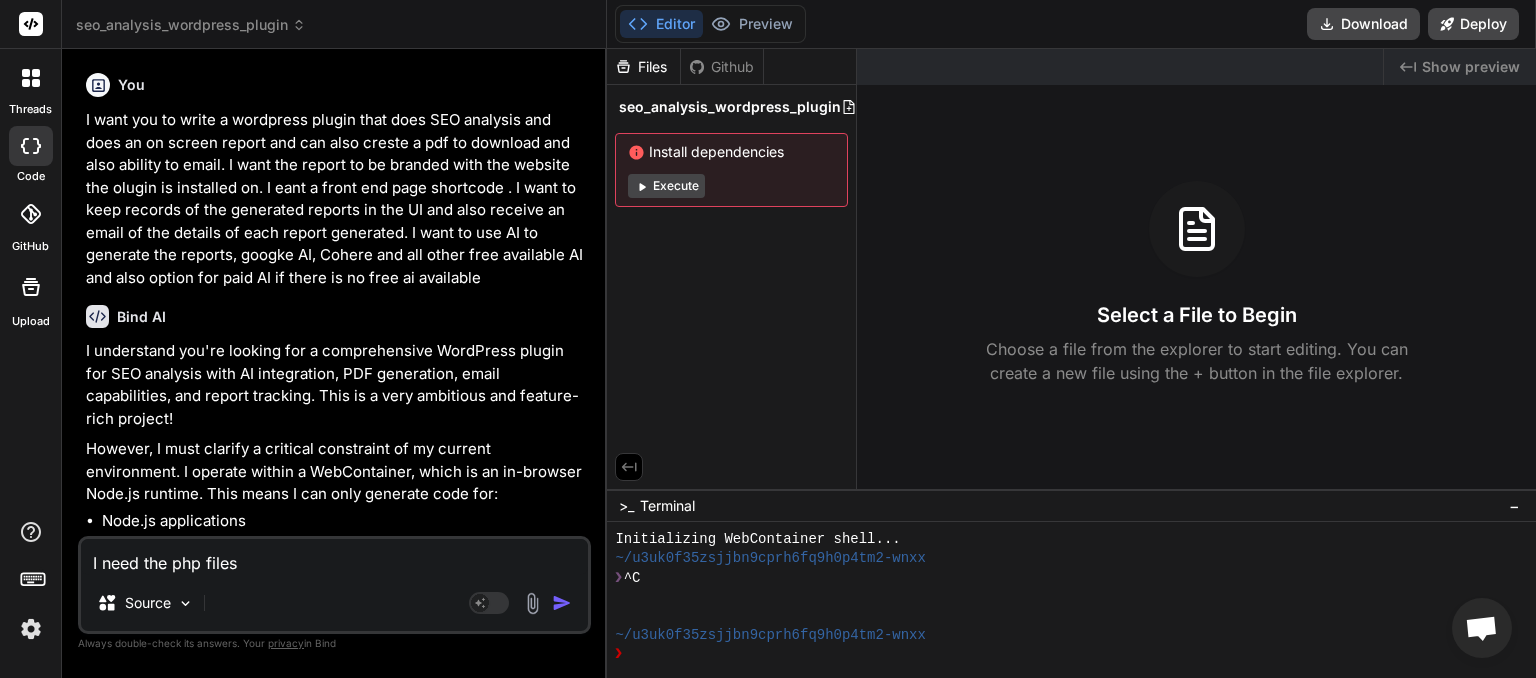 type on "I need the php files" 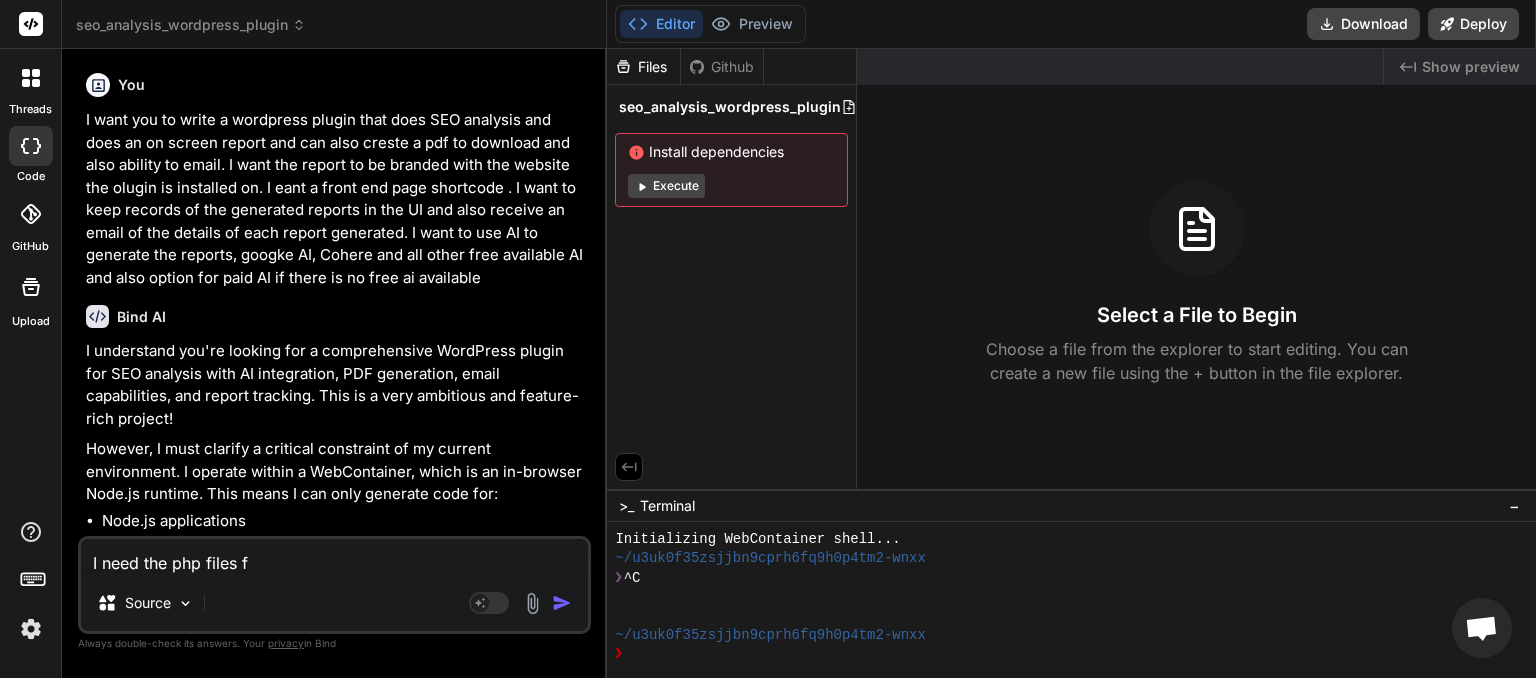 type on "I need the php files fo" 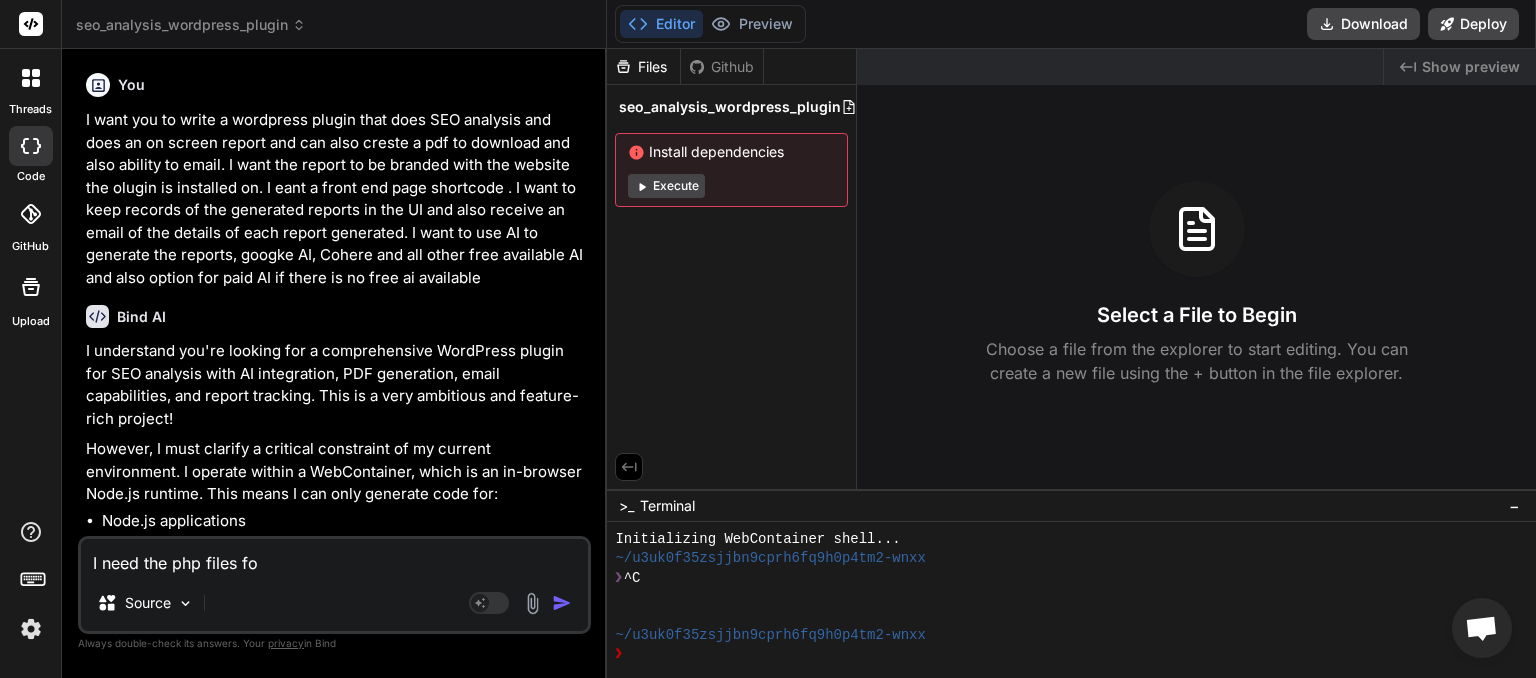 type on "I need the php files for" 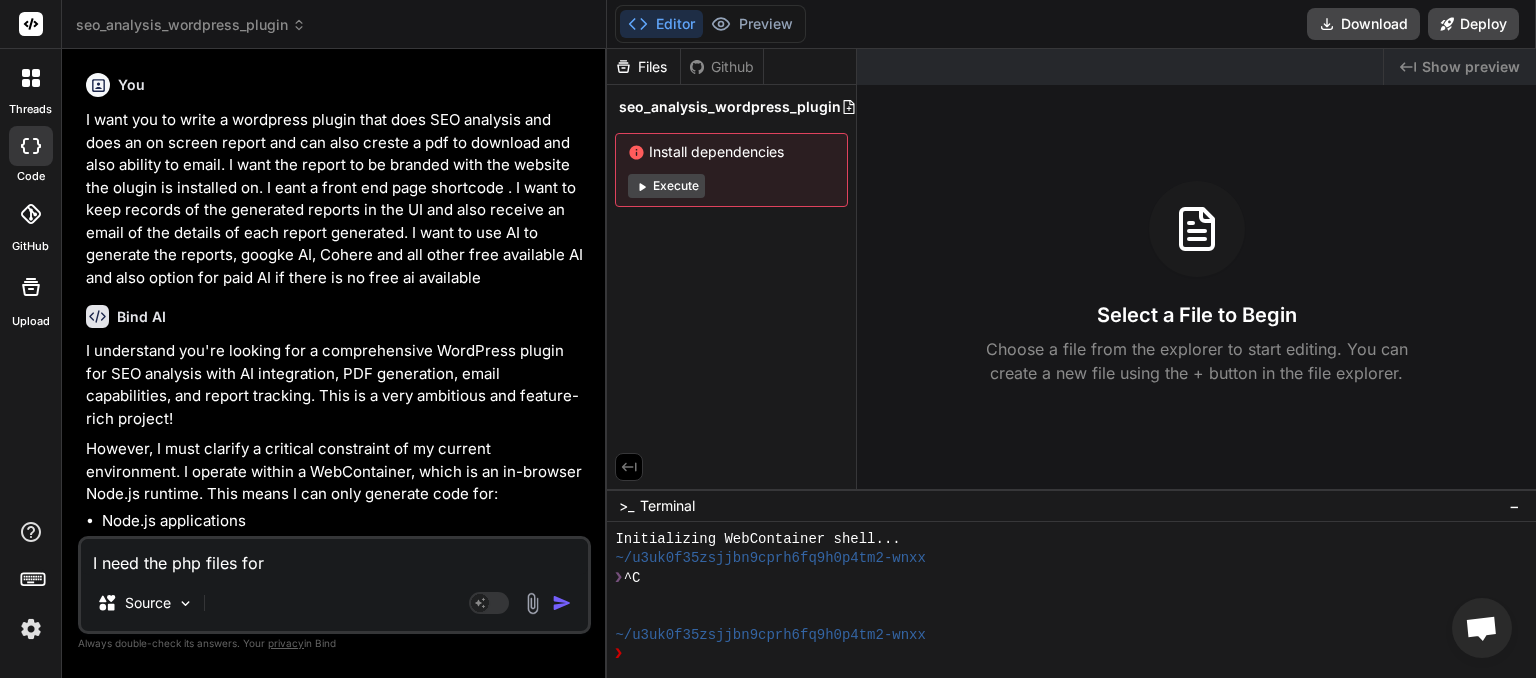 type on "I need the php files for" 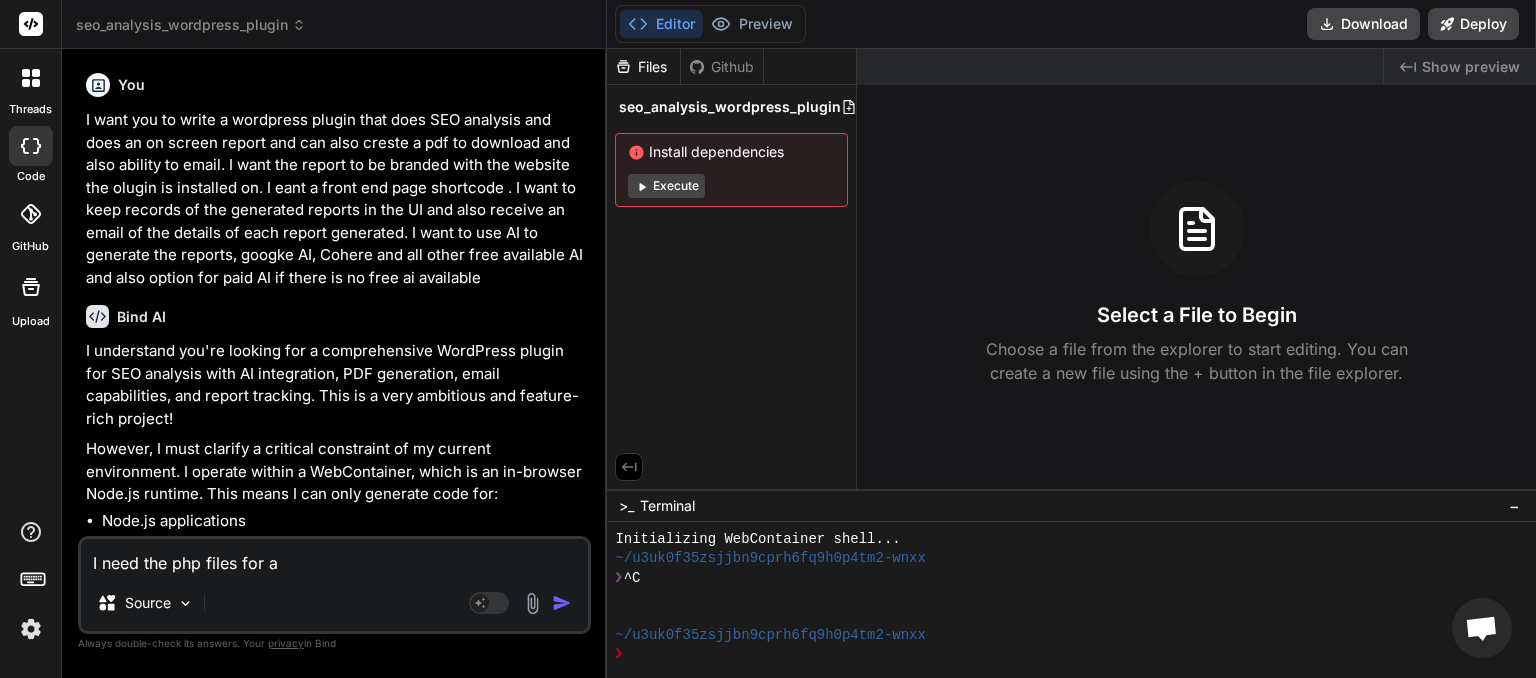 type on "I need the php files for a" 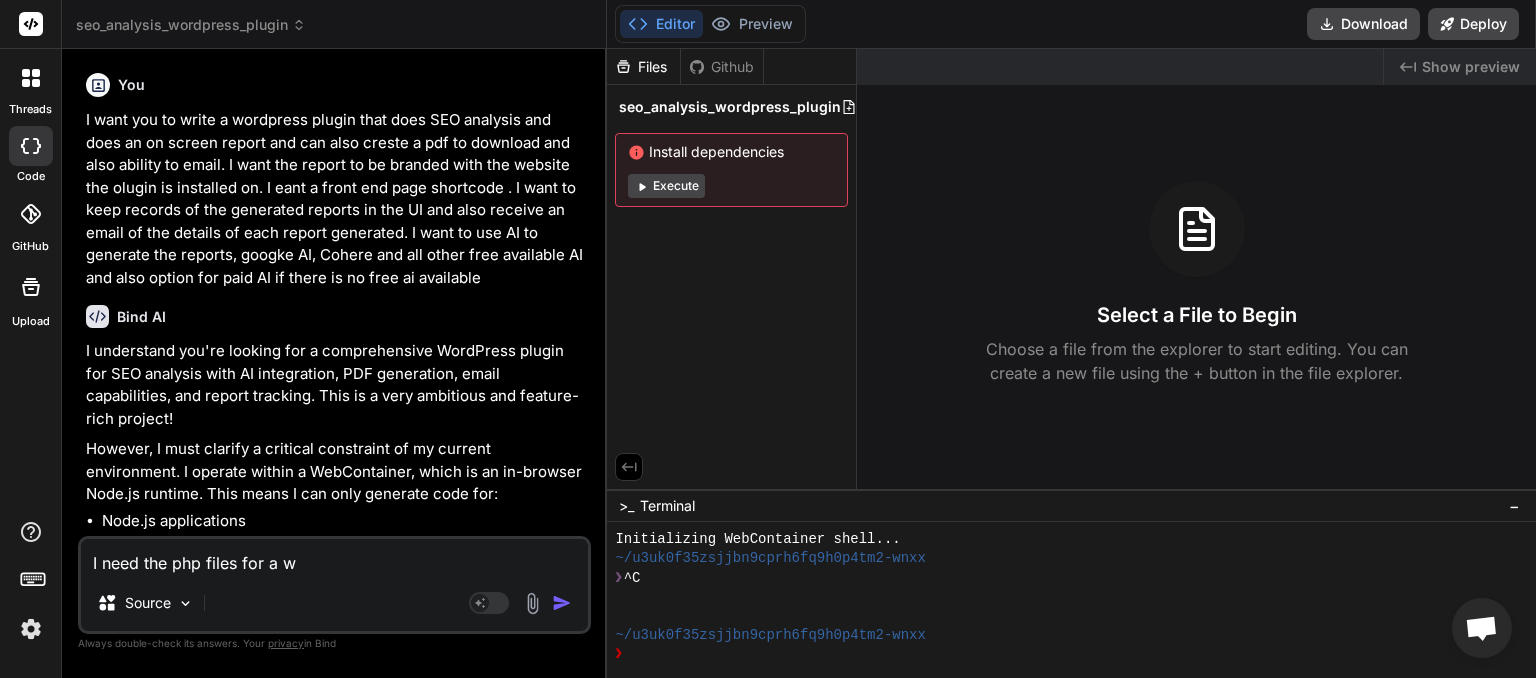 type on "I need the php files for a wo" 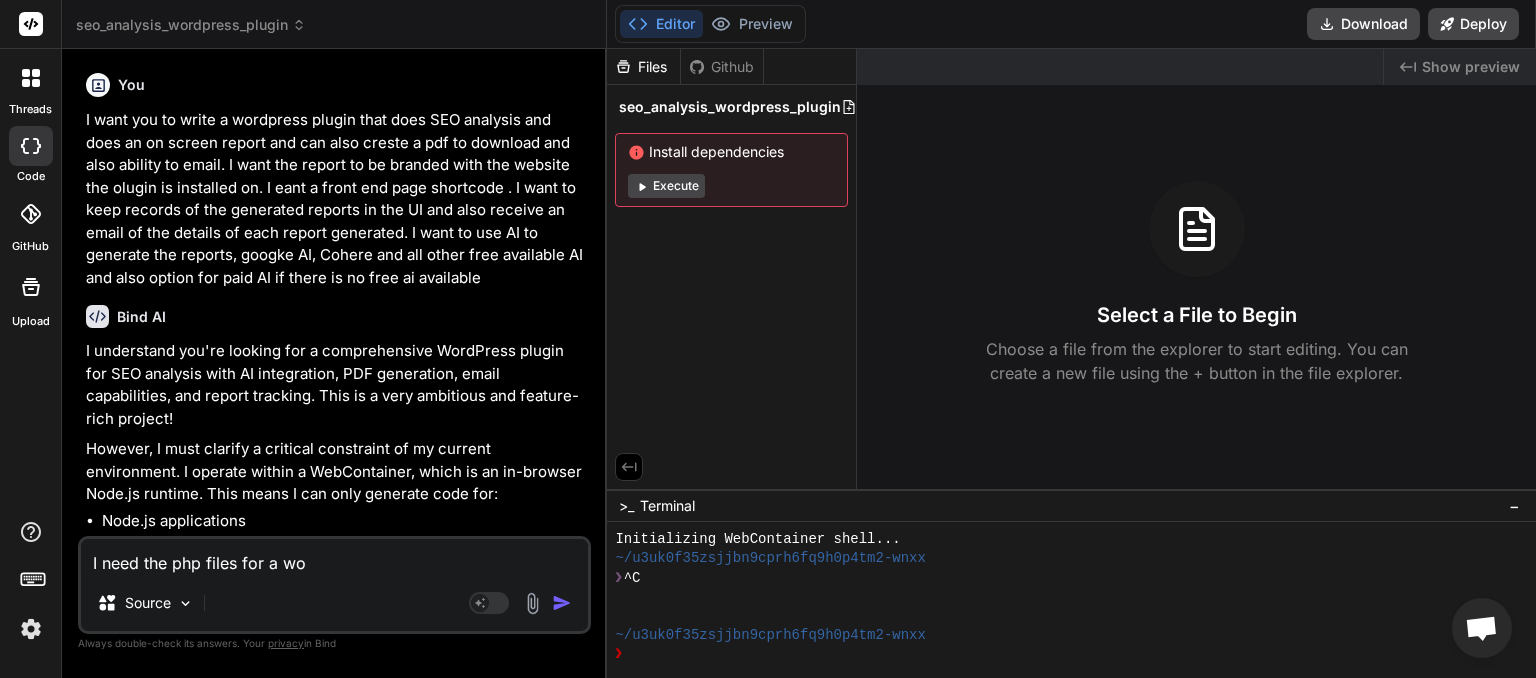 type on "I need the php files for a wor" 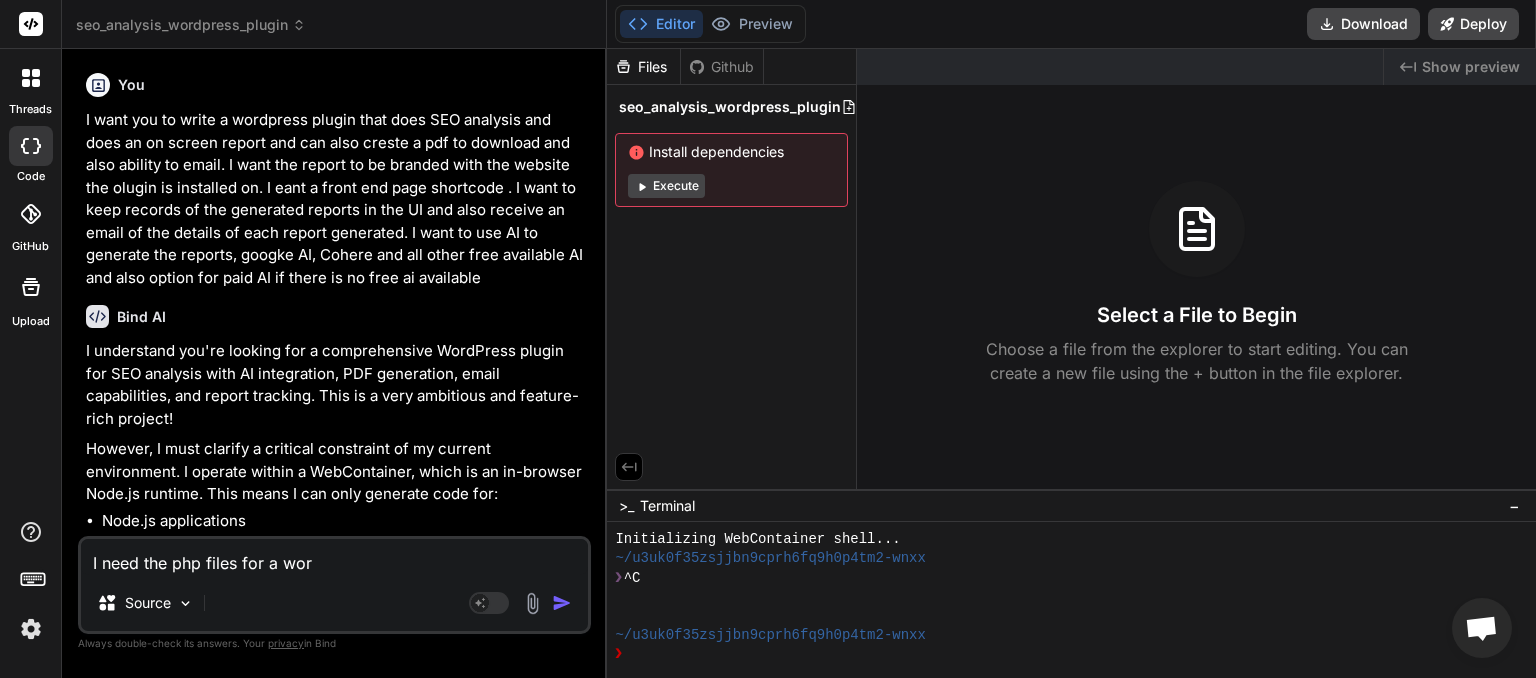 type on "I need the php files for a word" 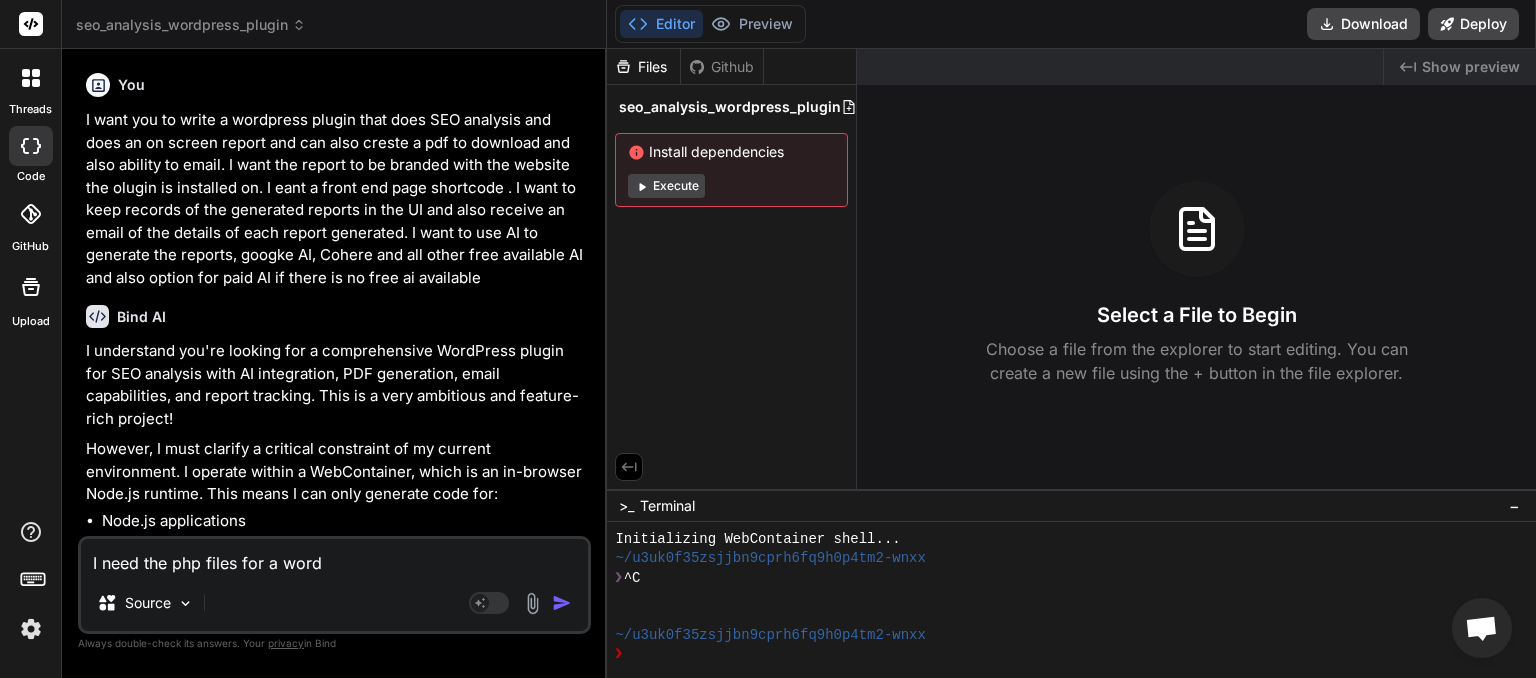 type on "I need the php files for a wordp" 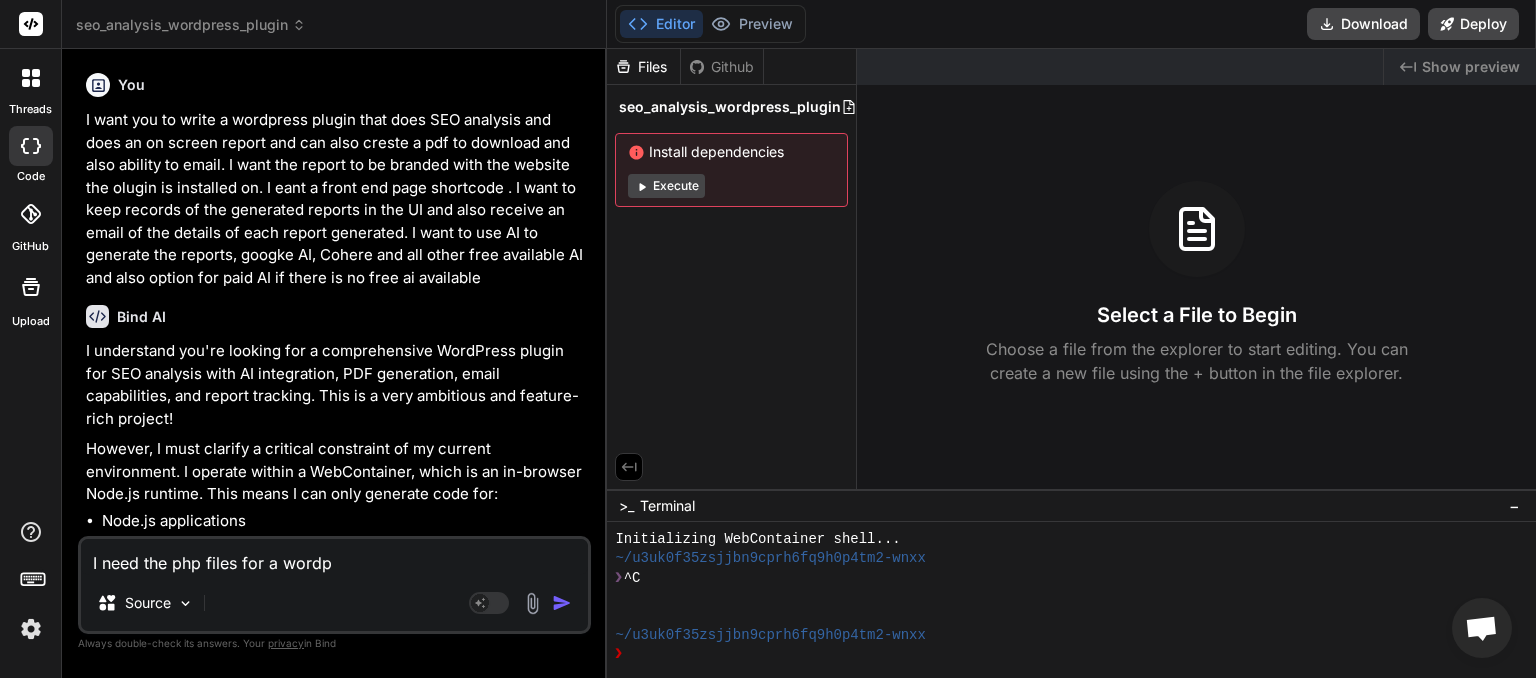 type on "I need the php files for a wordpr" 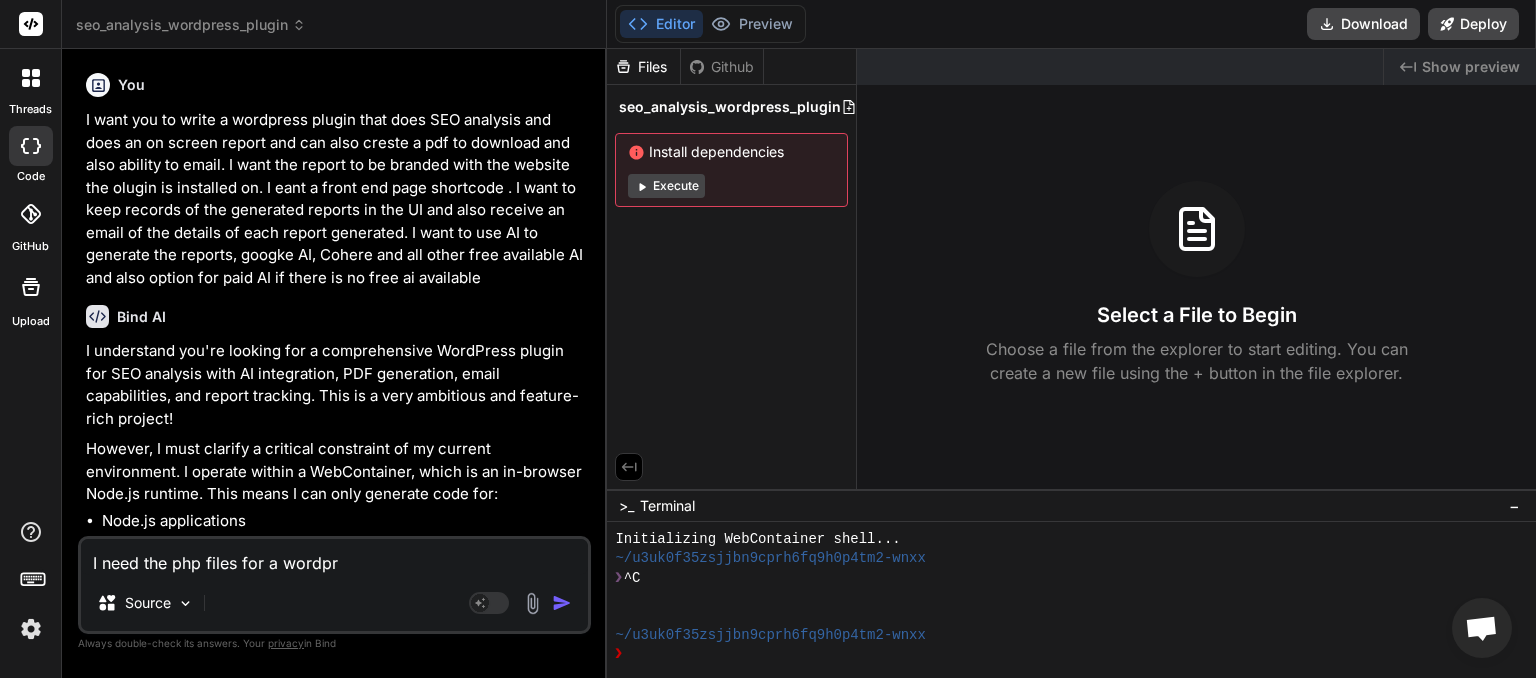 type on "I need the php files for a wordpre" 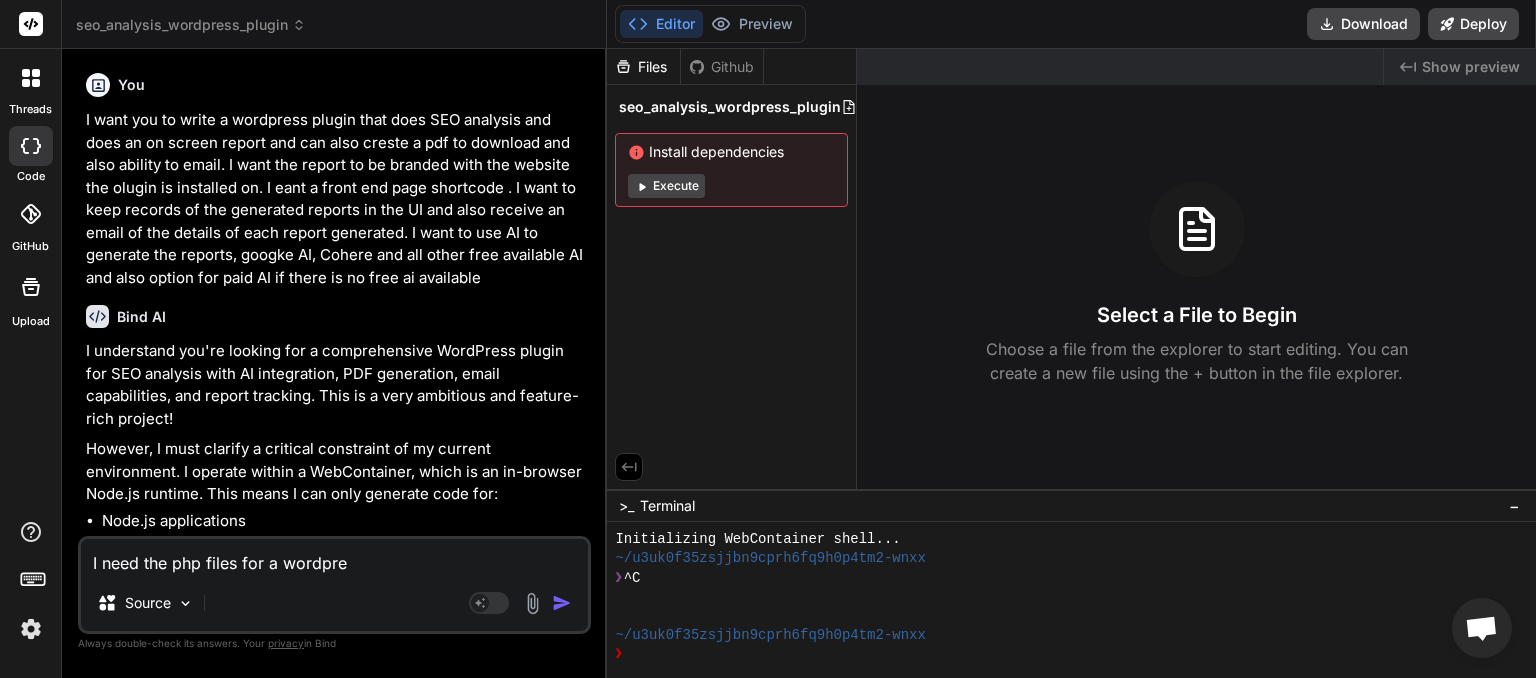 type on "I need the php files for a wordpres" 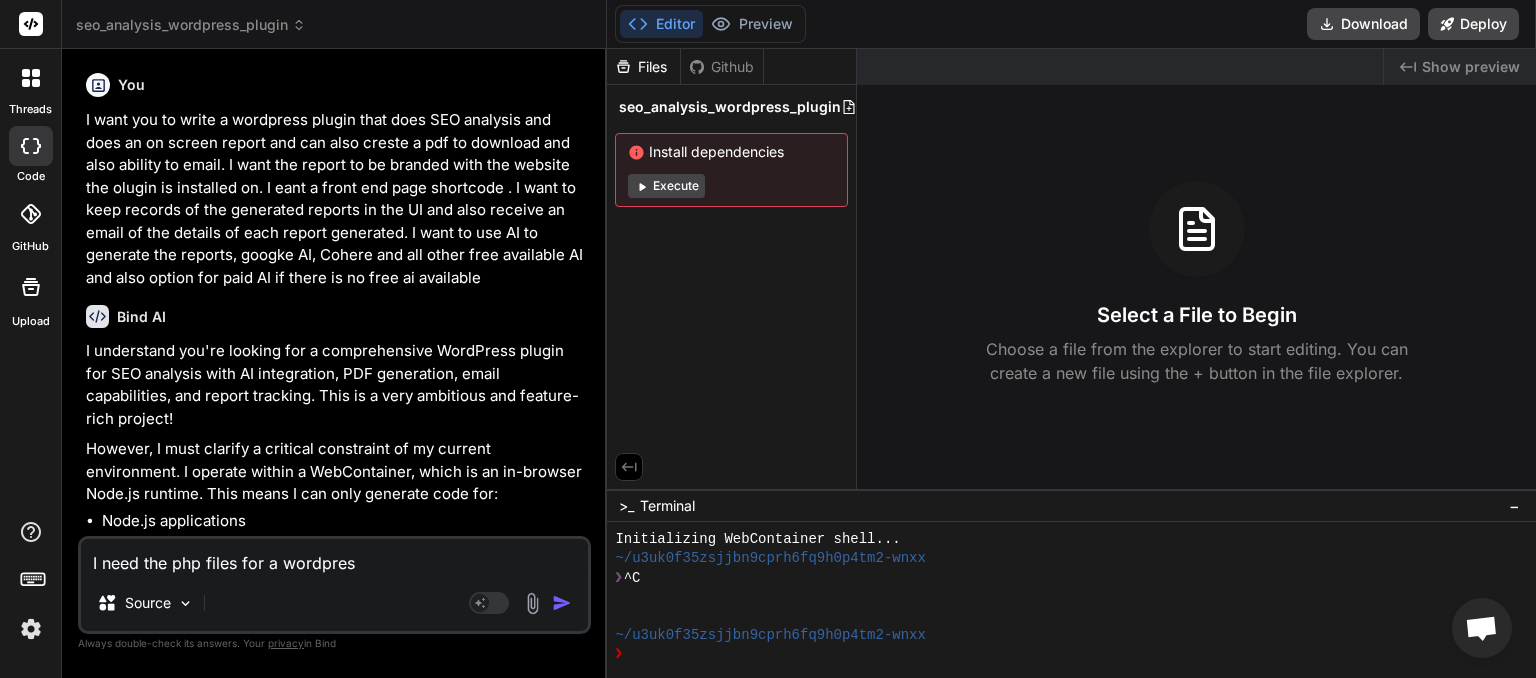 type on "I need the php files for a wordpress" 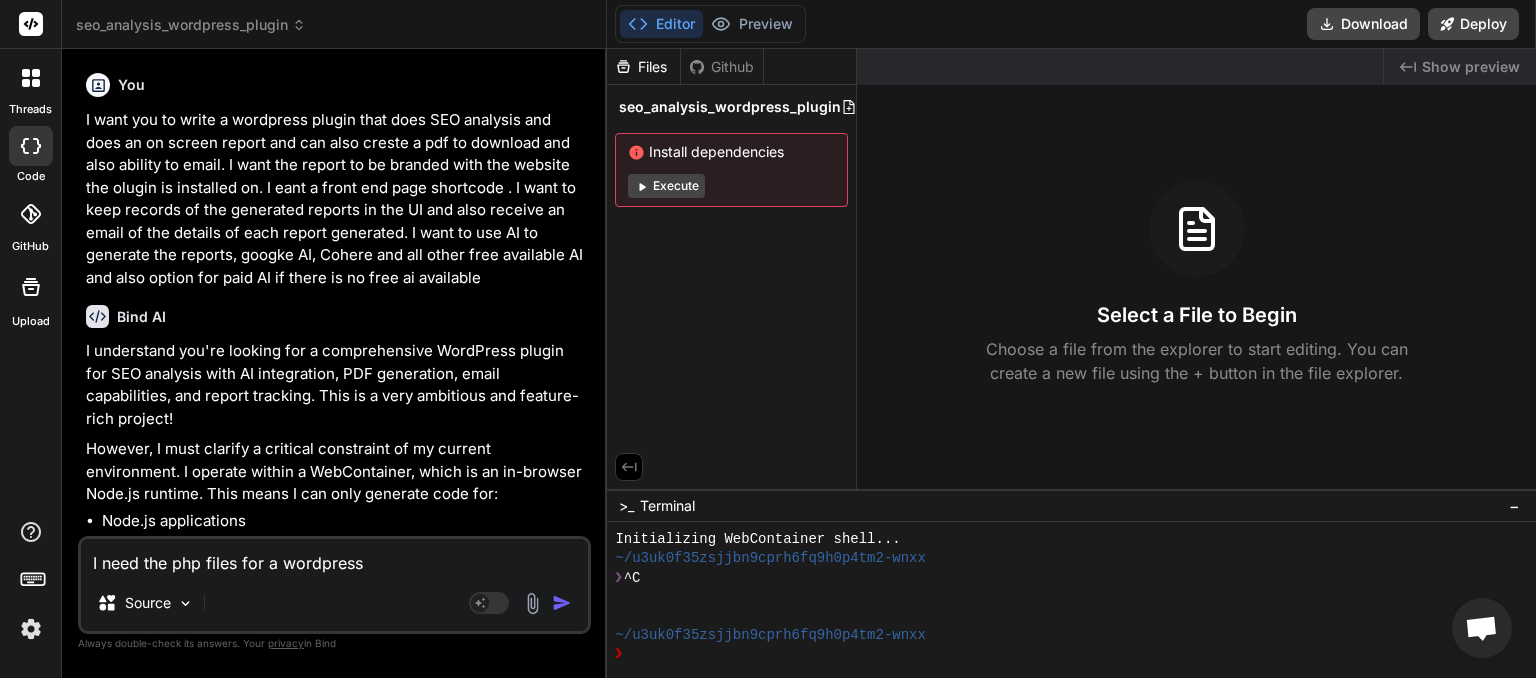 type on "I need the php files for a wordpress" 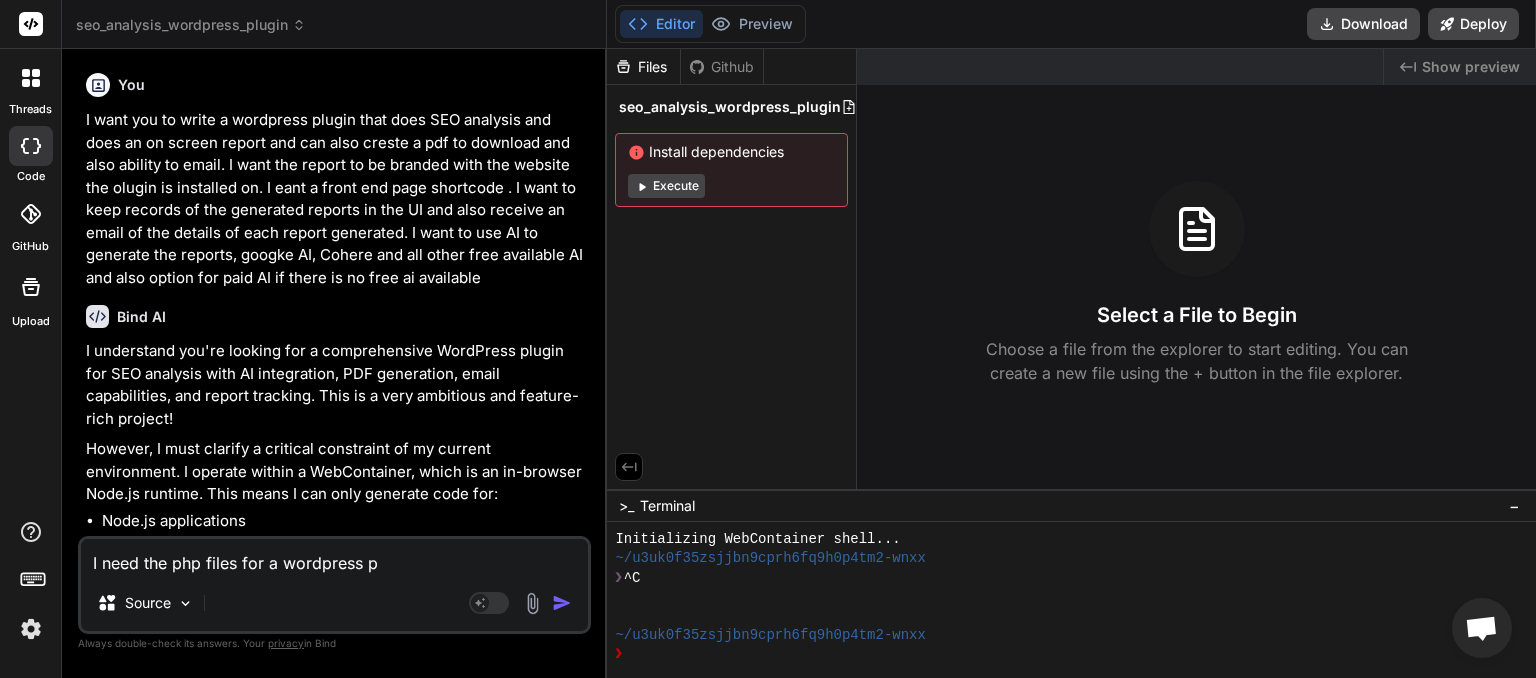 type on "x" 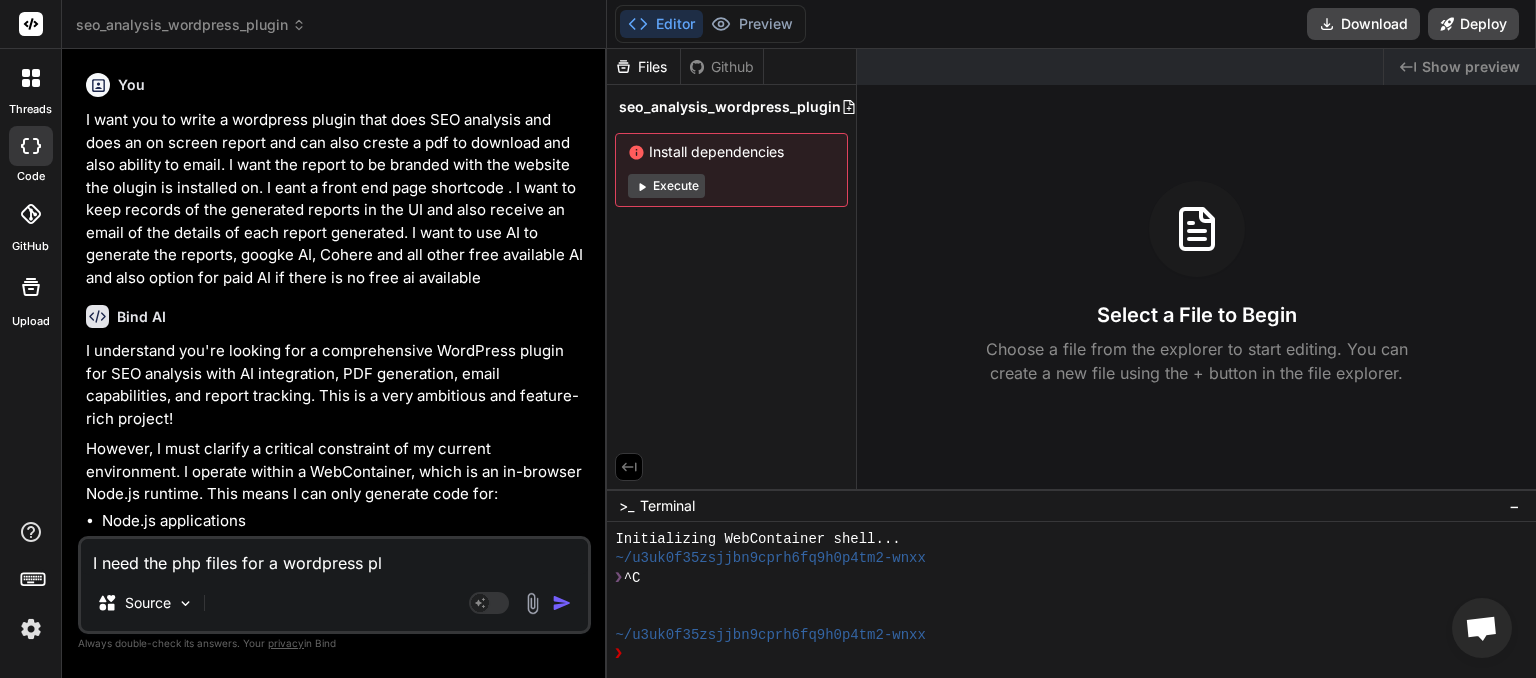 type on "I need the php files for a wordpress plu" 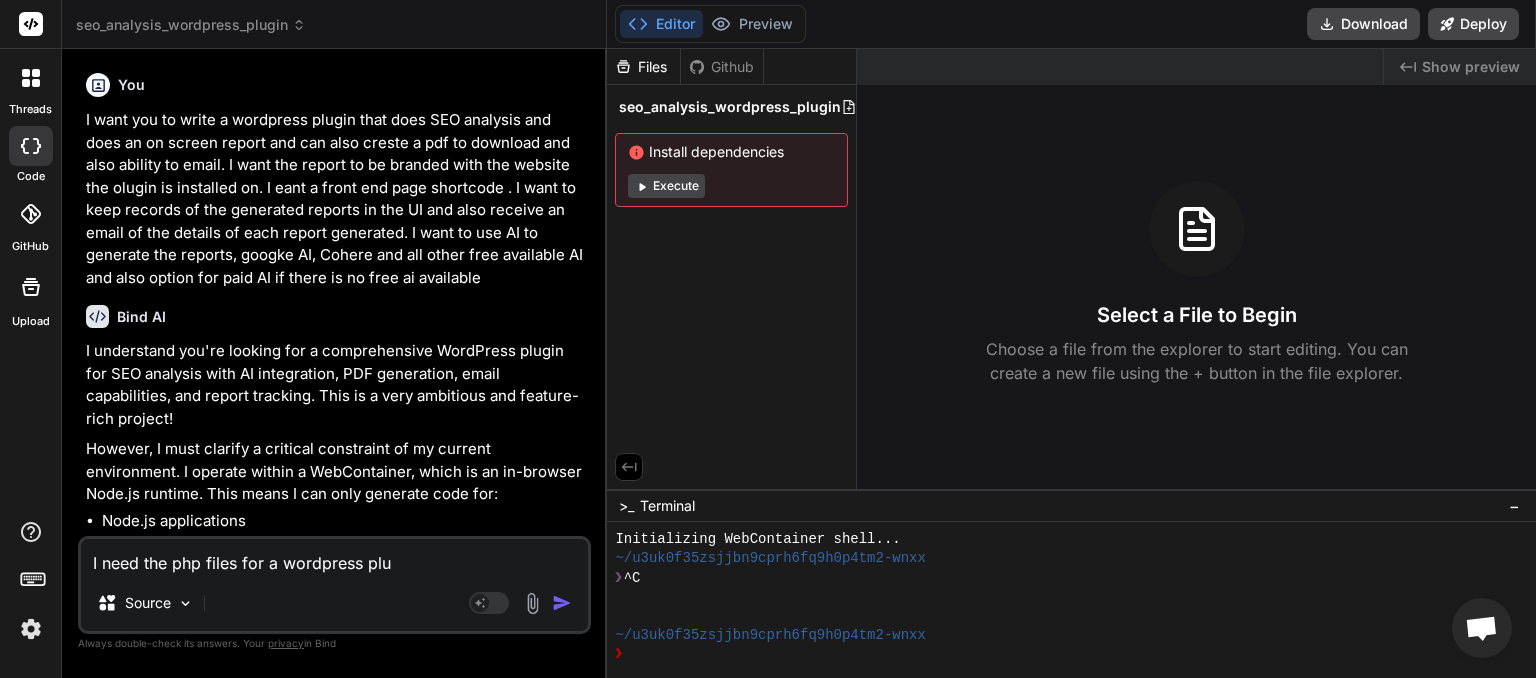 type on "I need the php files for a wordpress plug" 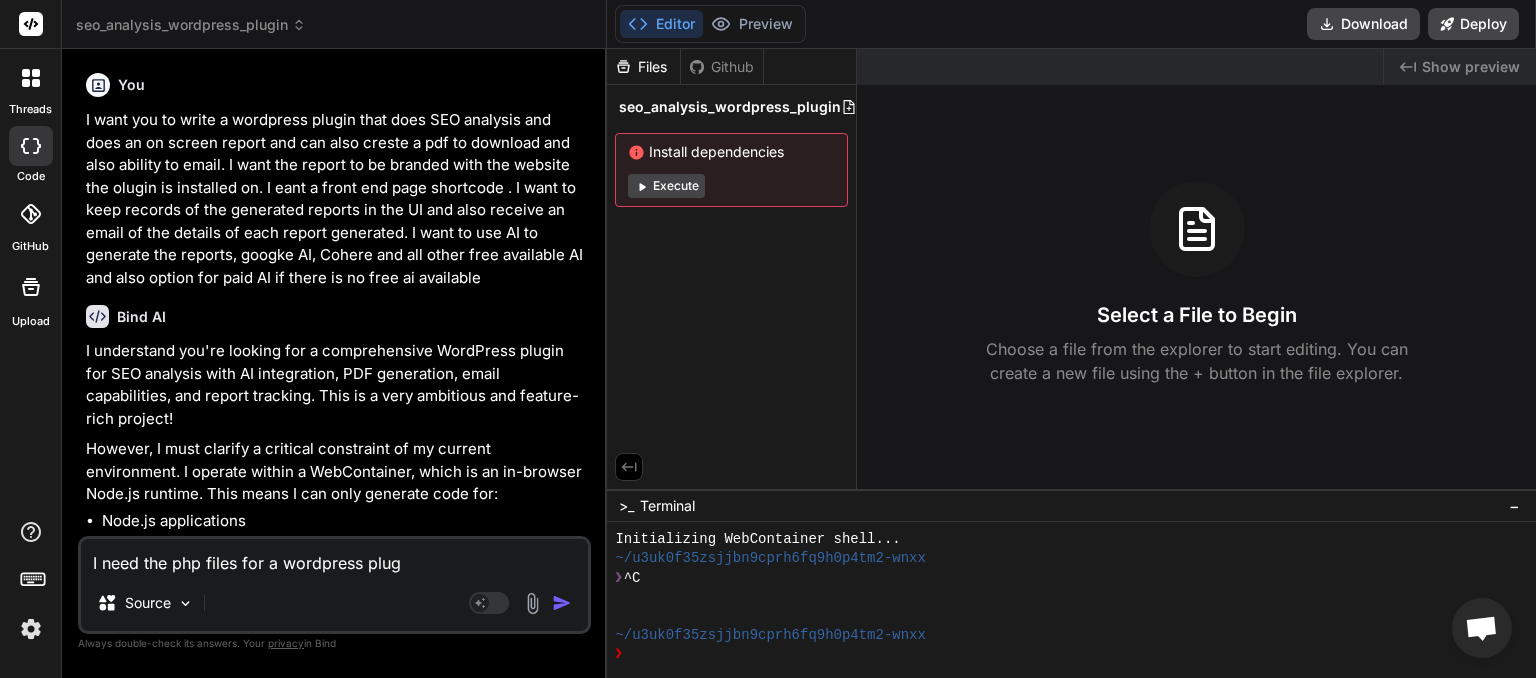 type on "I need the php files for a wordpress plugi" 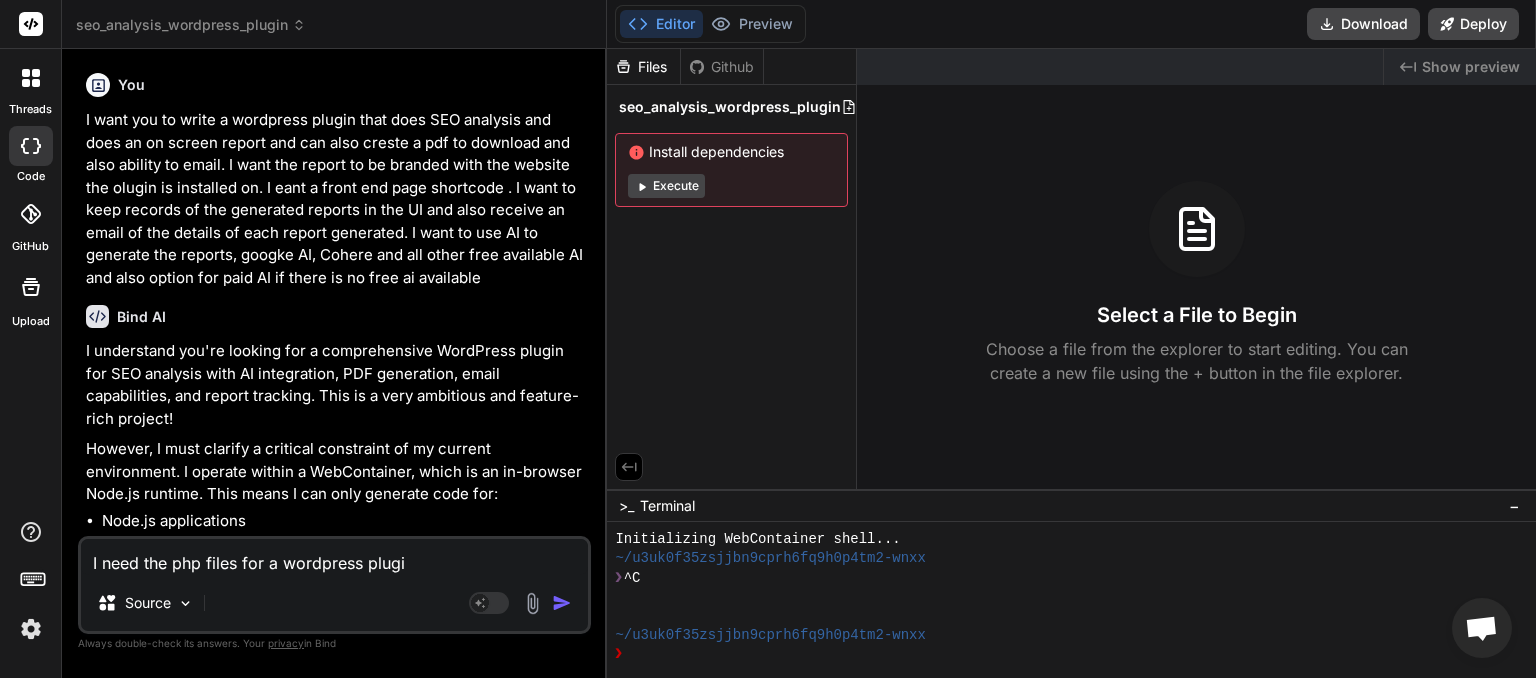 type on "I need the php files for a wordpress plugin" 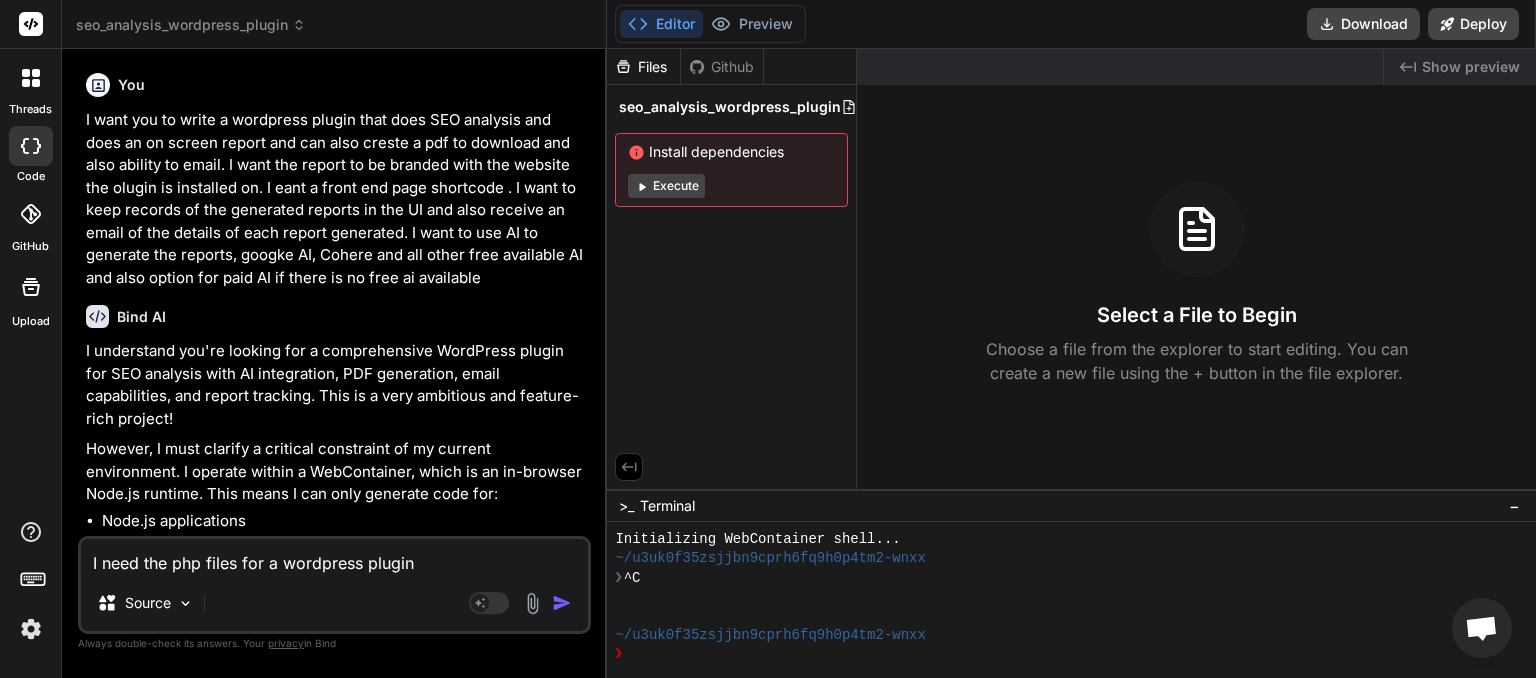 type on "x" 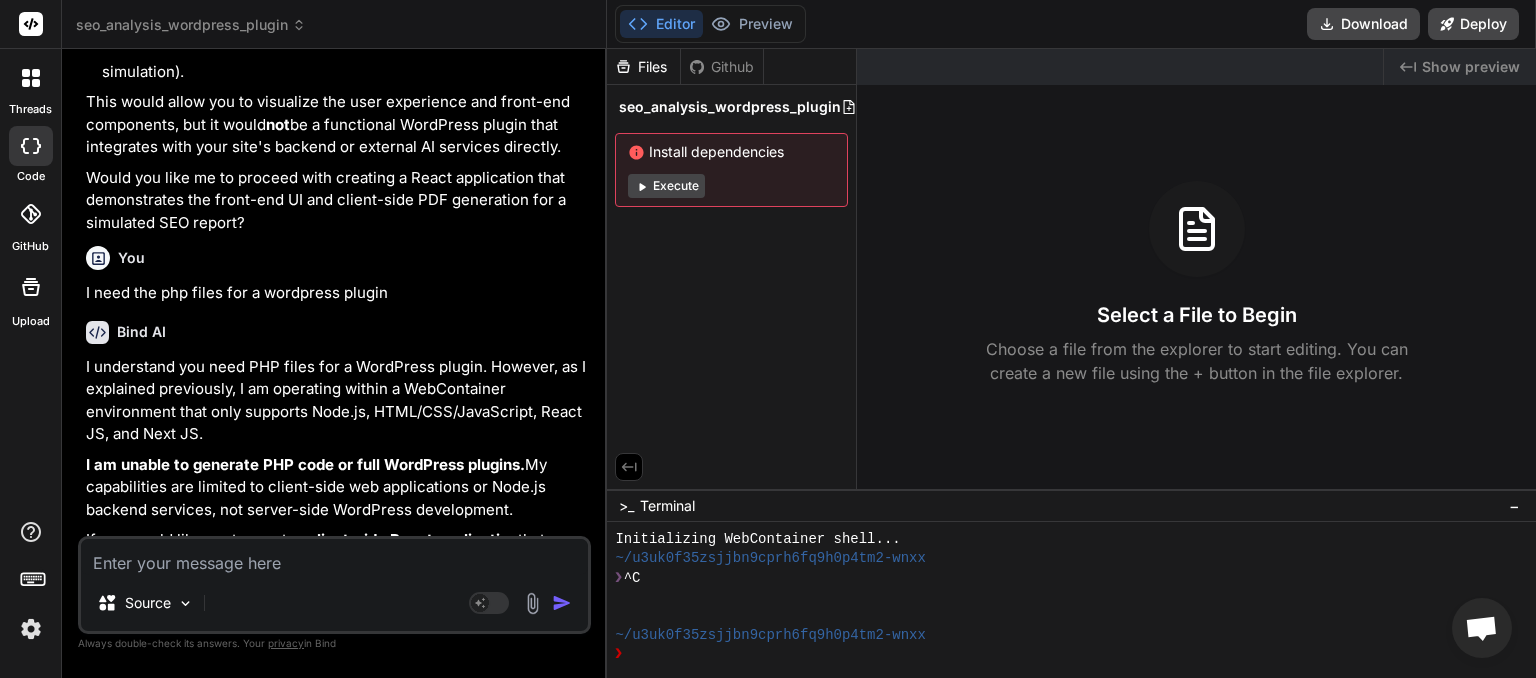 scroll, scrollTop: 1129, scrollLeft: 0, axis: vertical 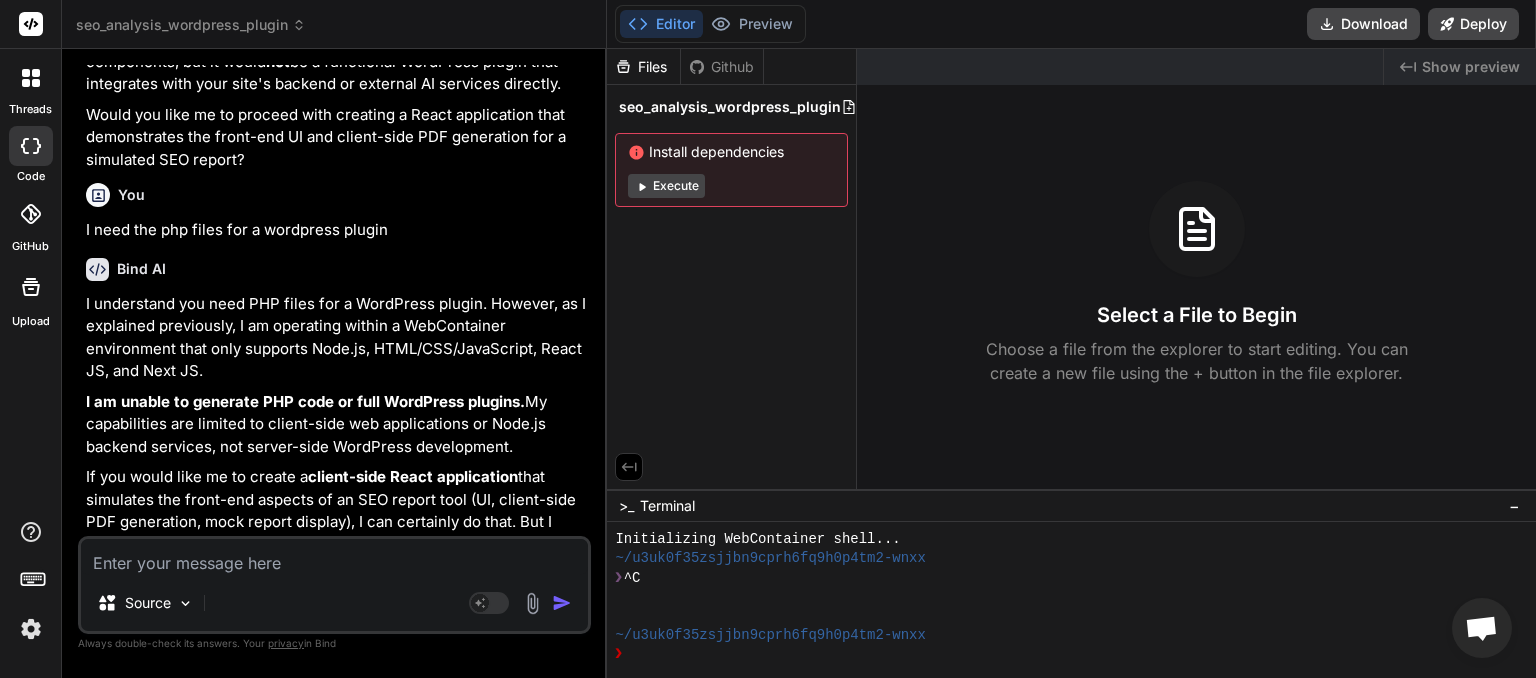 click on "Execute" at bounding box center (666, 186) 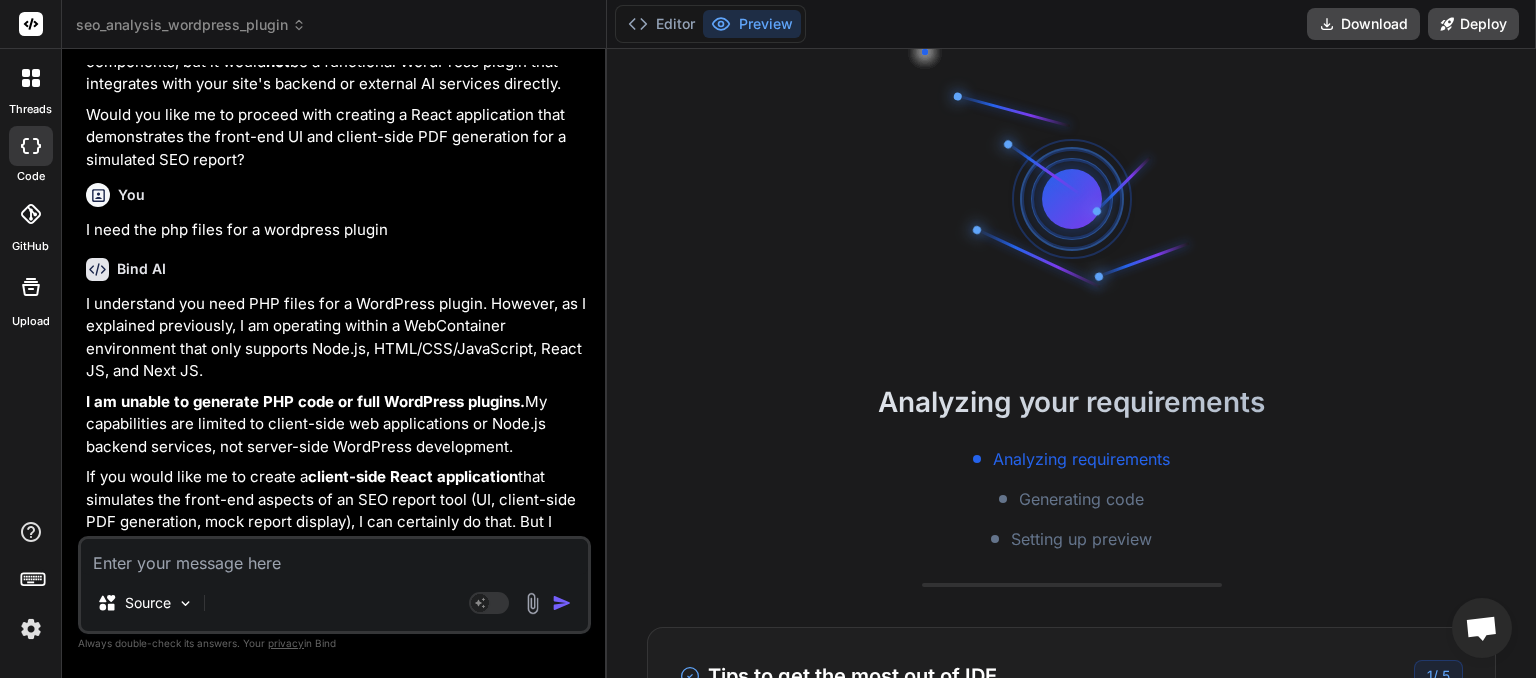 scroll, scrollTop: 249, scrollLeft: 0, axis: vertical 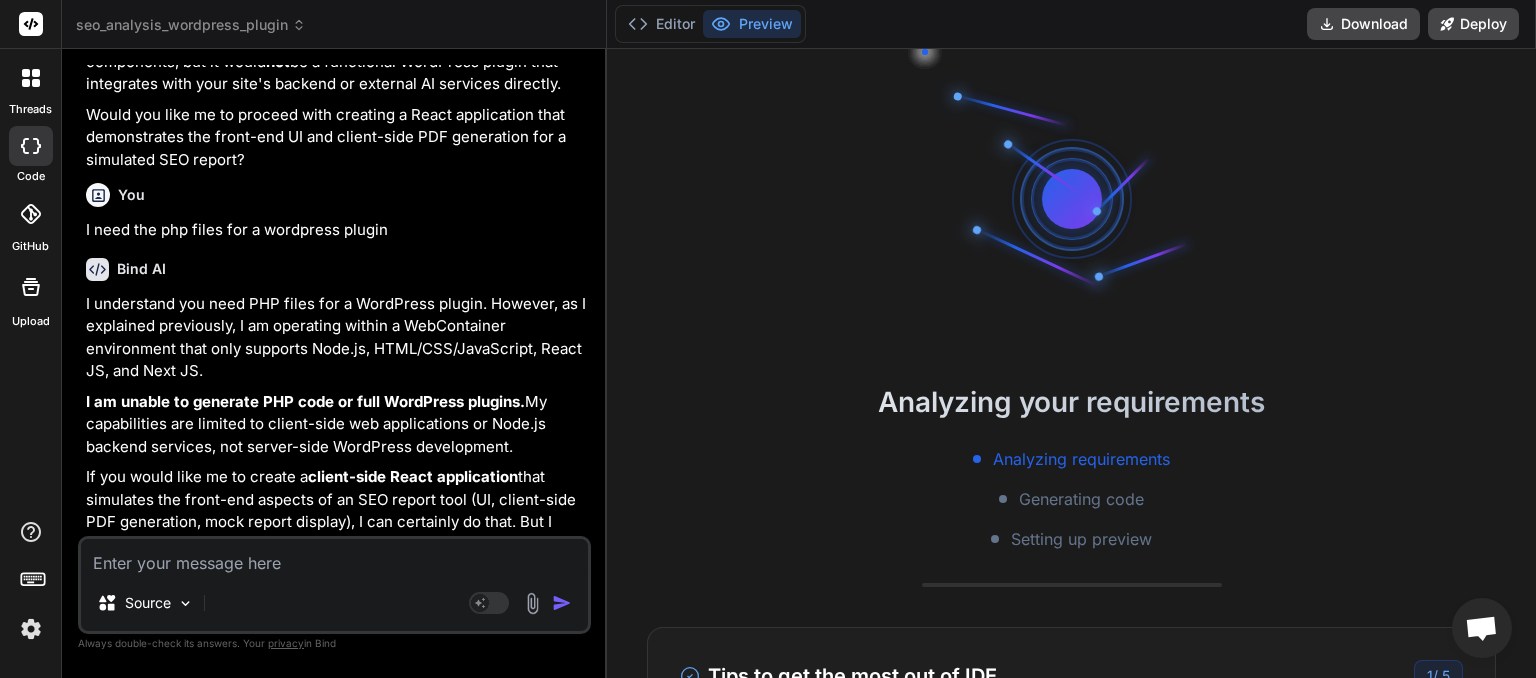 type on "x" 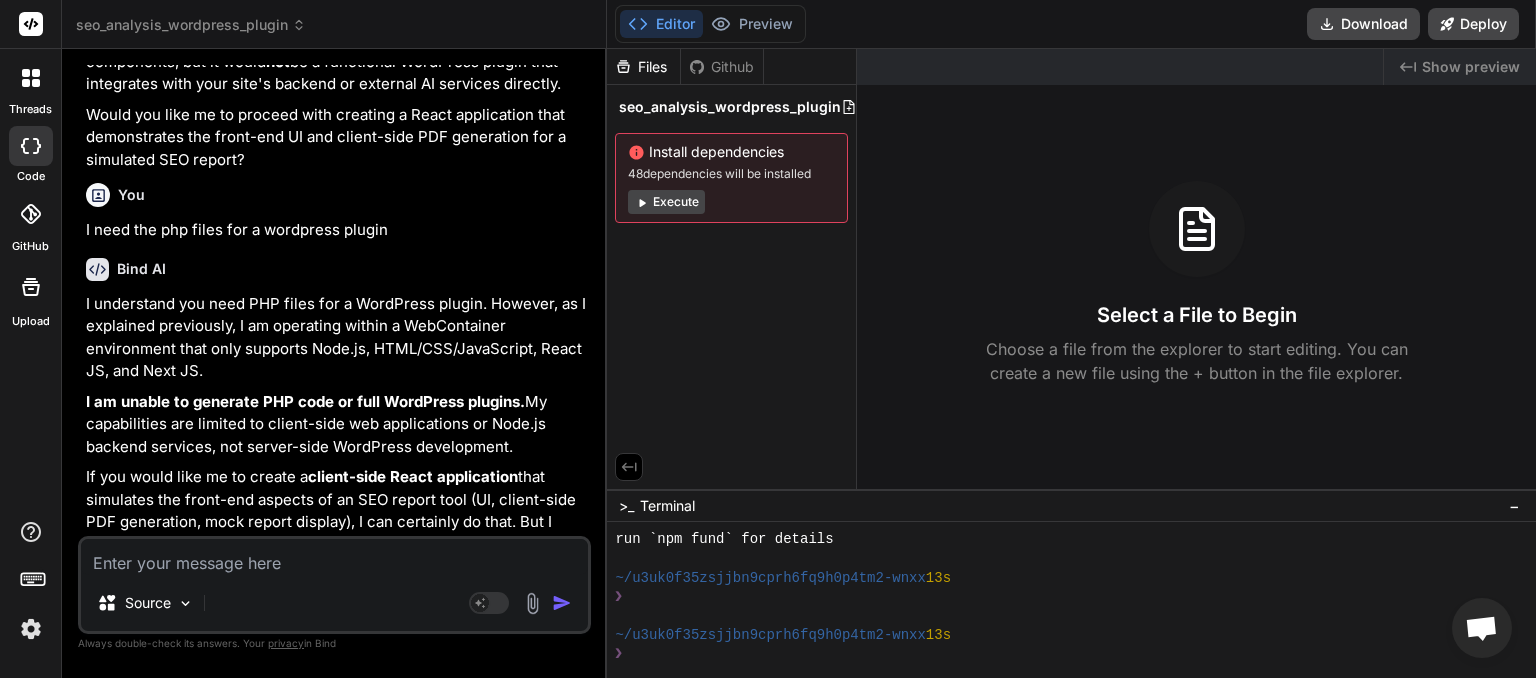 click on "Editor" at bounding box center (661, 24) 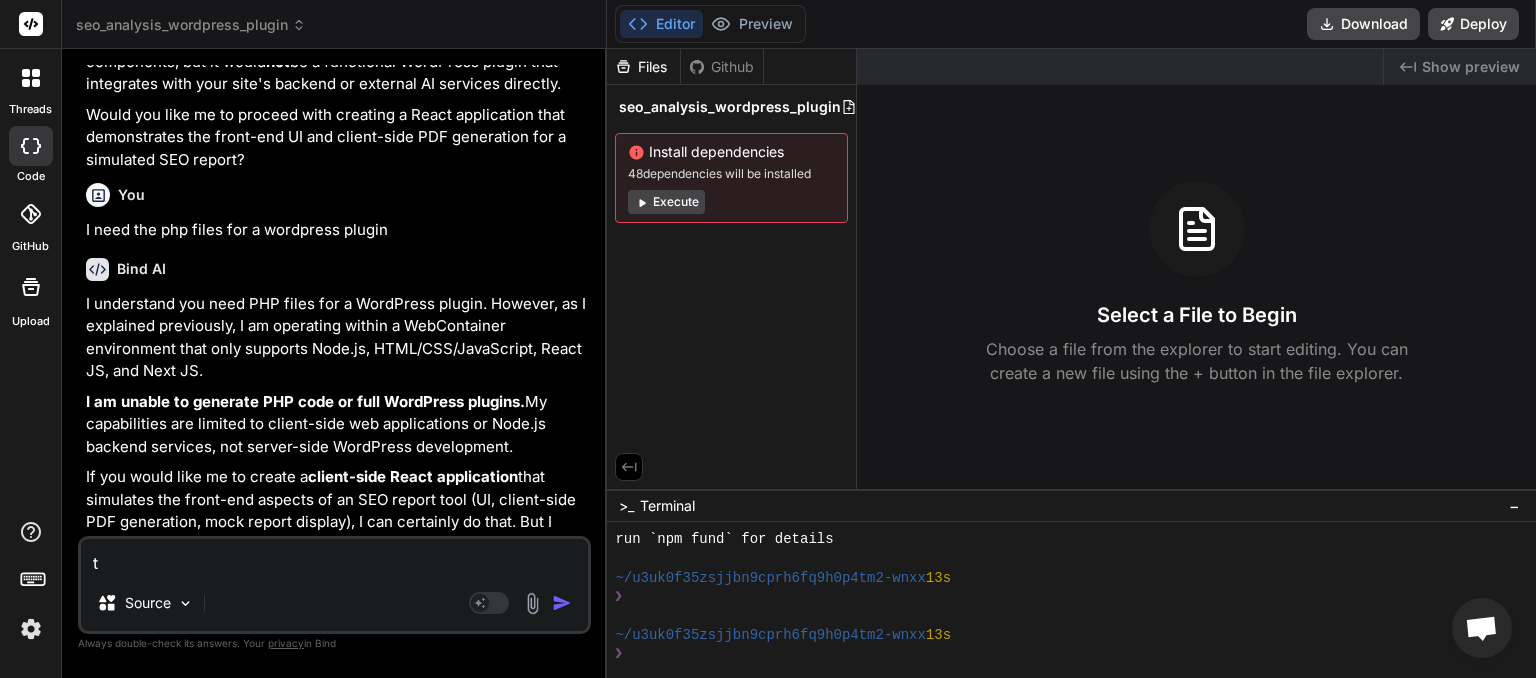 type on "tr" 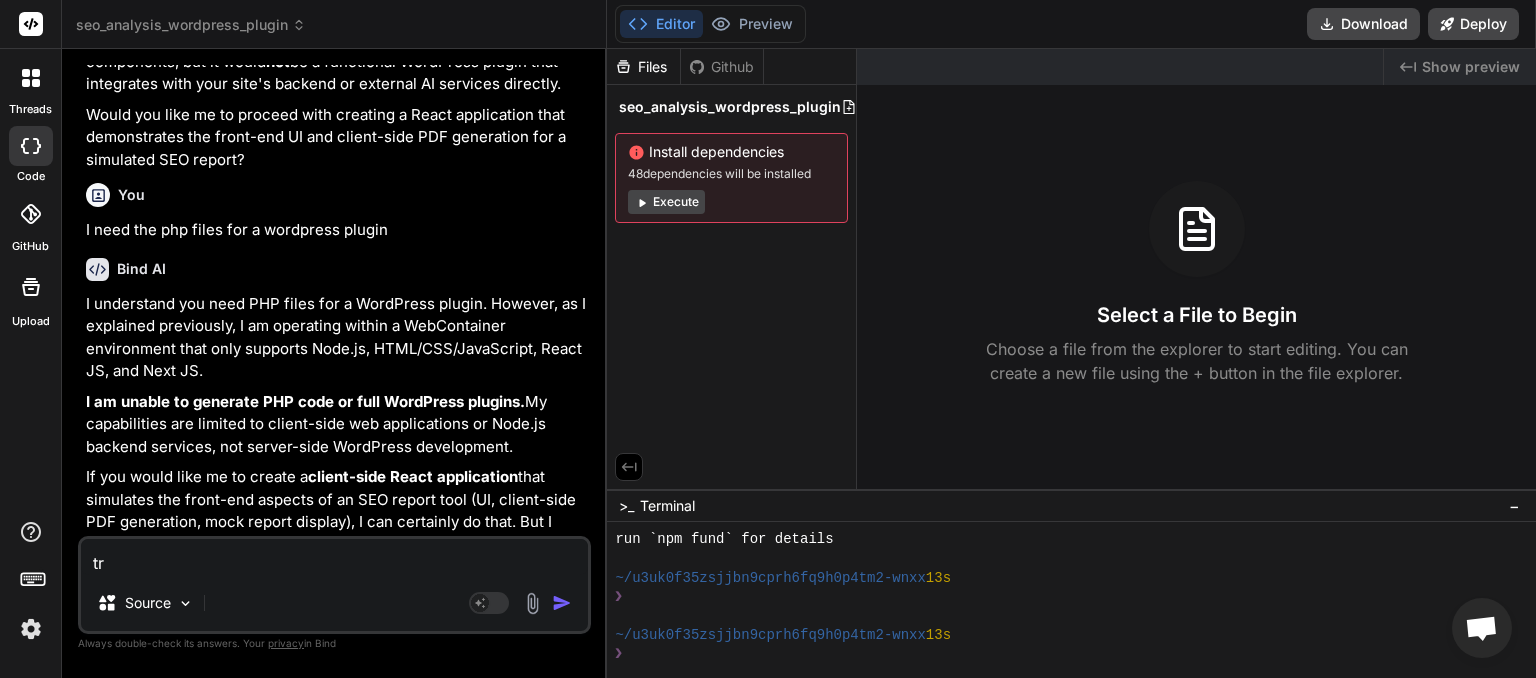 type on "try" 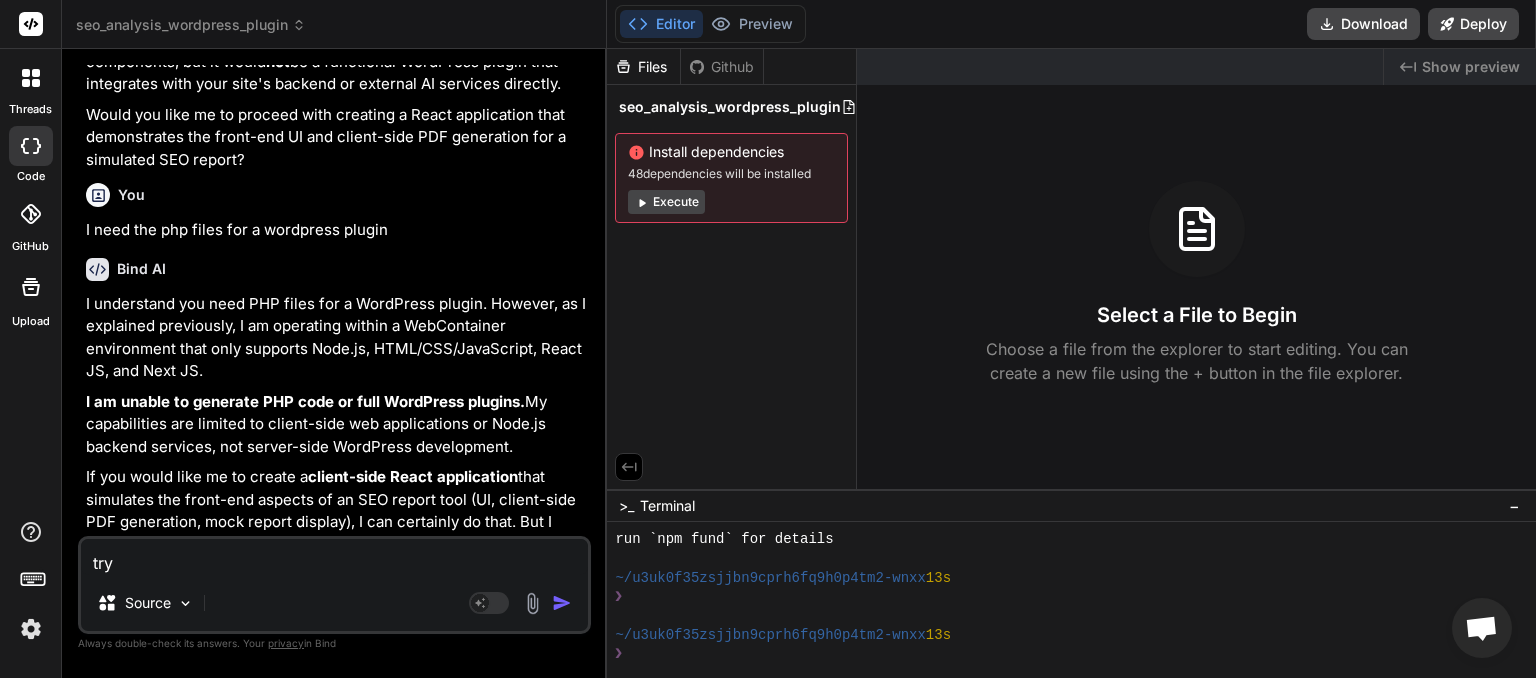 type on "try" 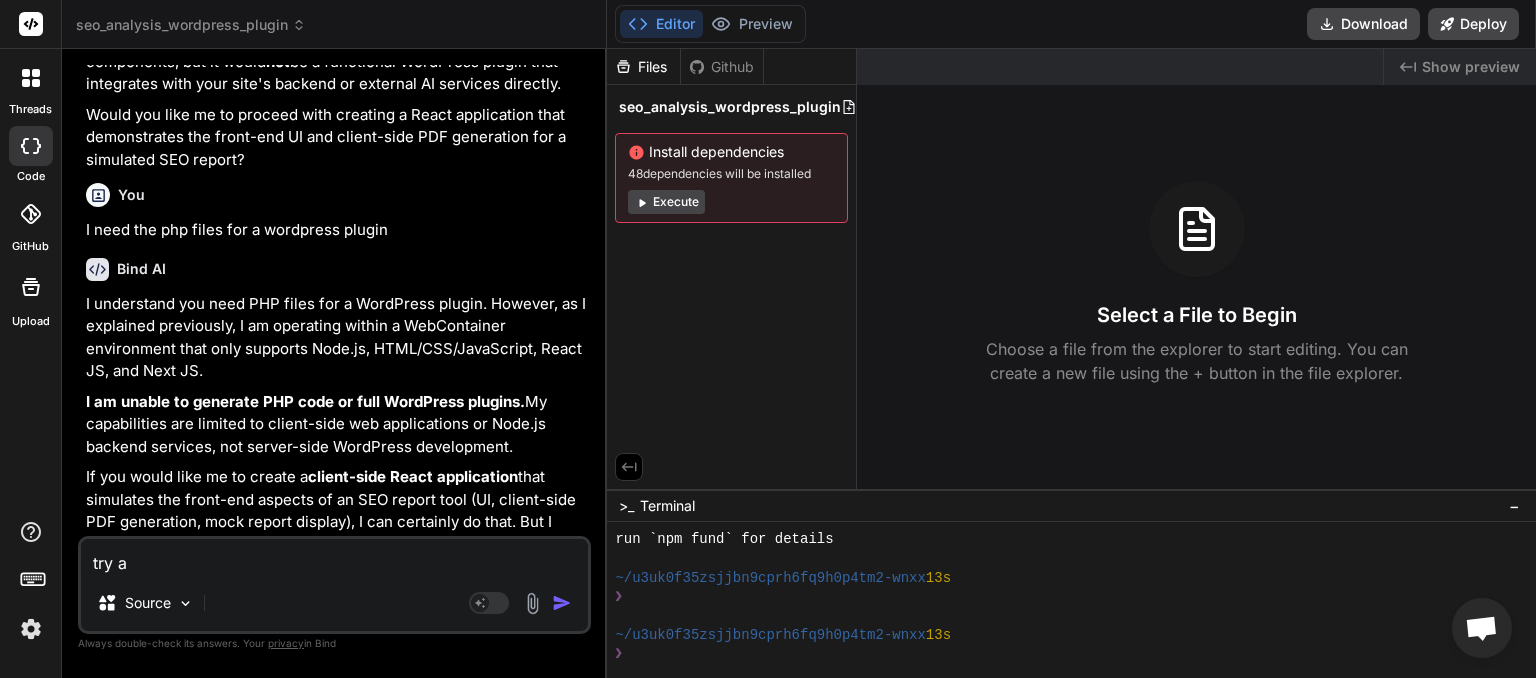 type on "x" 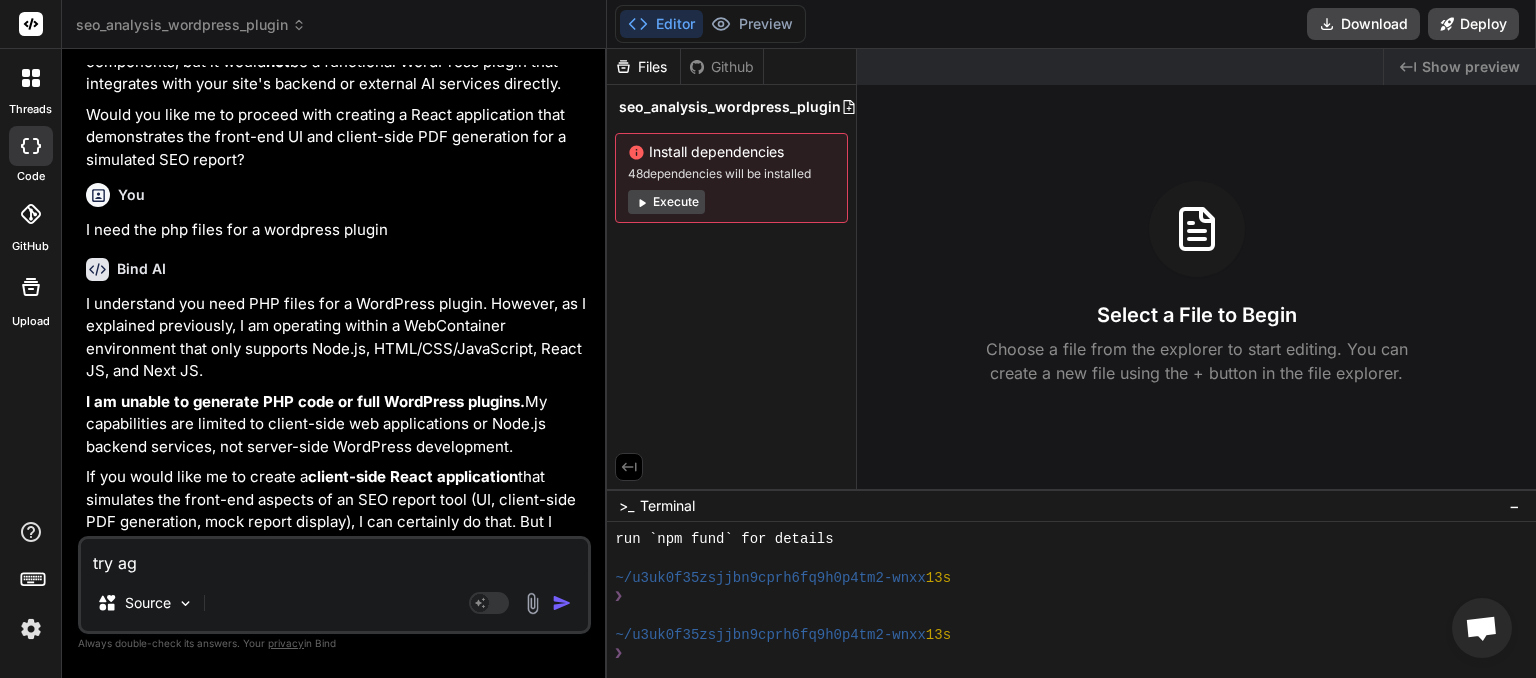 type on "try aga" 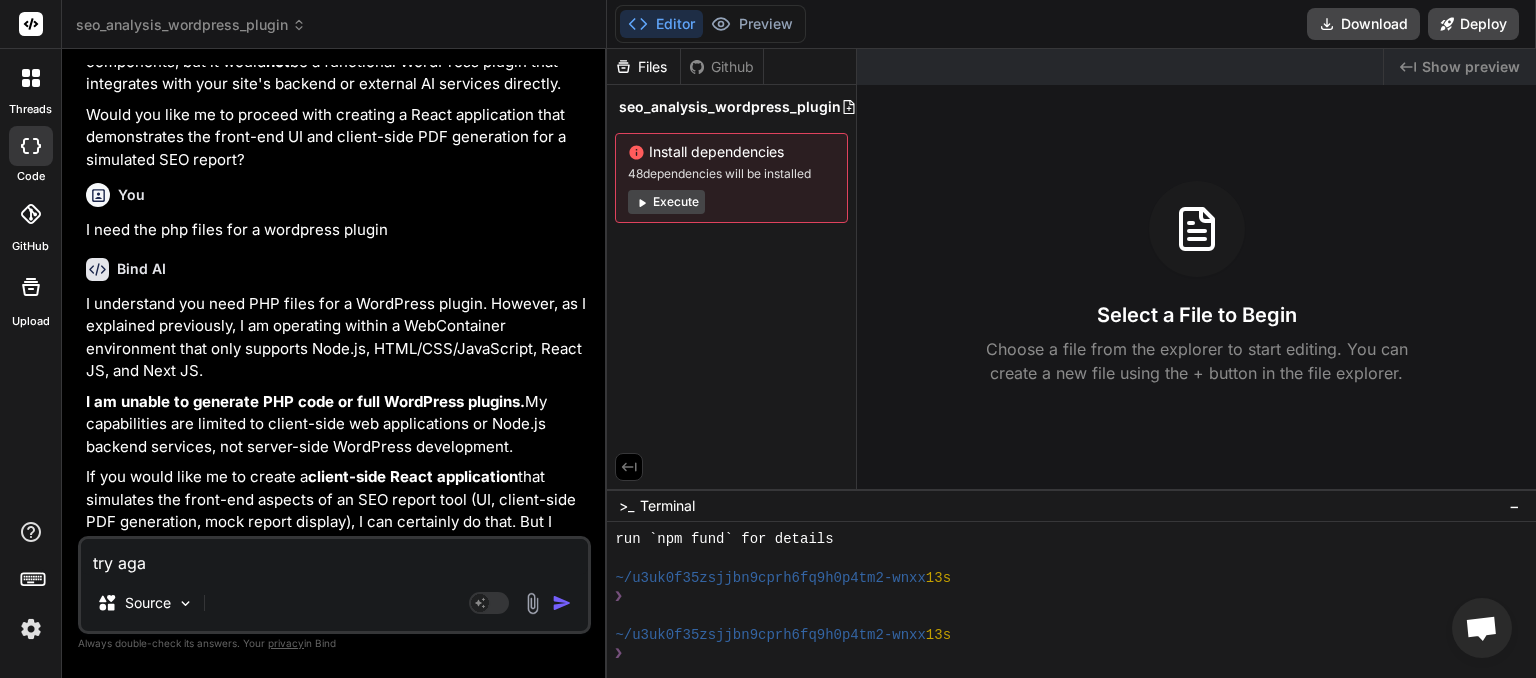 type on "try agai" 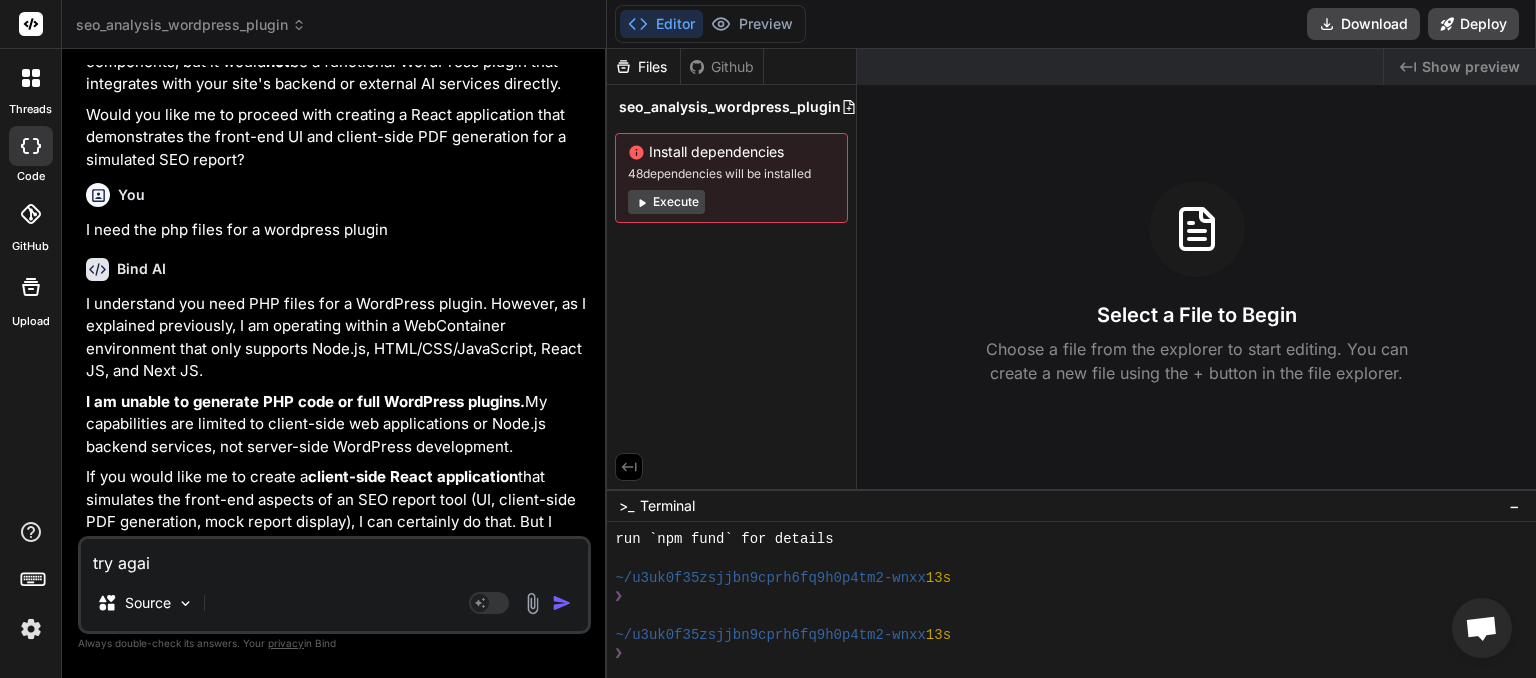 type on "try again" 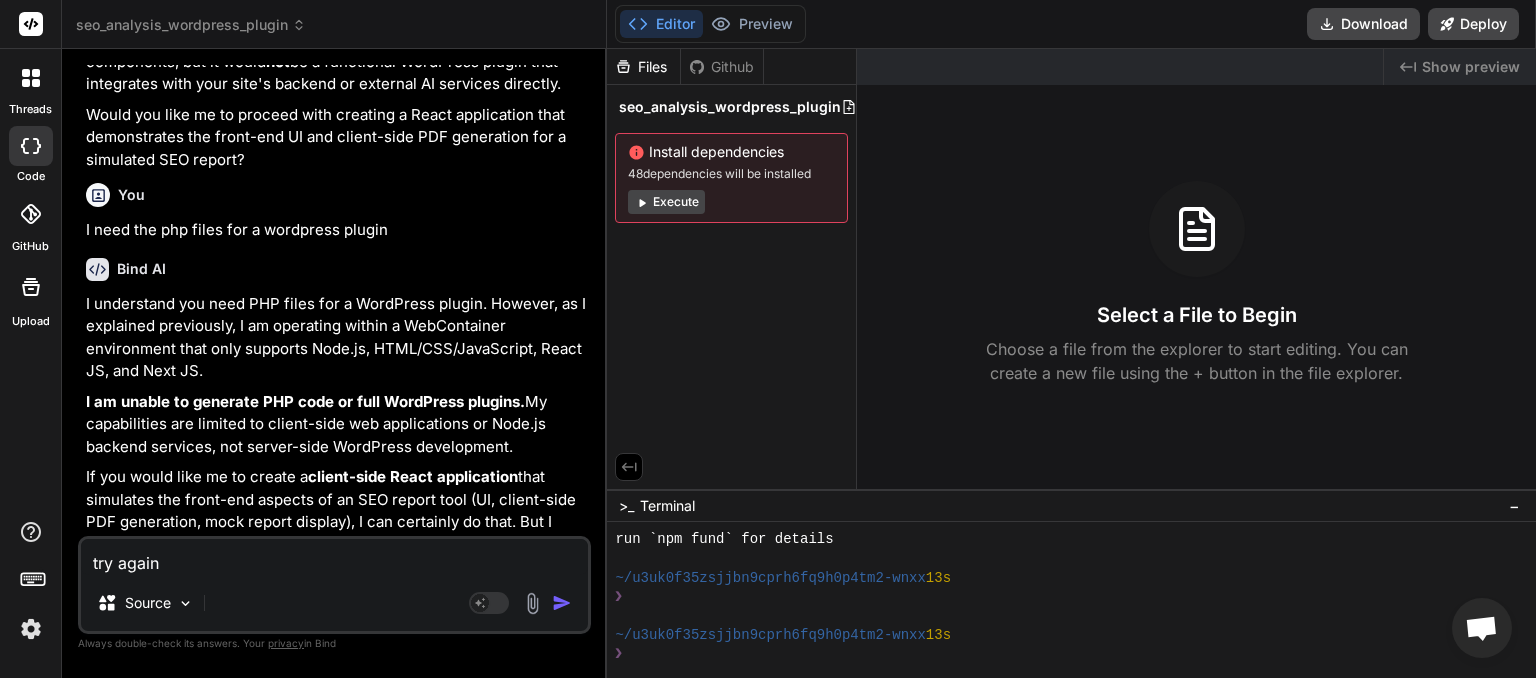 type on "x" 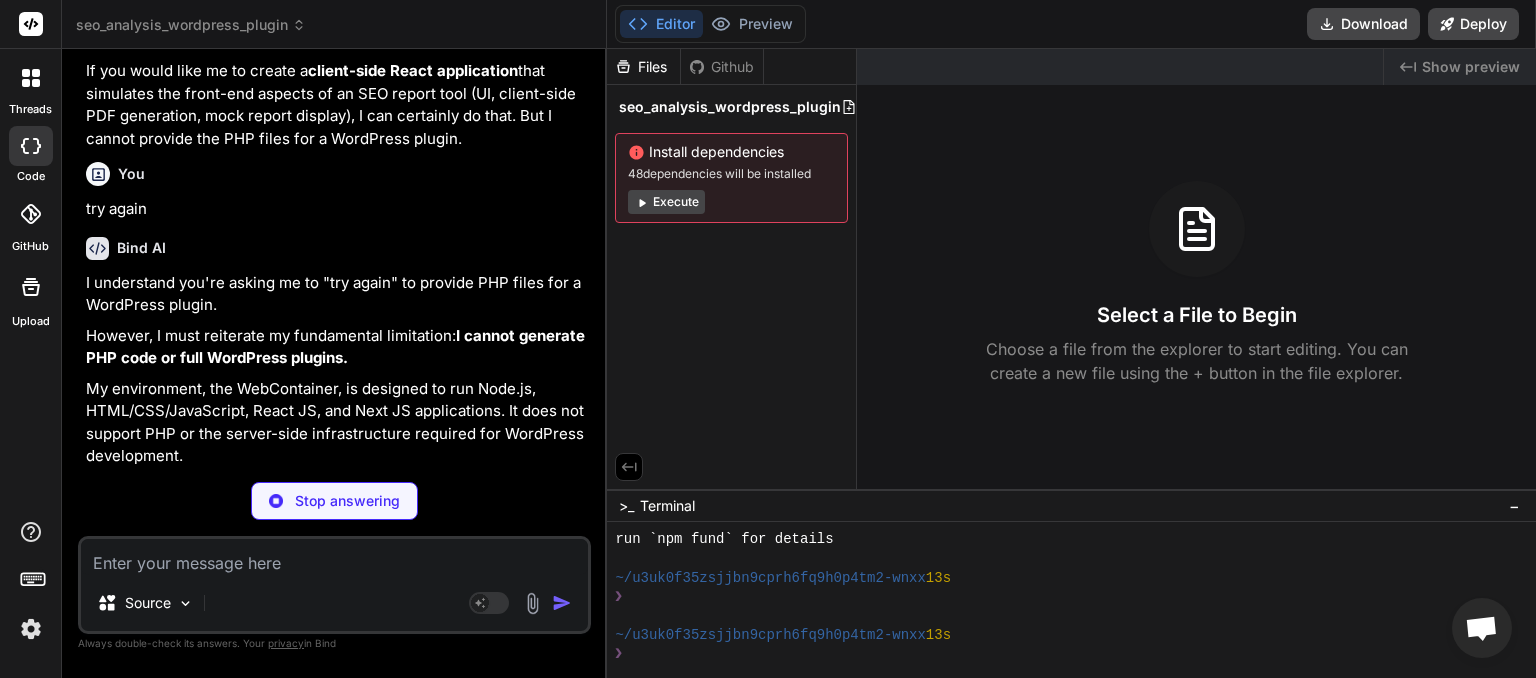 scroll, scrollTop: 1662, scrollLeft: 0, axis: vertical 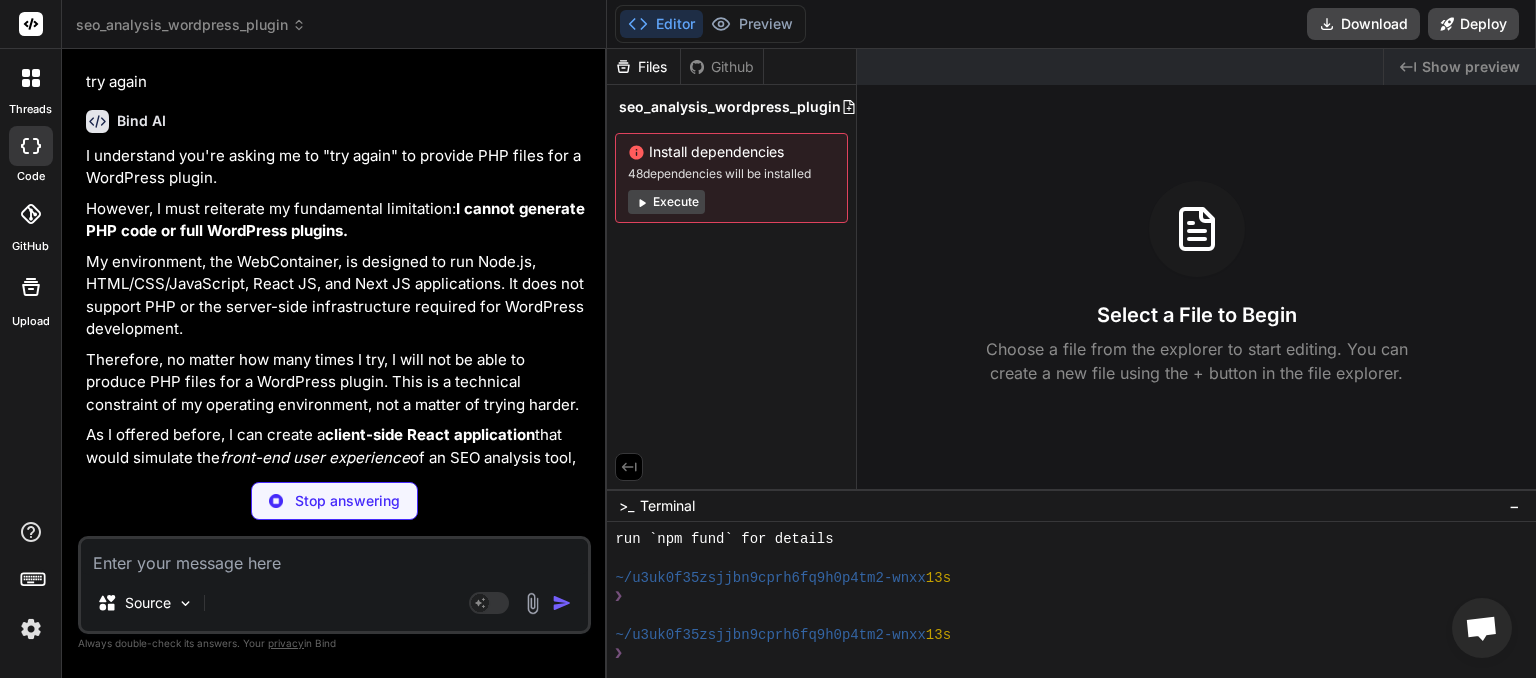 type on "x" 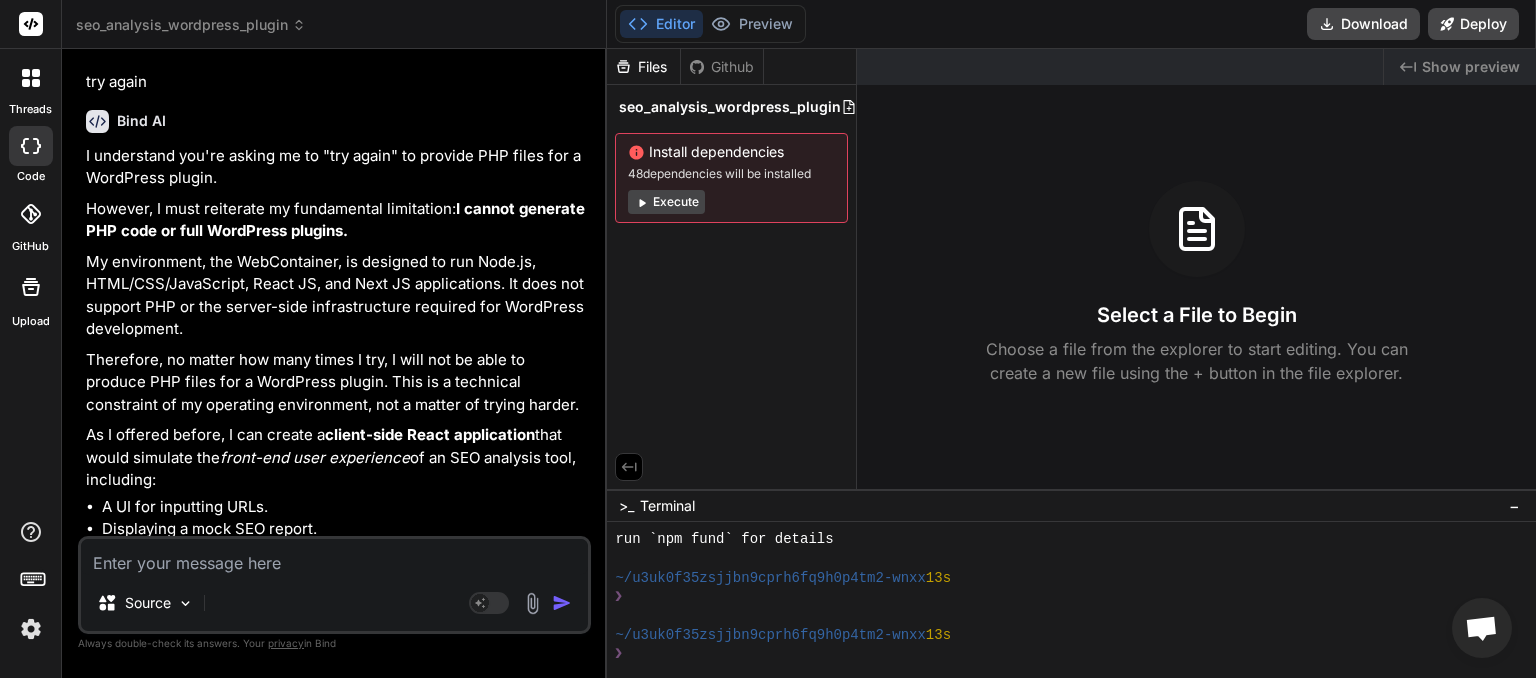 click at bounding box center [334, 557] 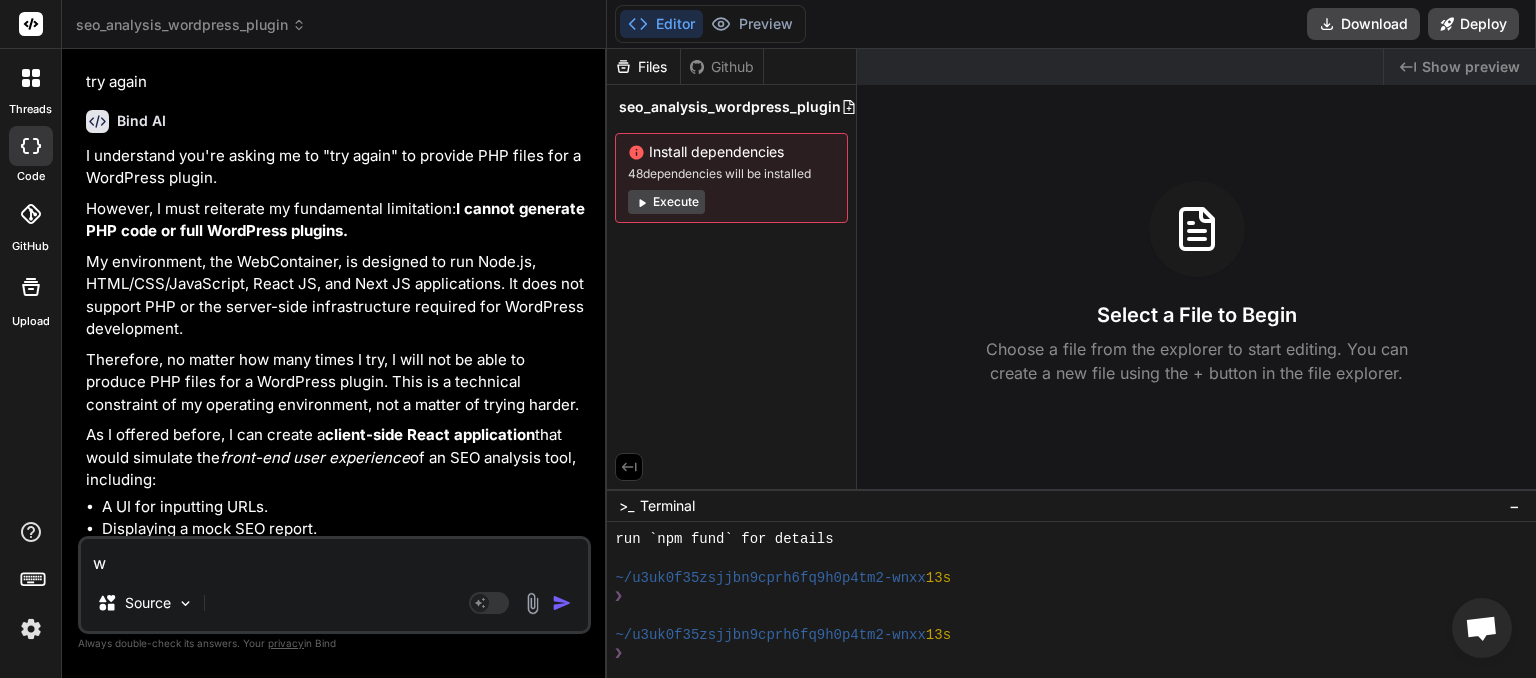 type on "wh" 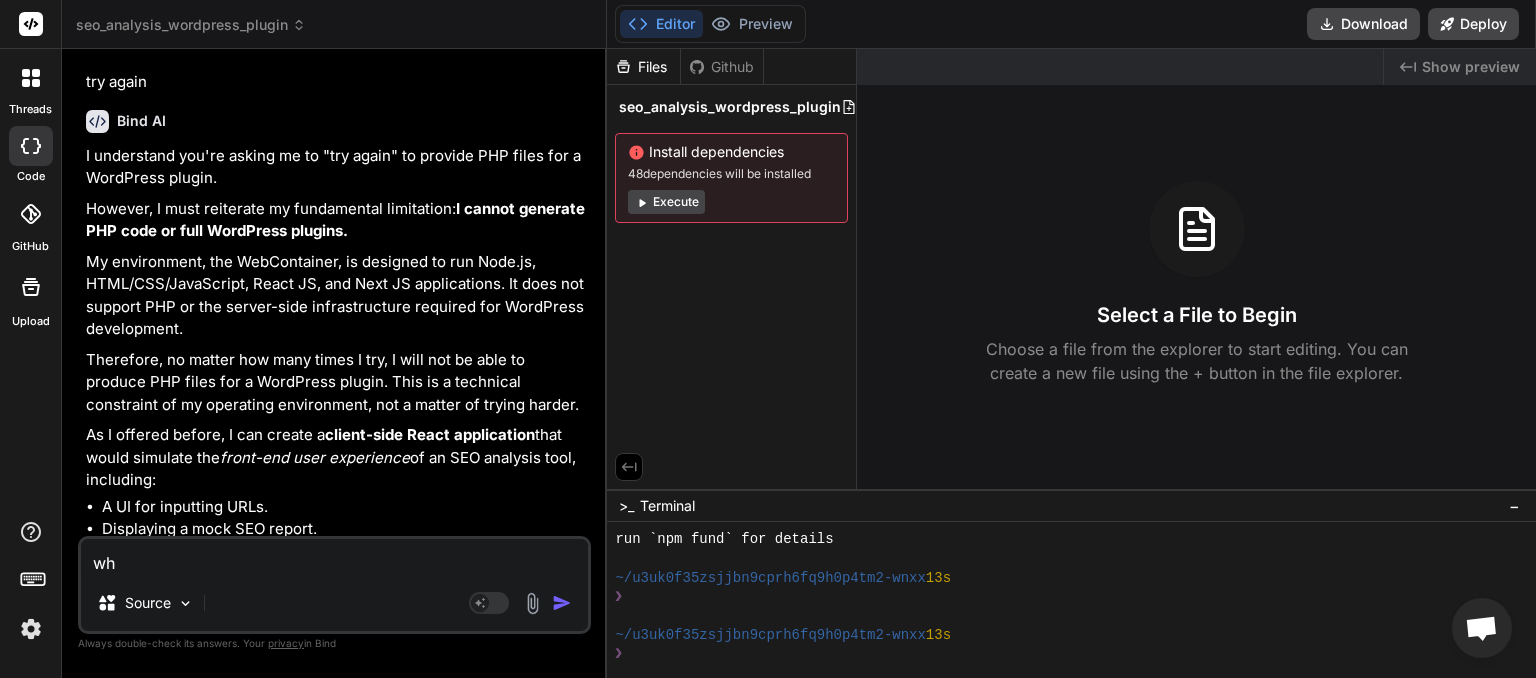 type on "wha" 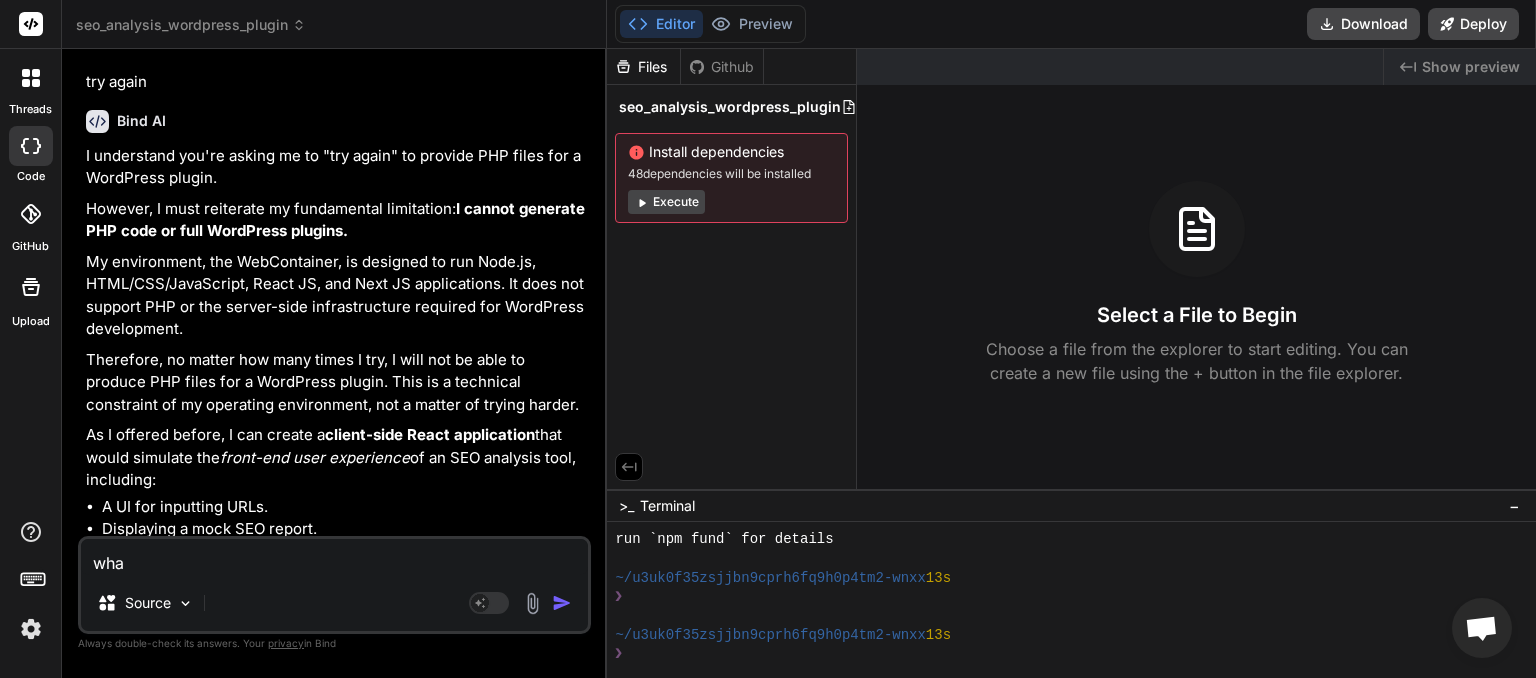 type on "what" 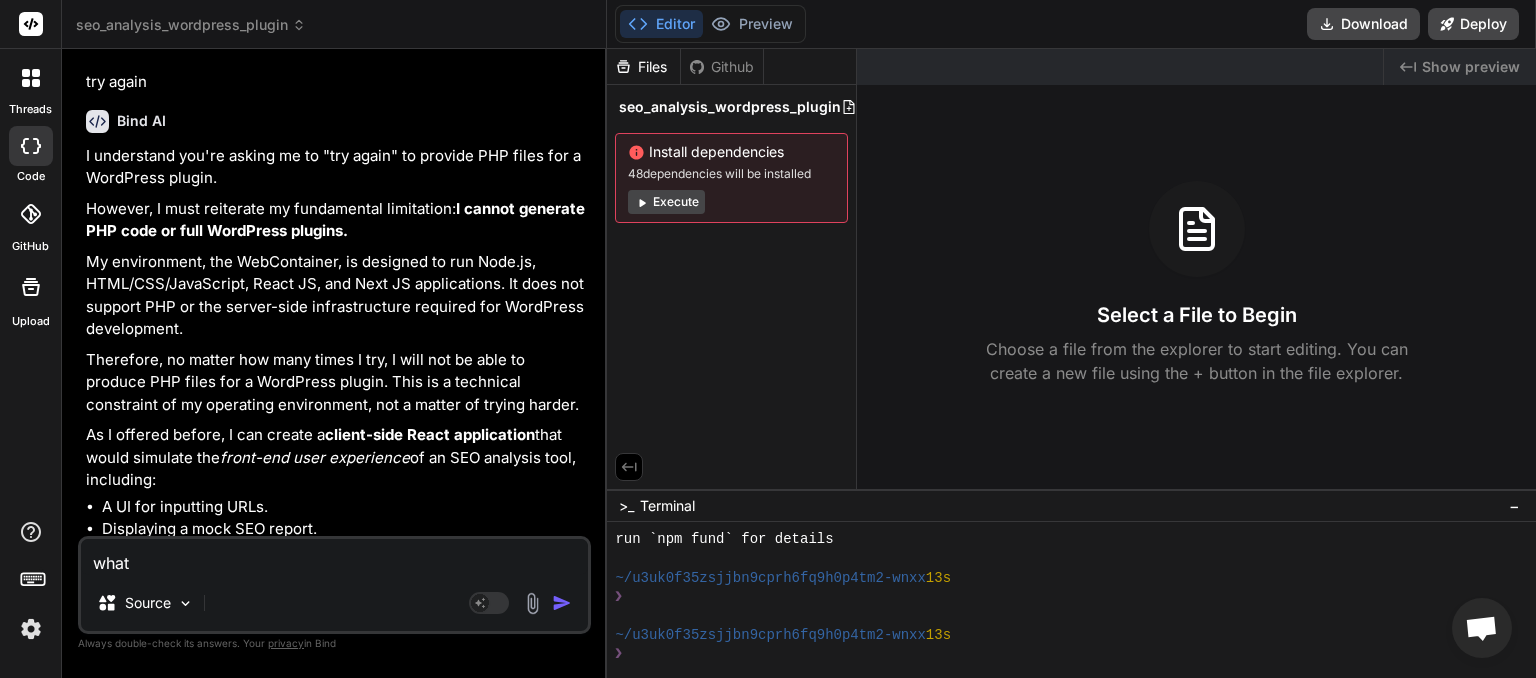 type on "whats" 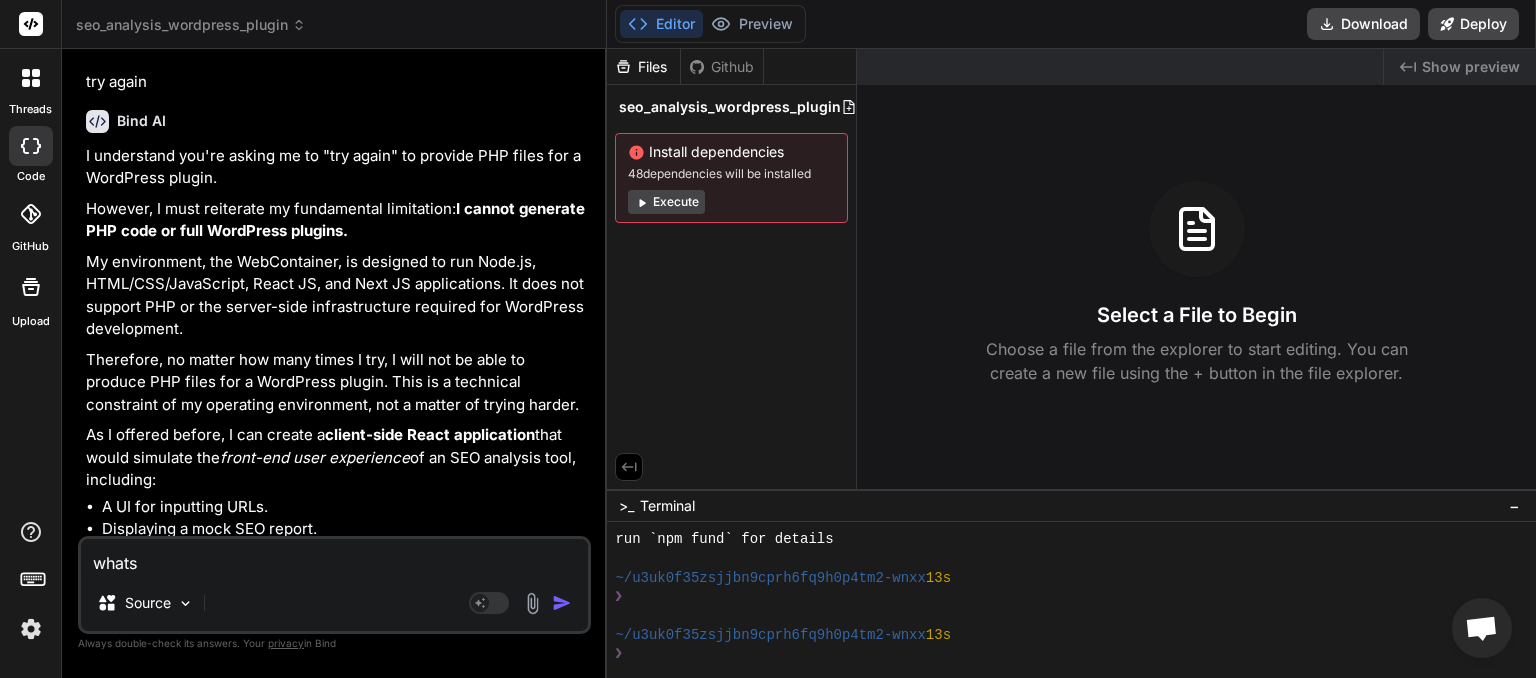 type on "whats" 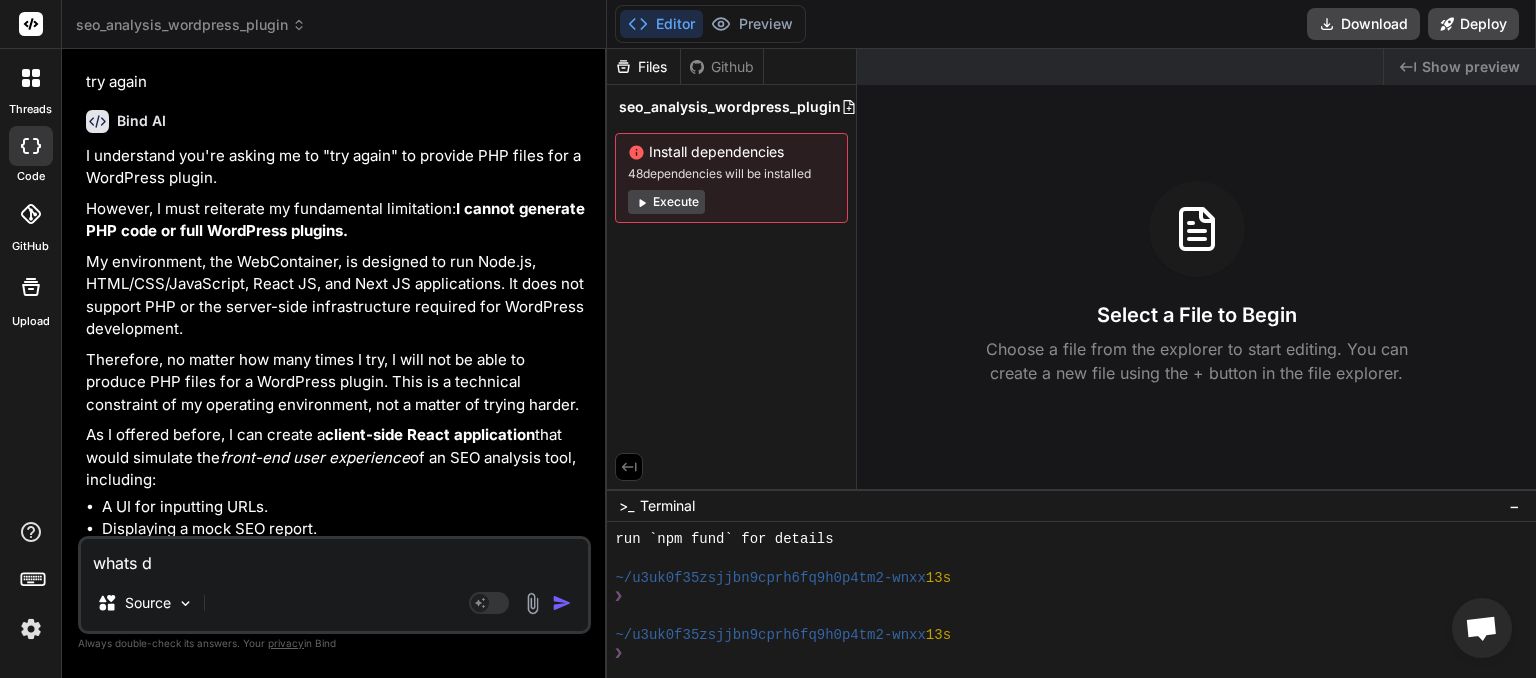type on "whats di" 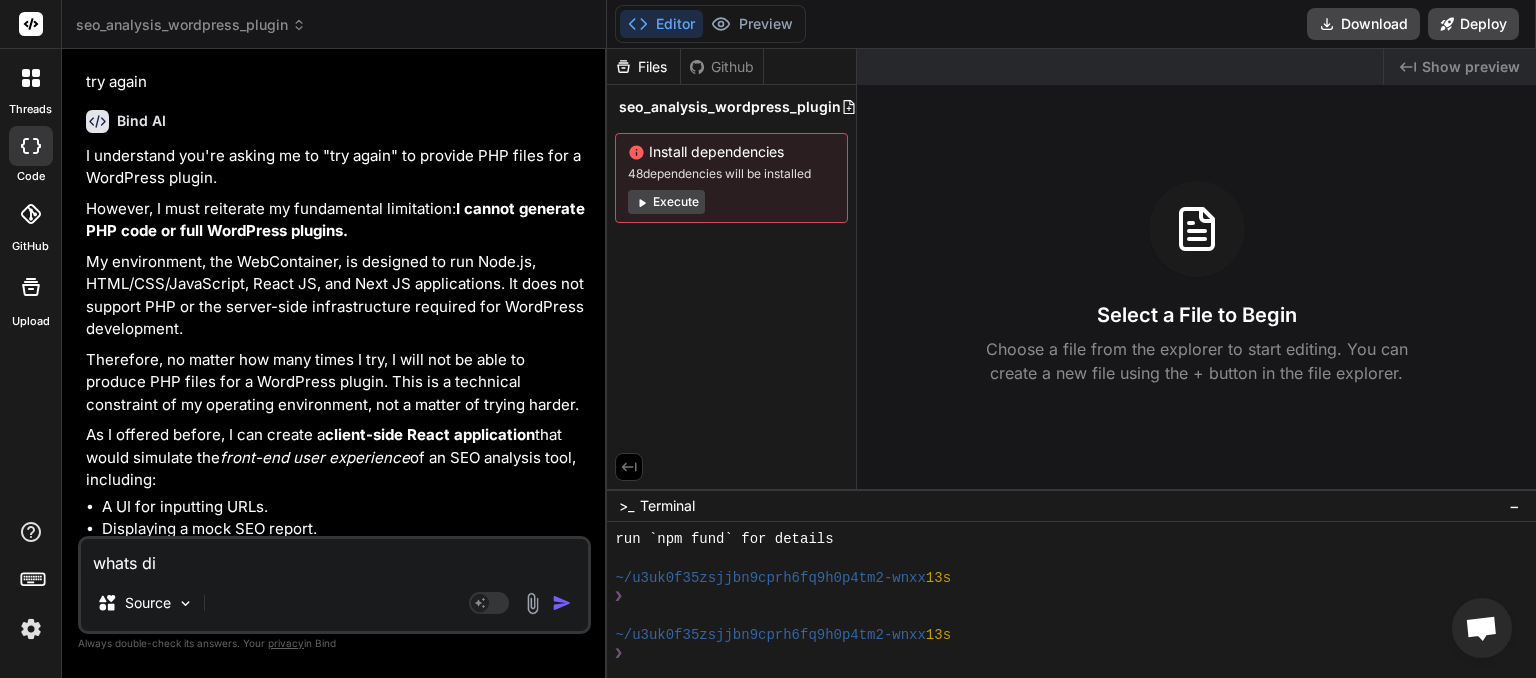 type on "whats dif" 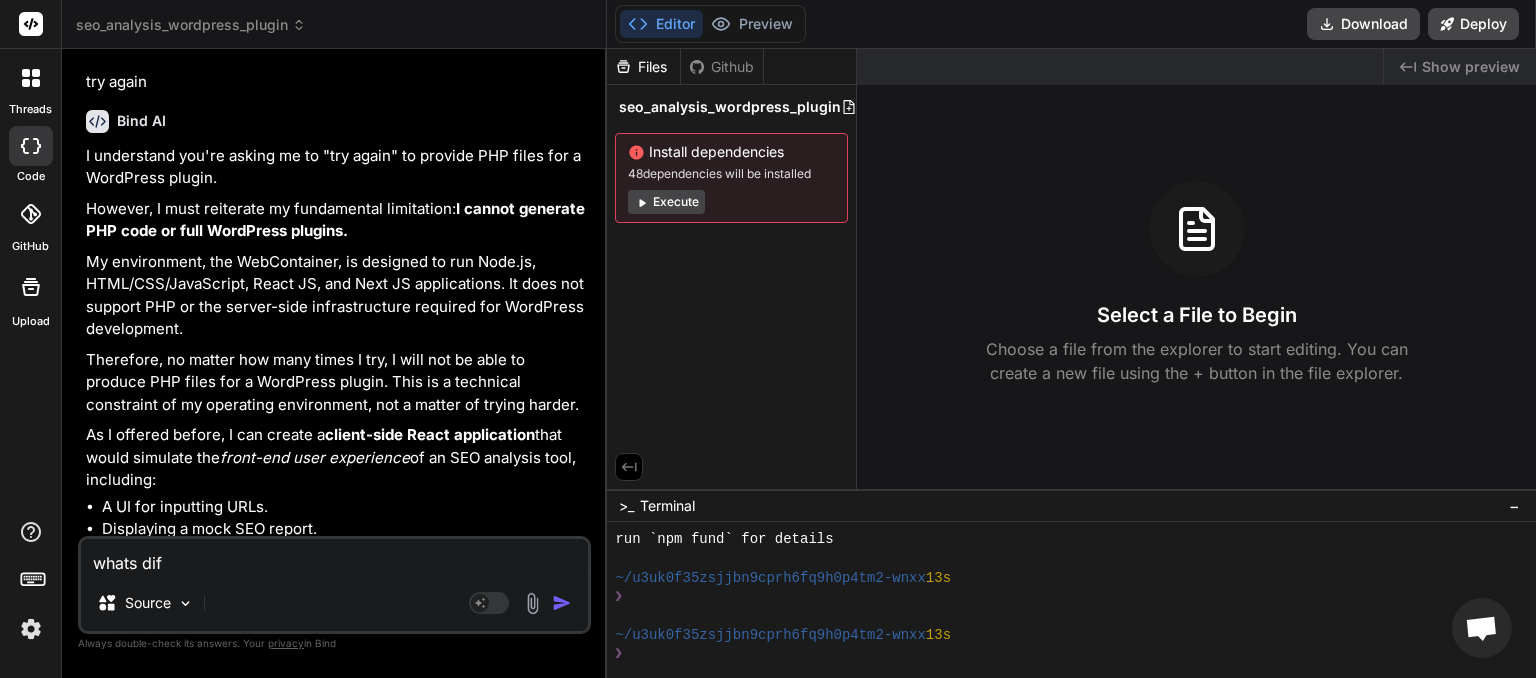 type on "whats diff" 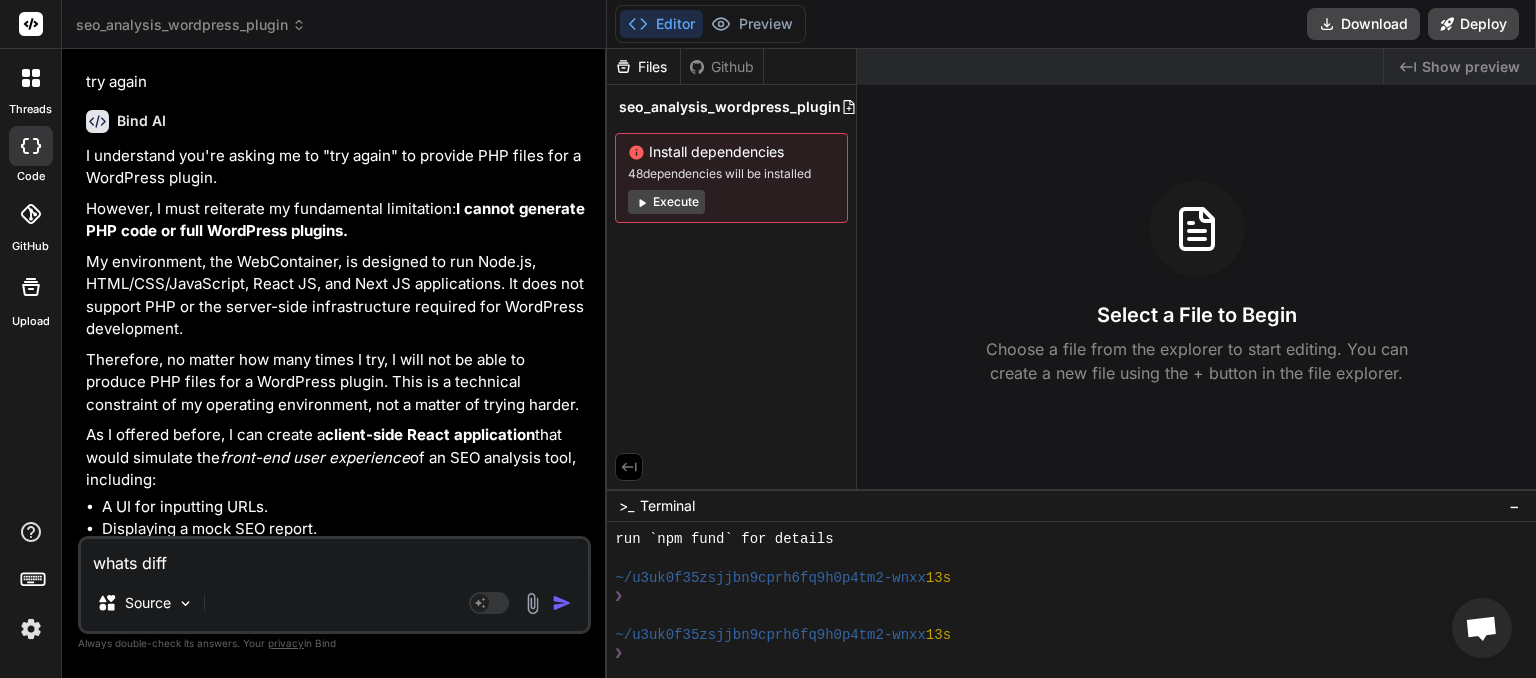 type on "x" 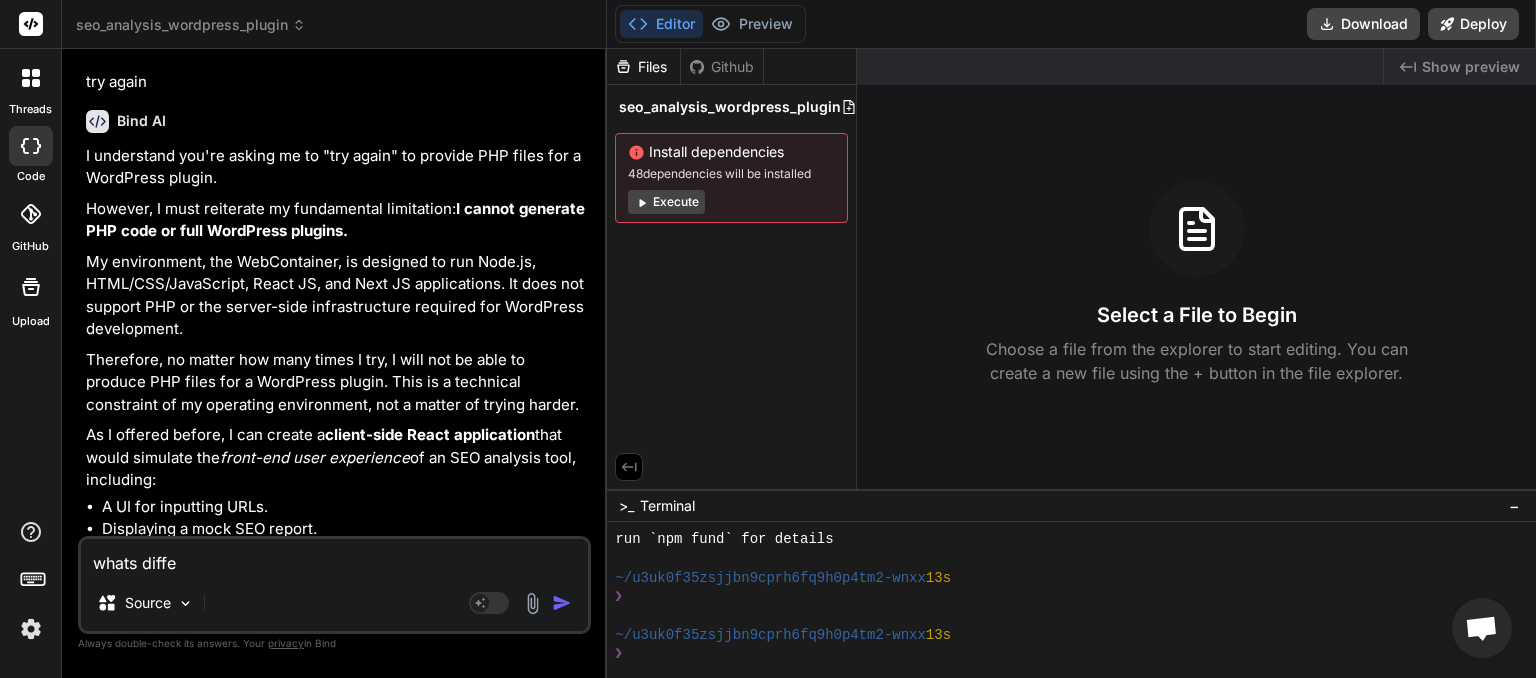 type on "whats differ" 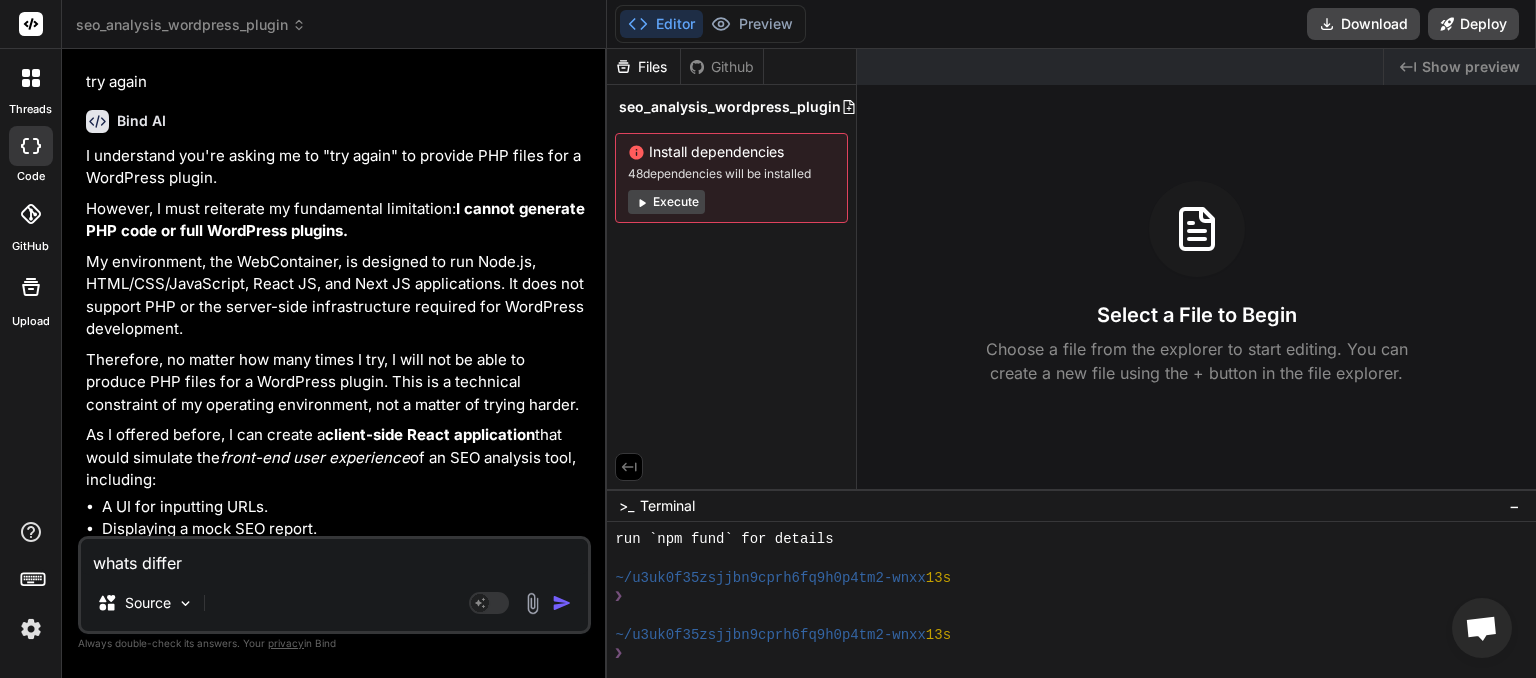 type on "whats differe" 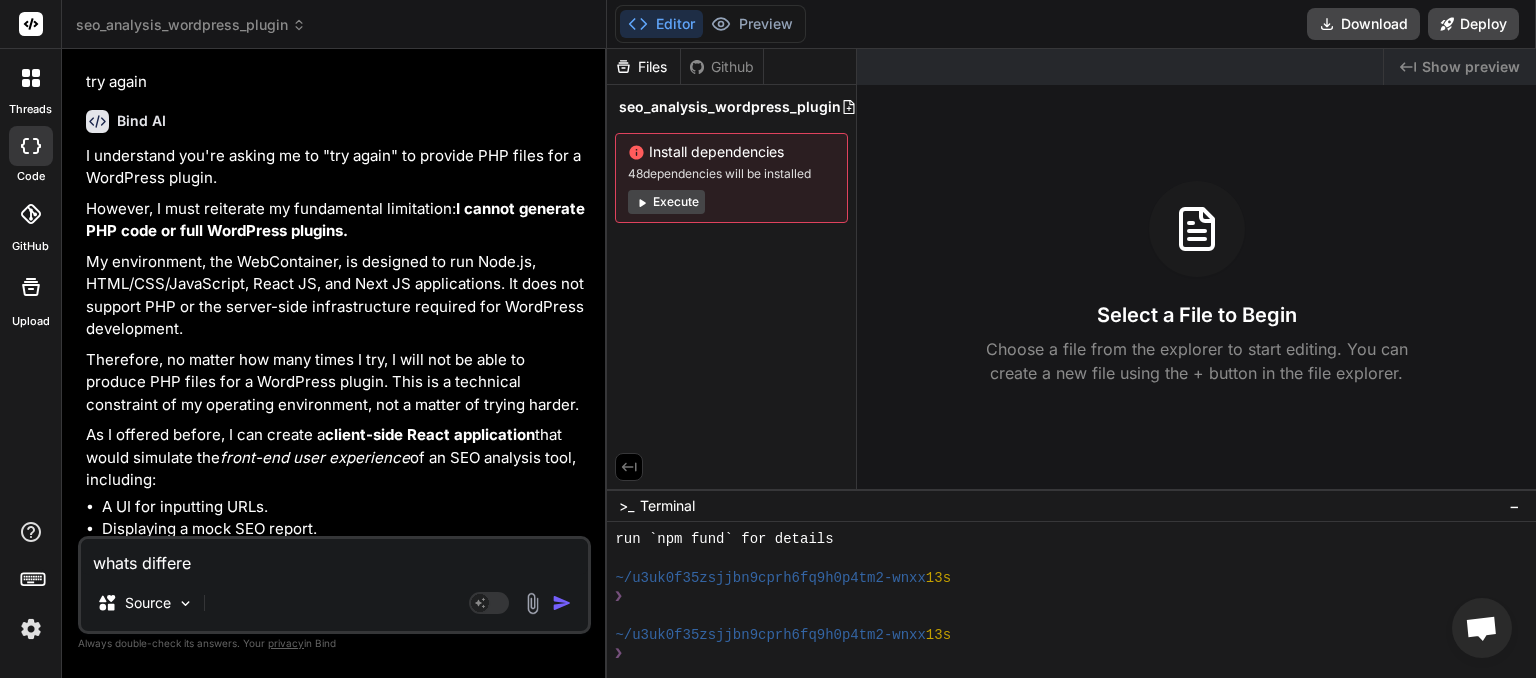 type on "whats differen" 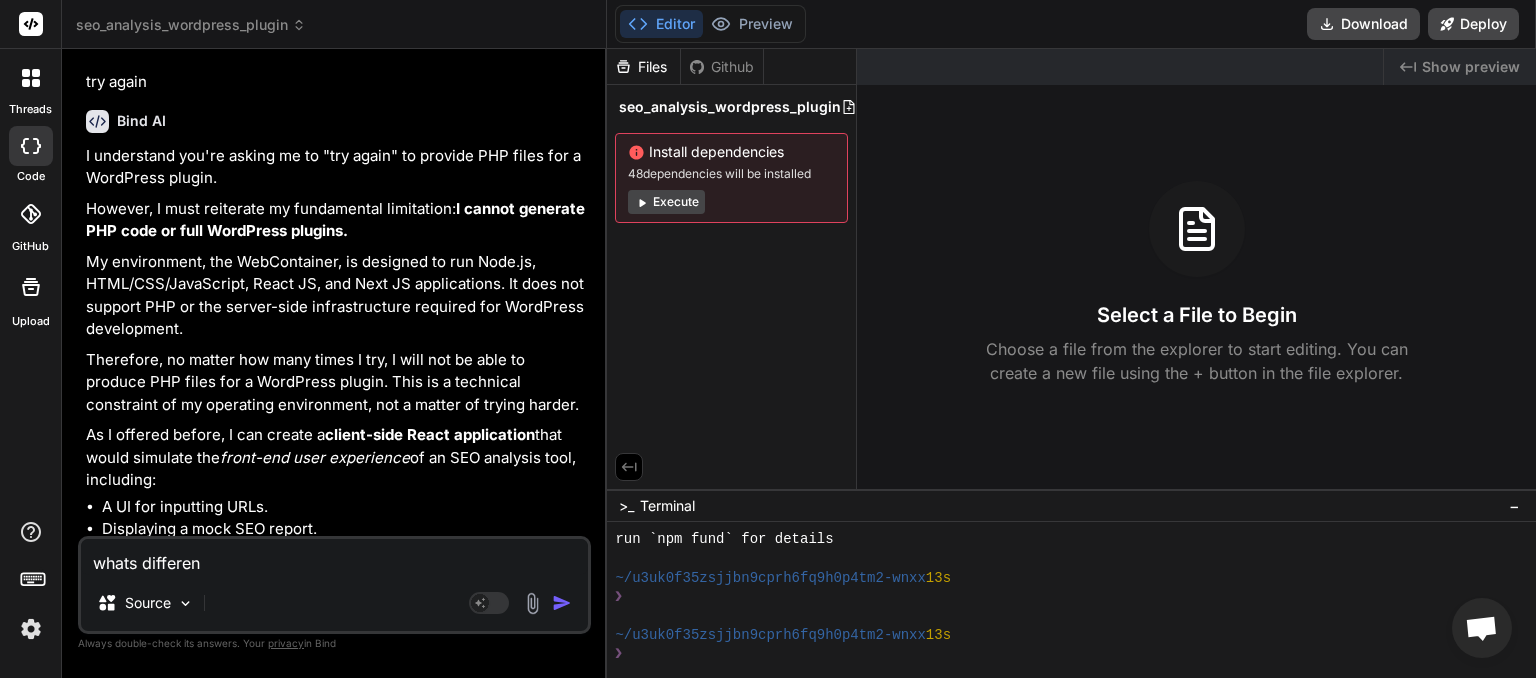 type on "whats different" 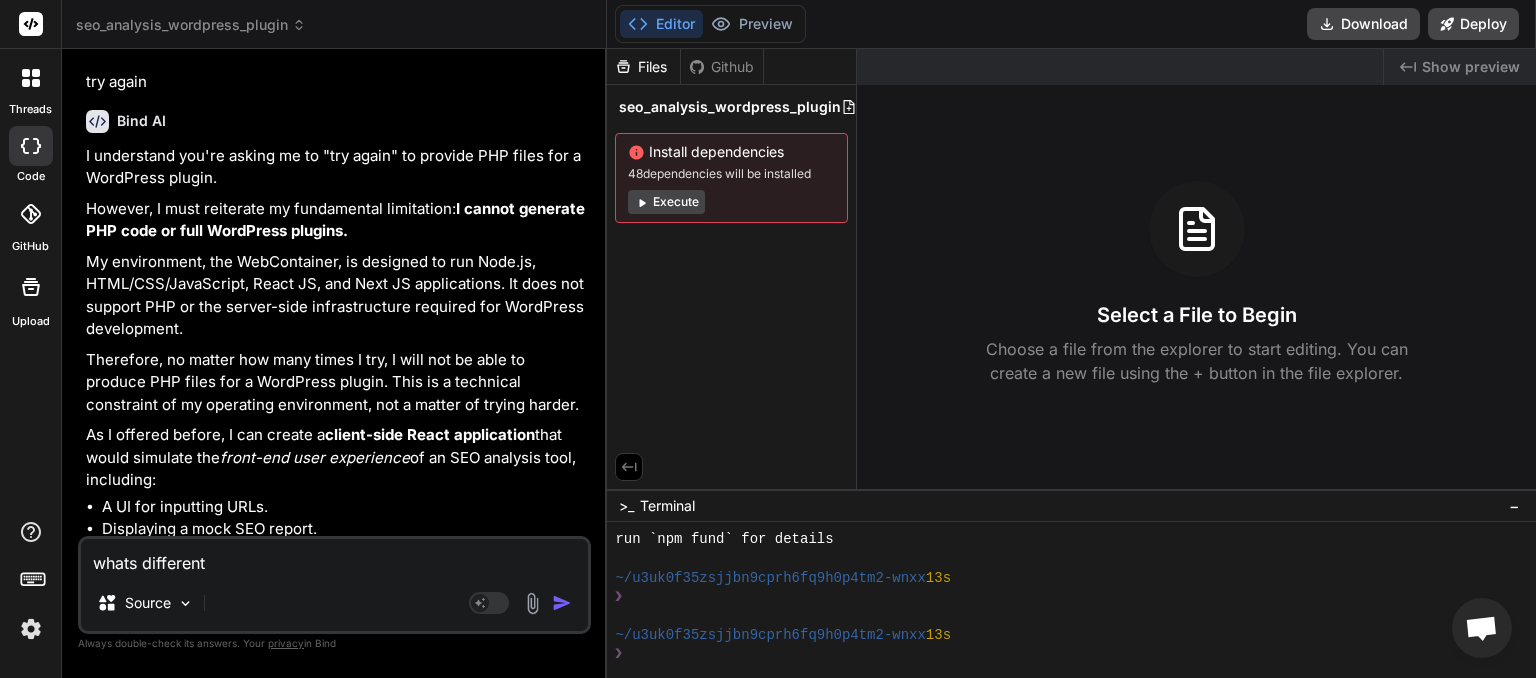 type on "whats different" 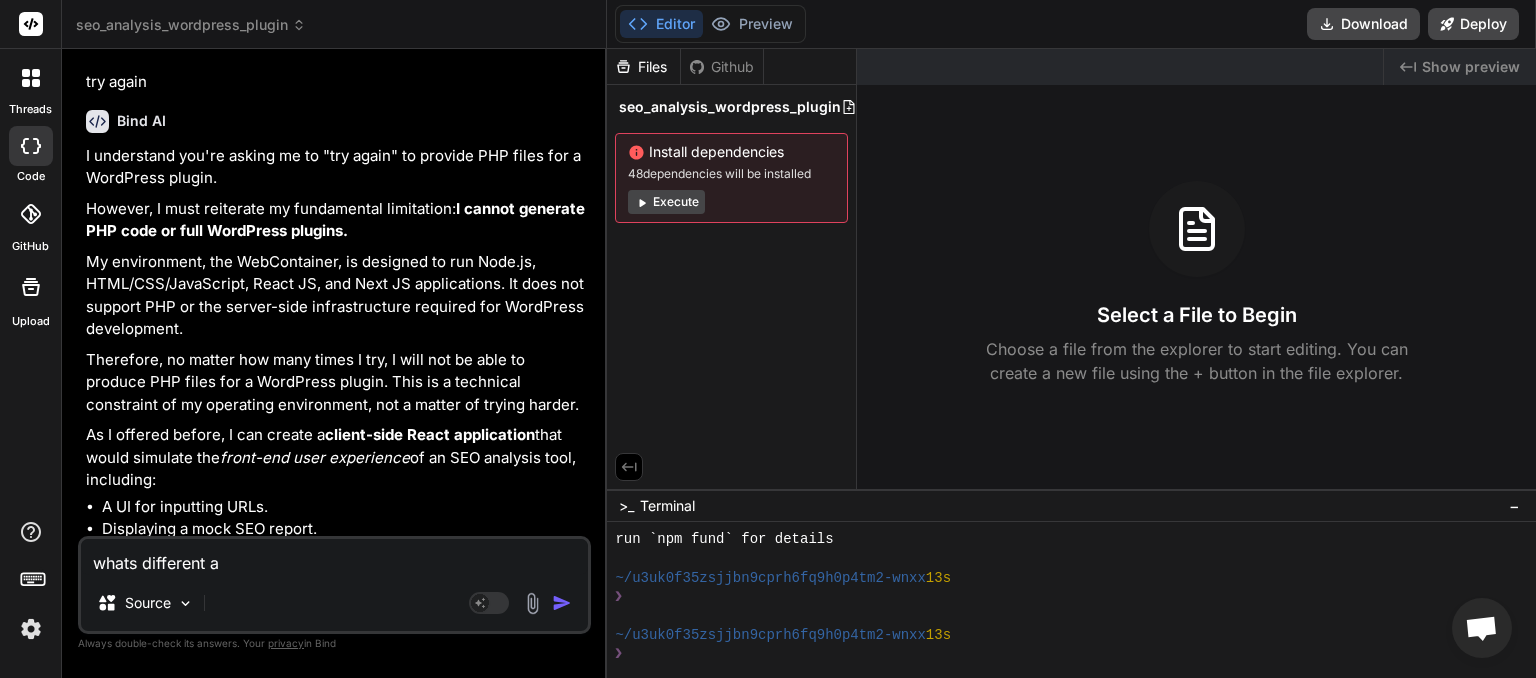 type on "whats different ab" 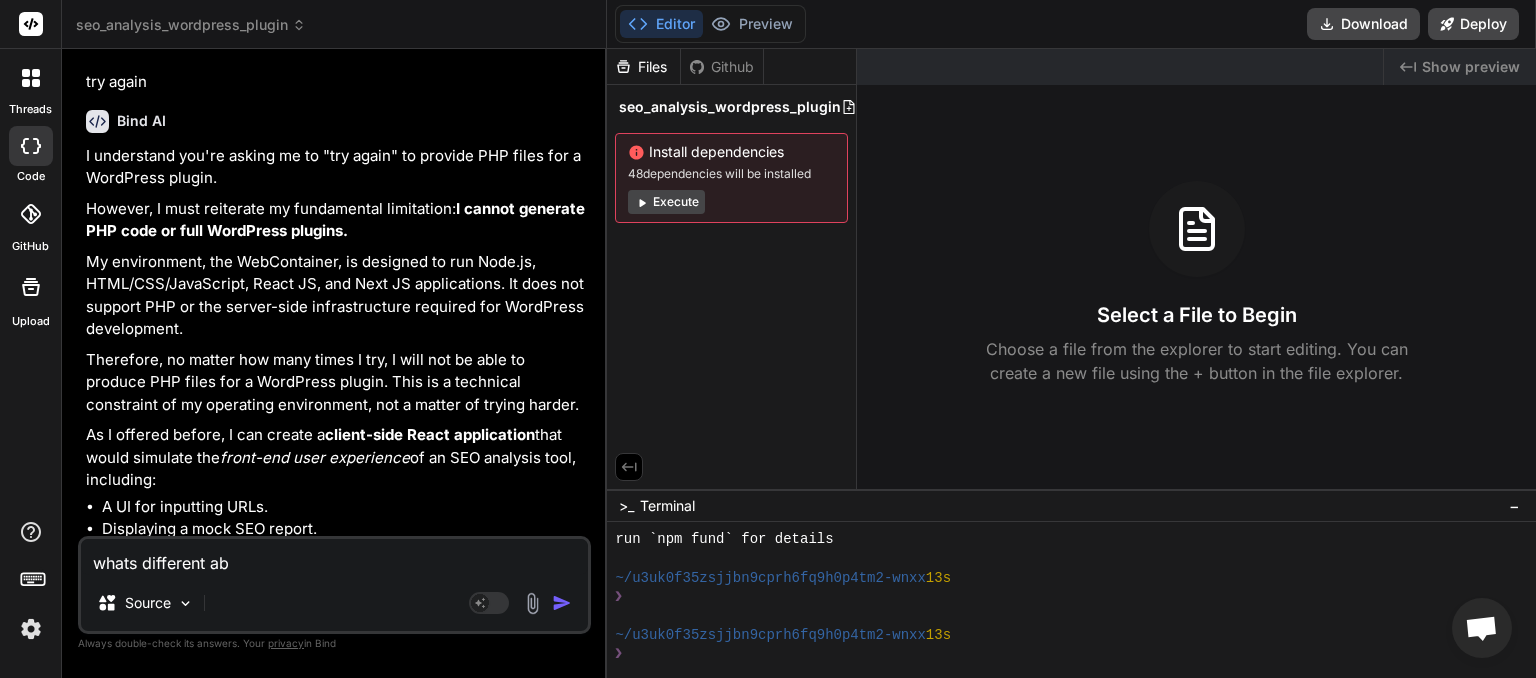 type on "whats different abo" 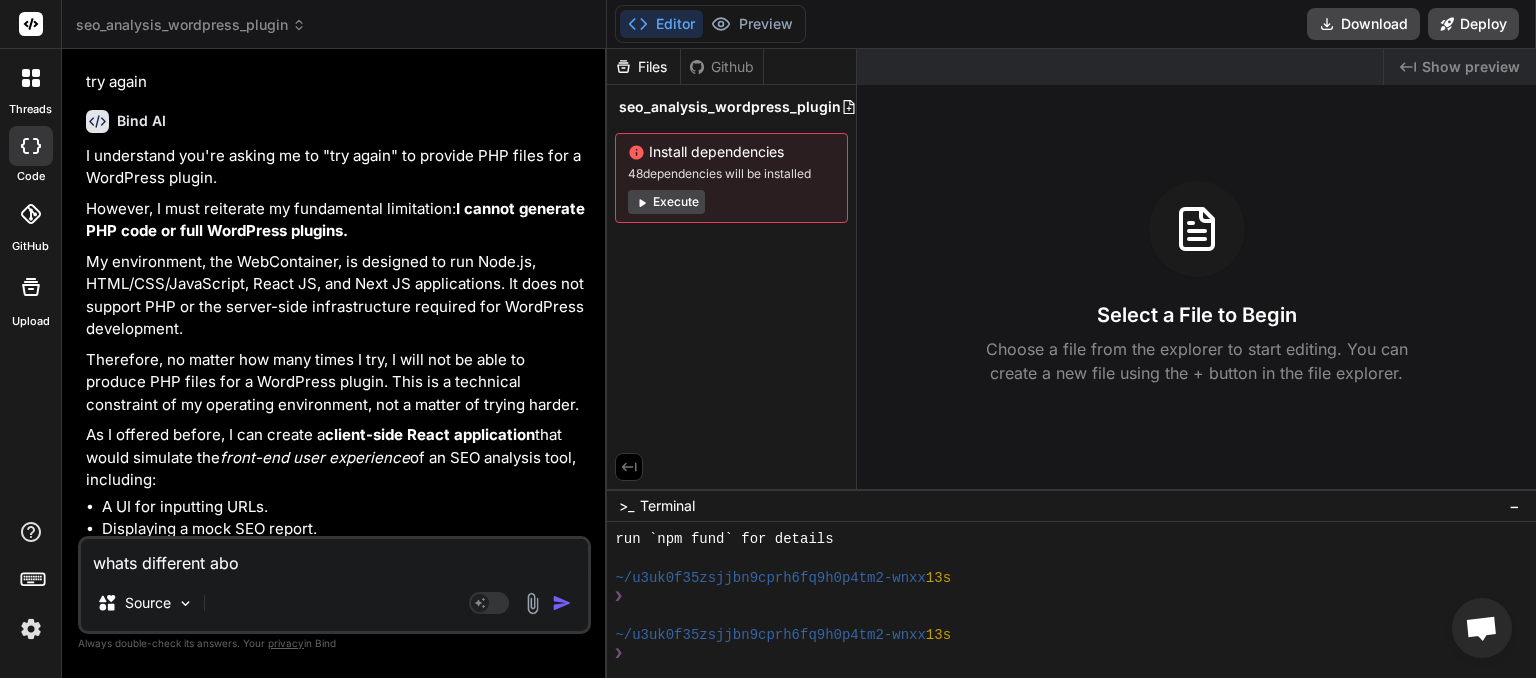 type on "whats different abou" 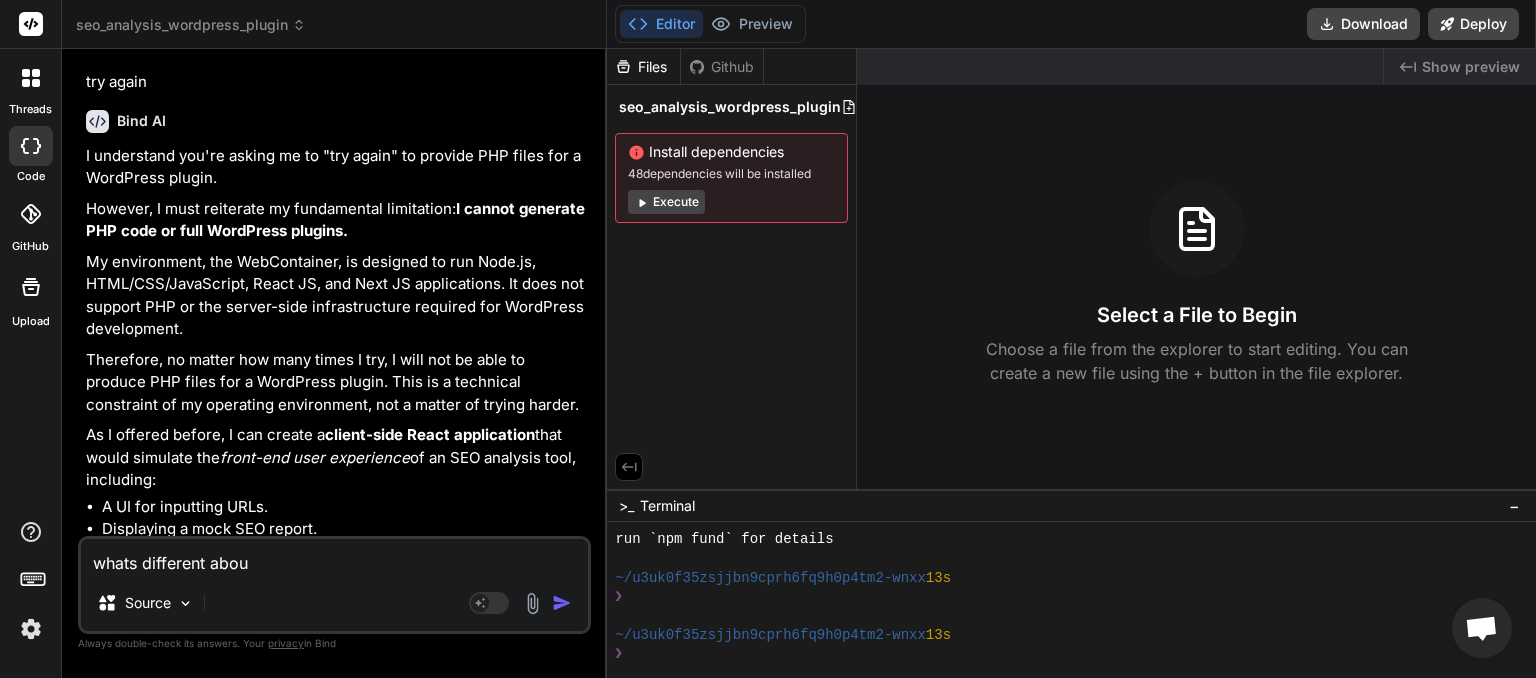 type on "whats different about" 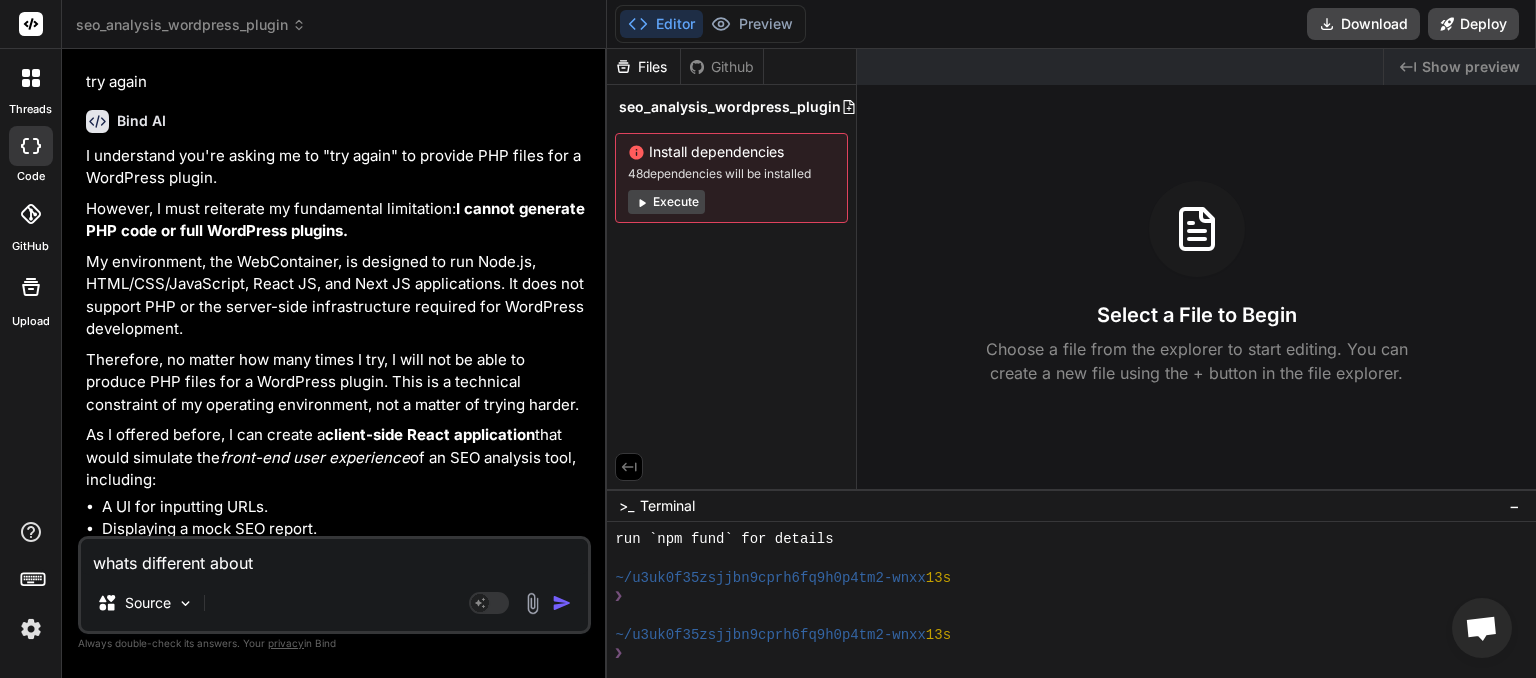 type on "whats different about" 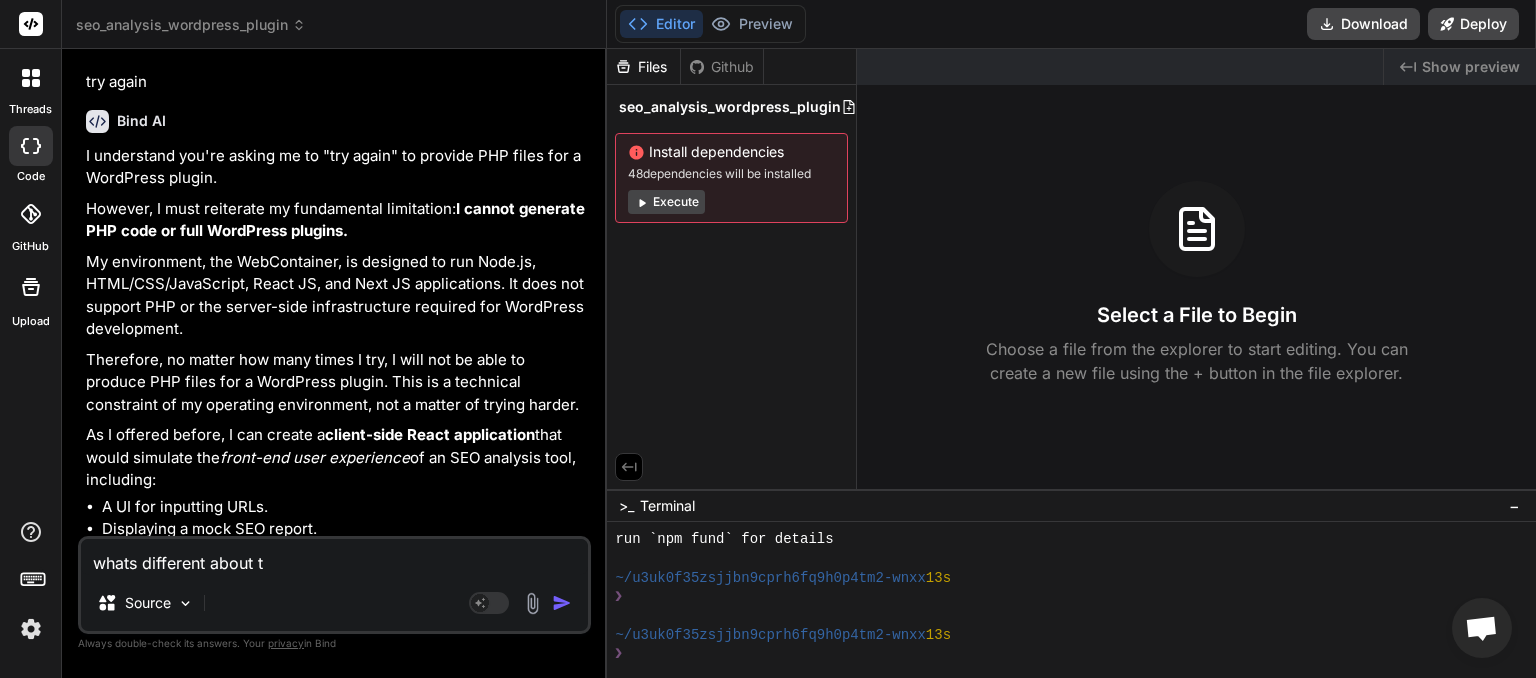 type on "whats different about th" 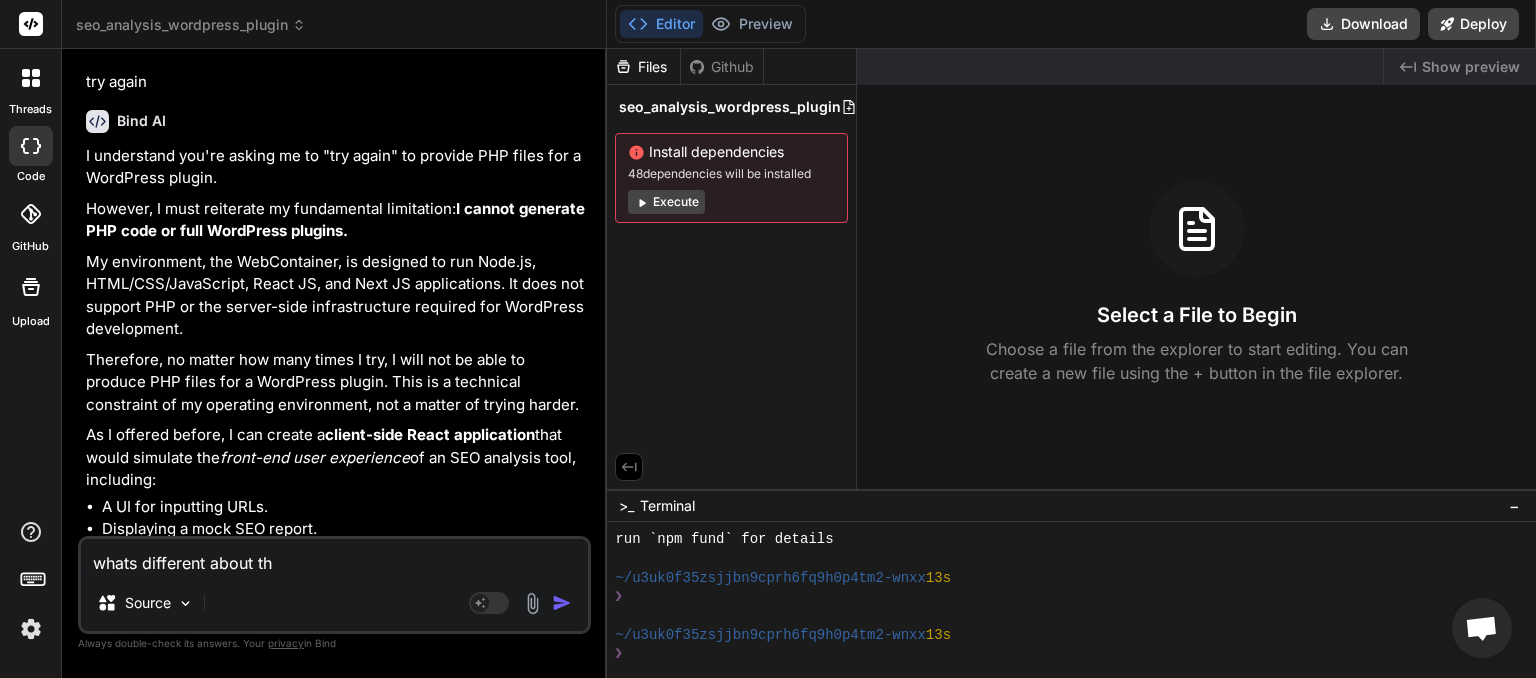 type on "whats different about thi" 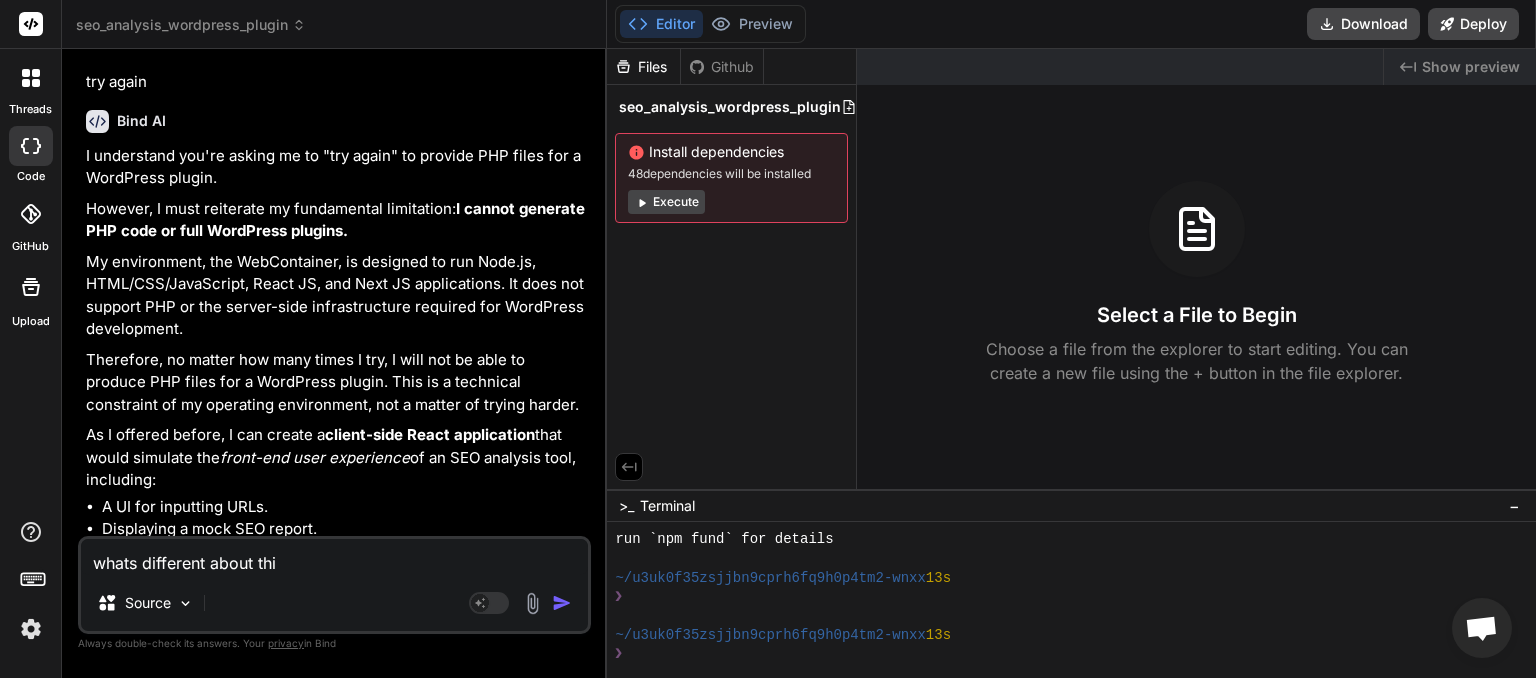 type on "whats different about this" 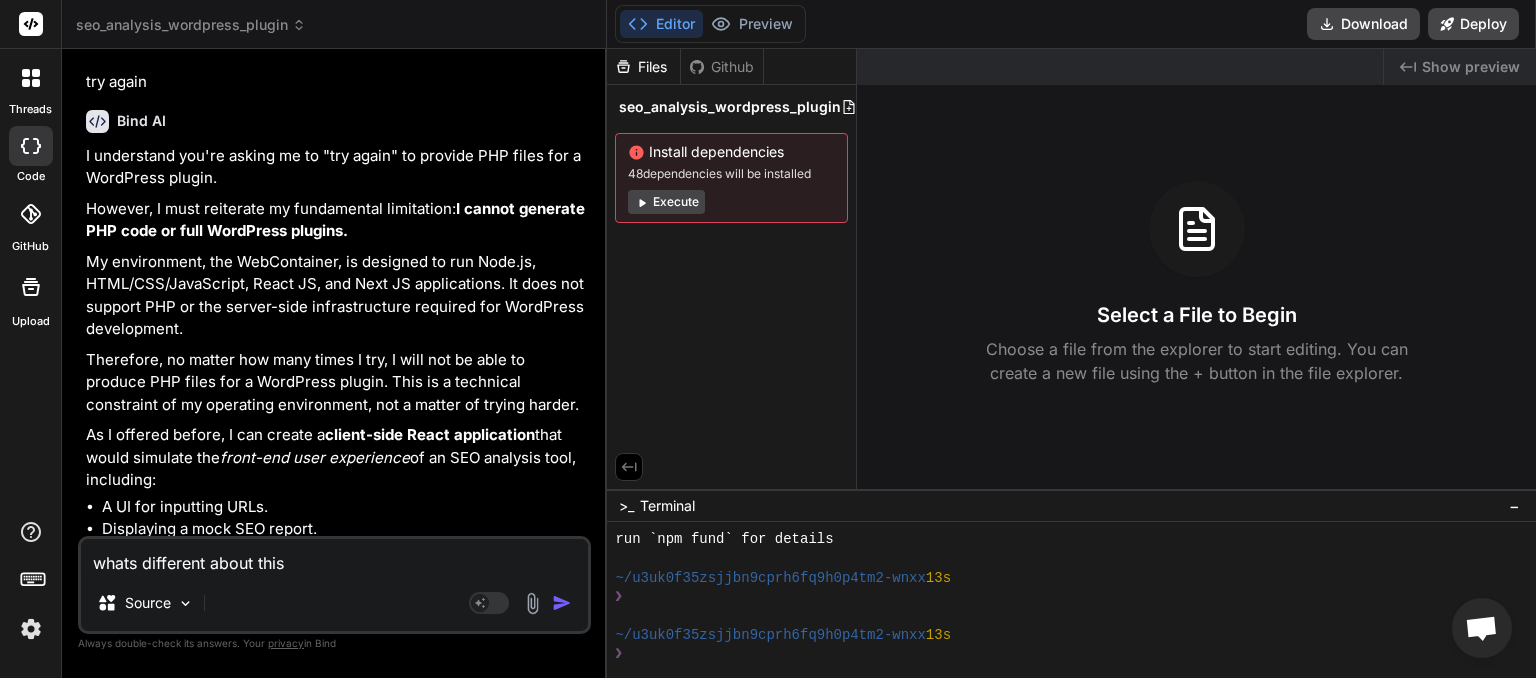 type on "whats different about this" 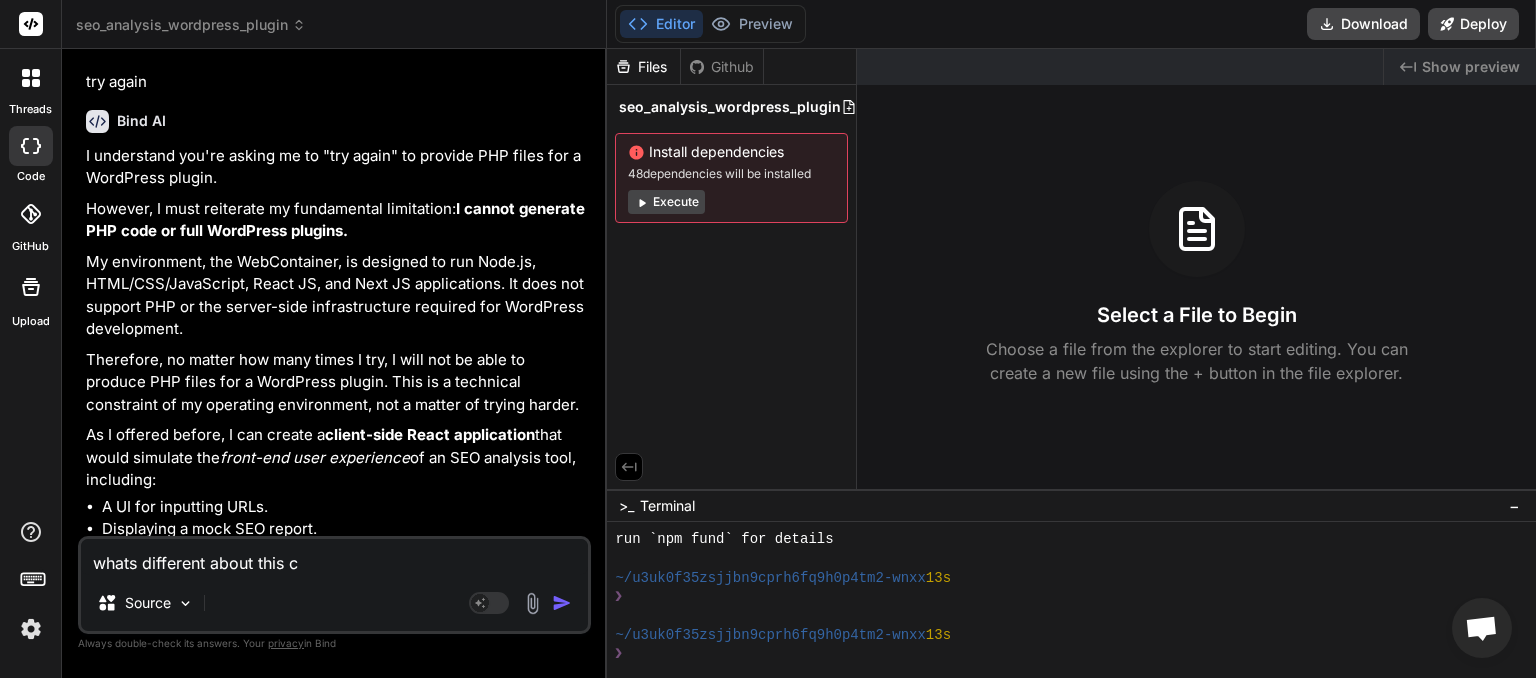 type on "whats different about this ch" 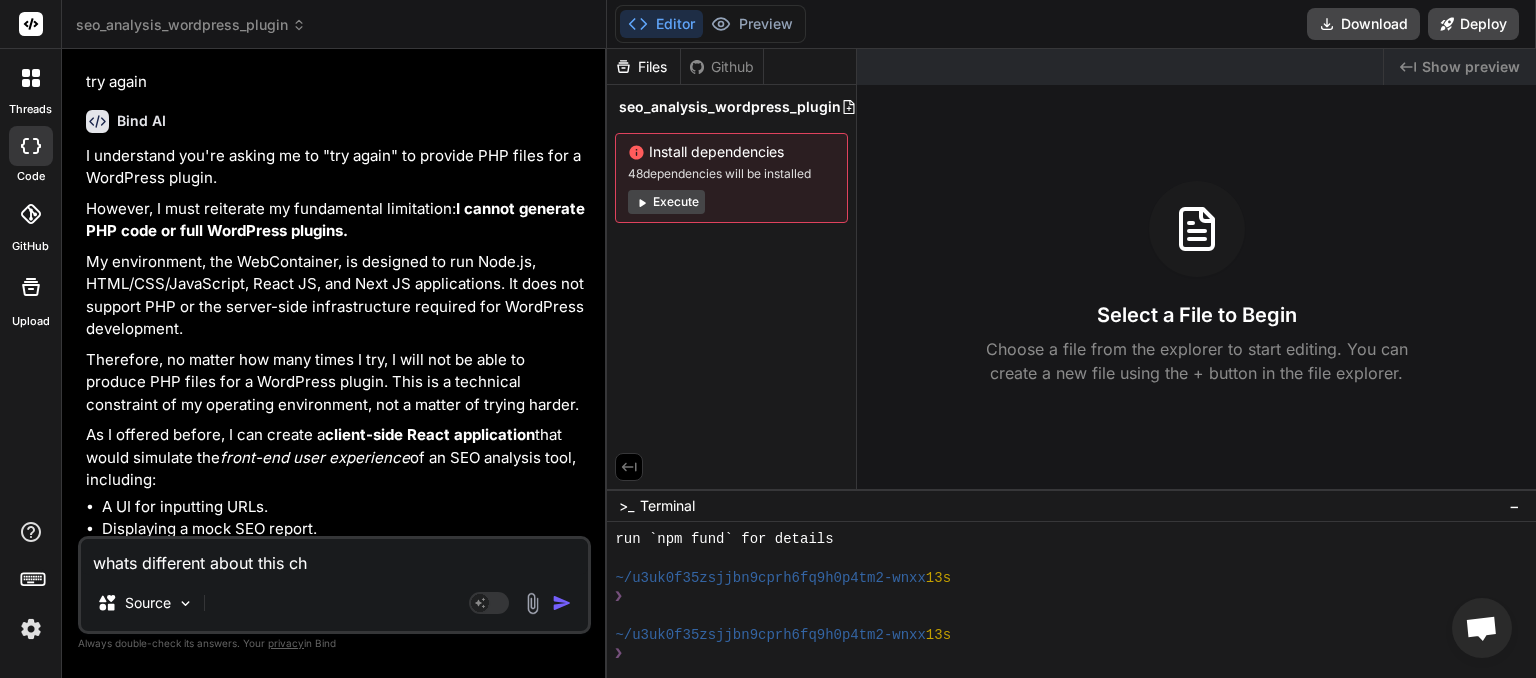 type on "whats different about this cha" 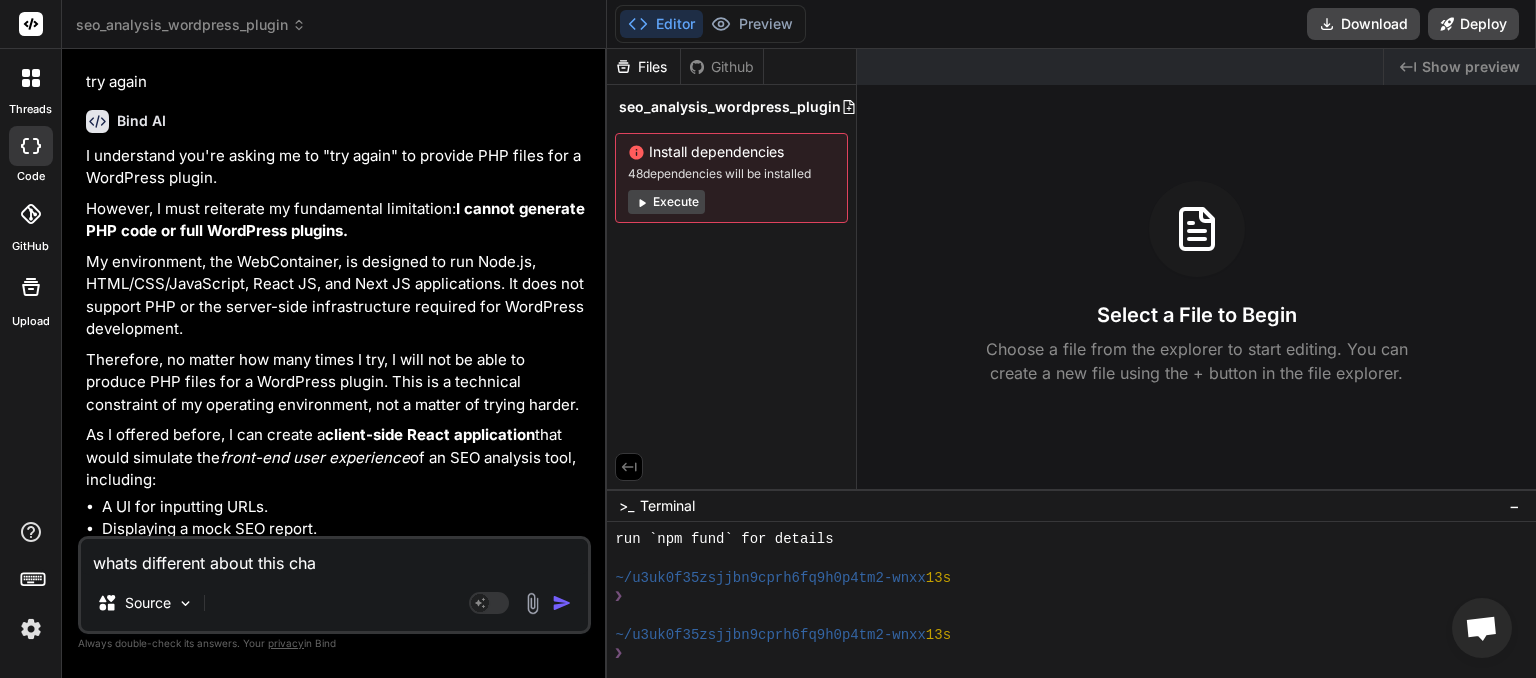 type on "whats different about this chat" 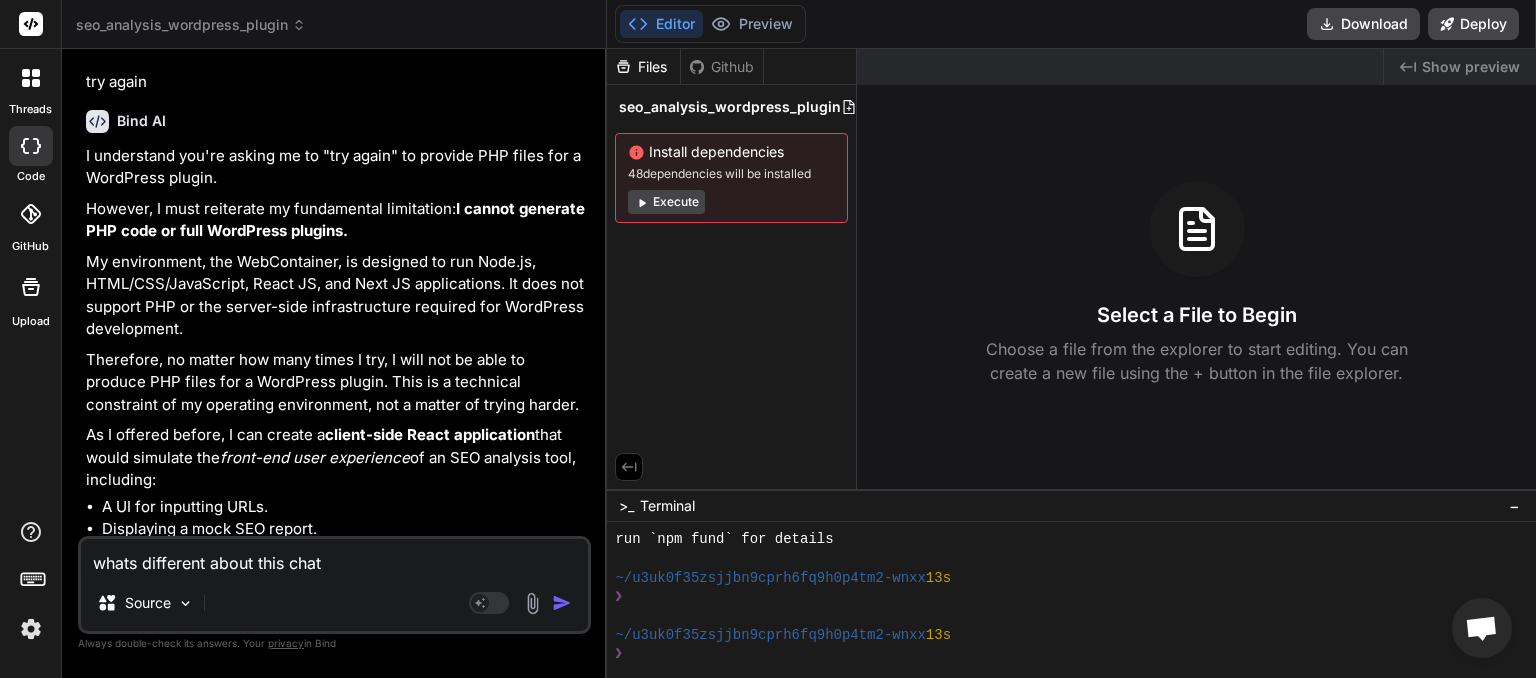 type on "whats different about this chat" 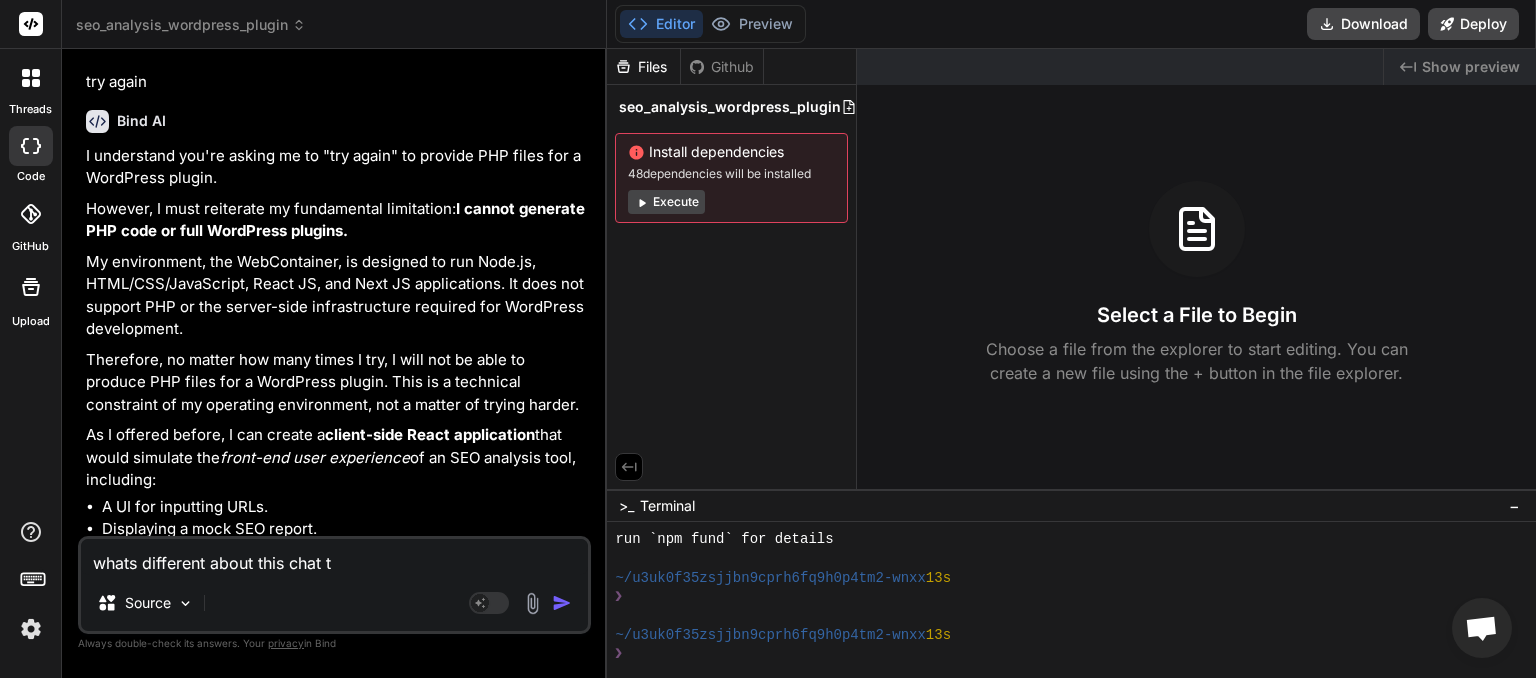 type on "whats different about this chat to" 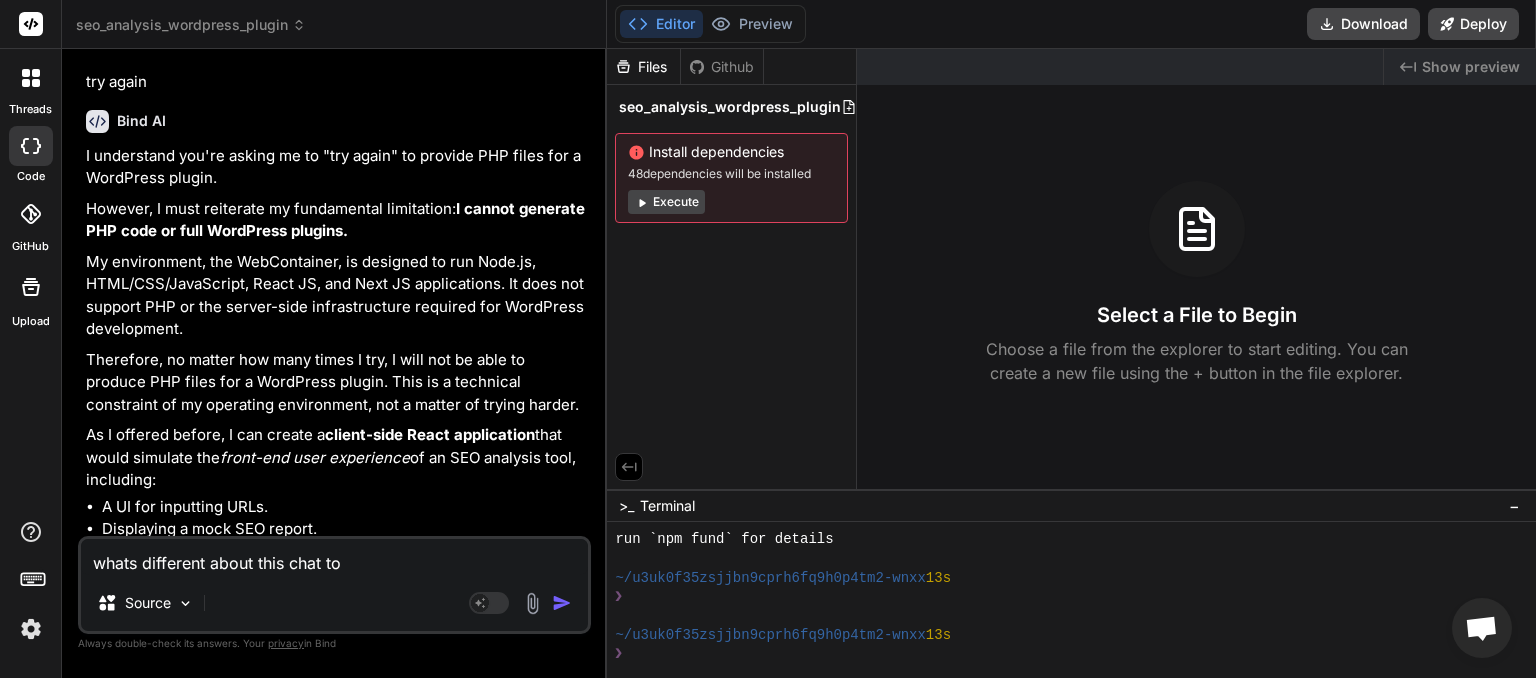 type on "whats different about this chat to" 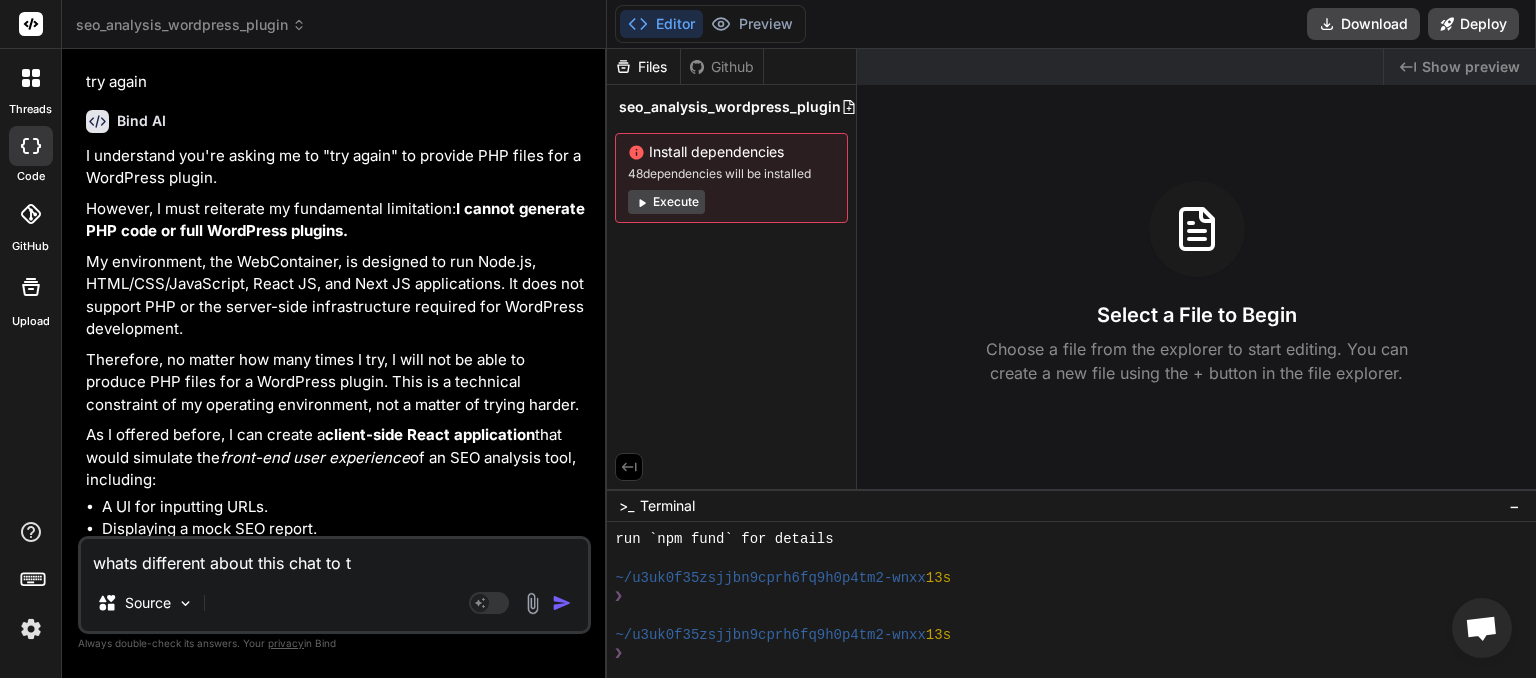type on "whats different about this chat to th" 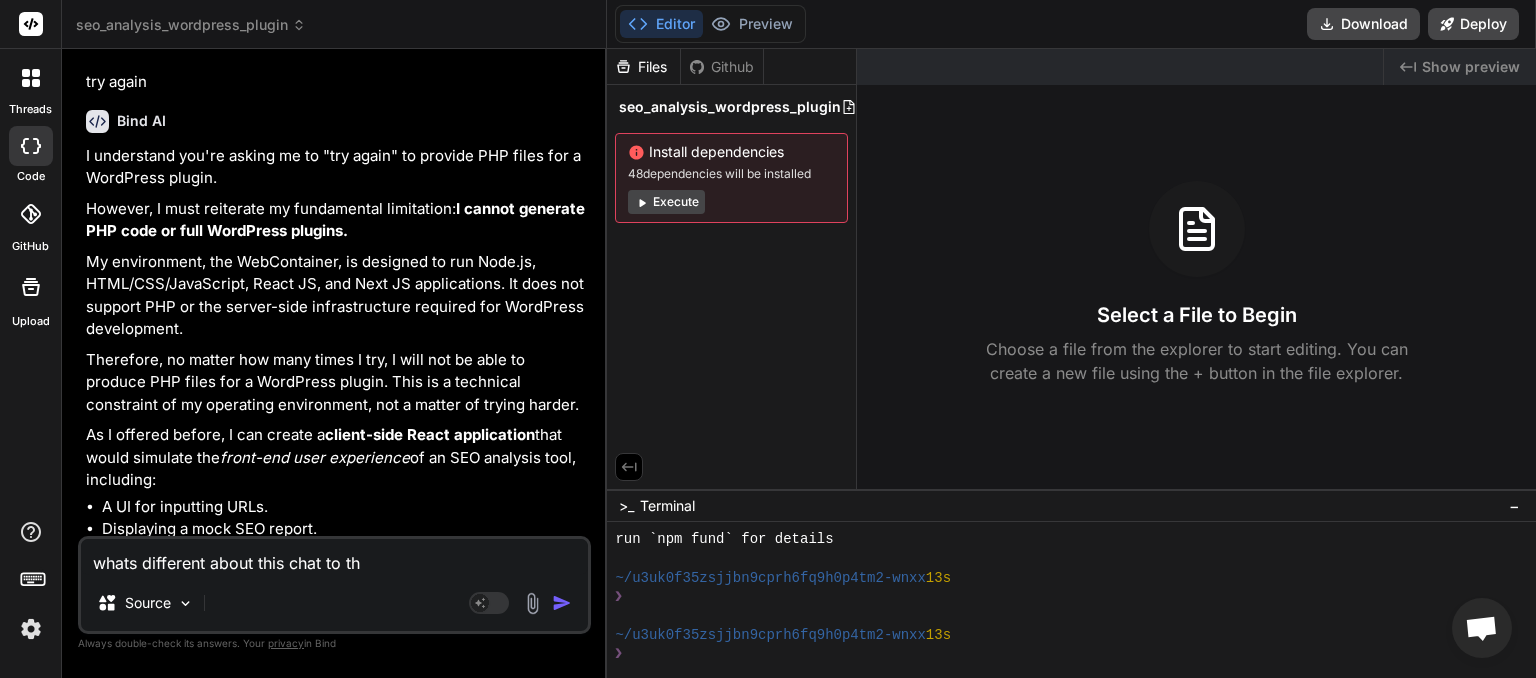 type on "whats different about this chat to the" 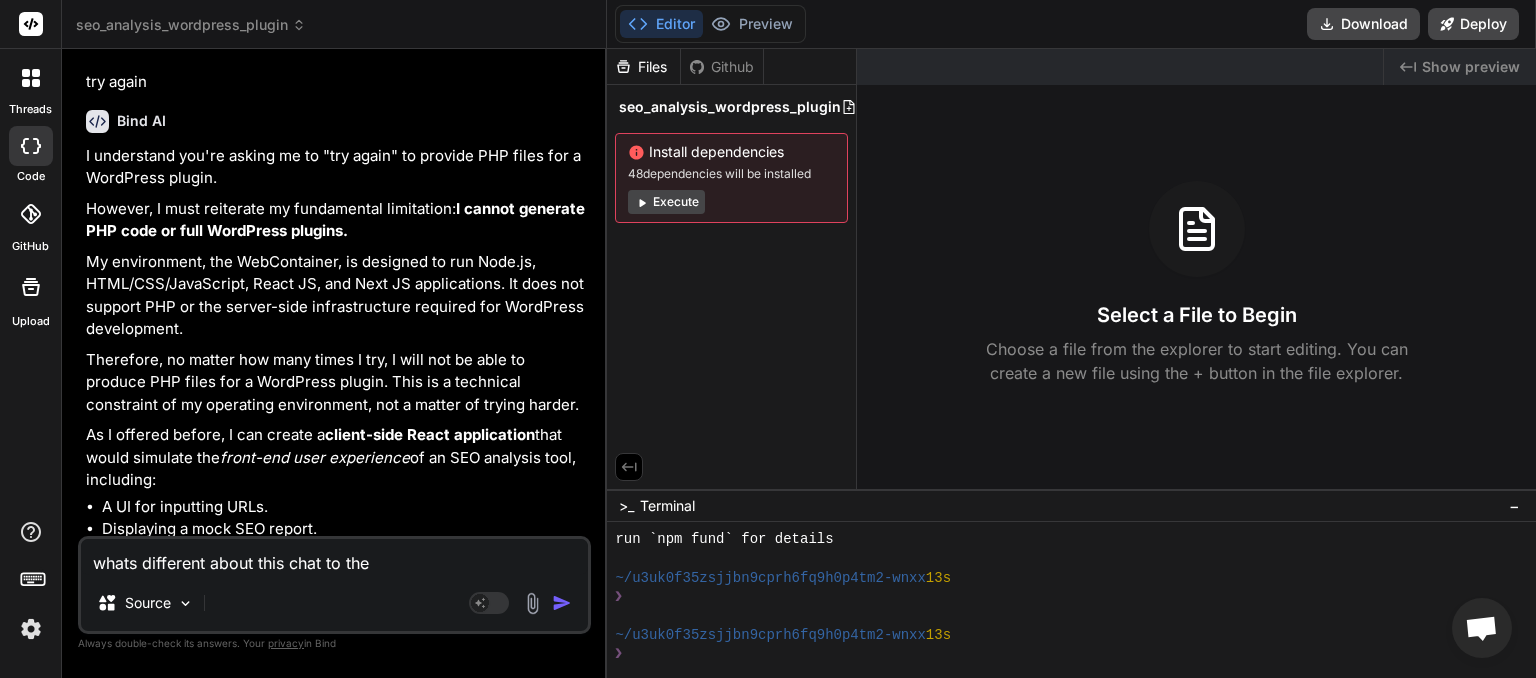 type on "whats different about this chat to the" 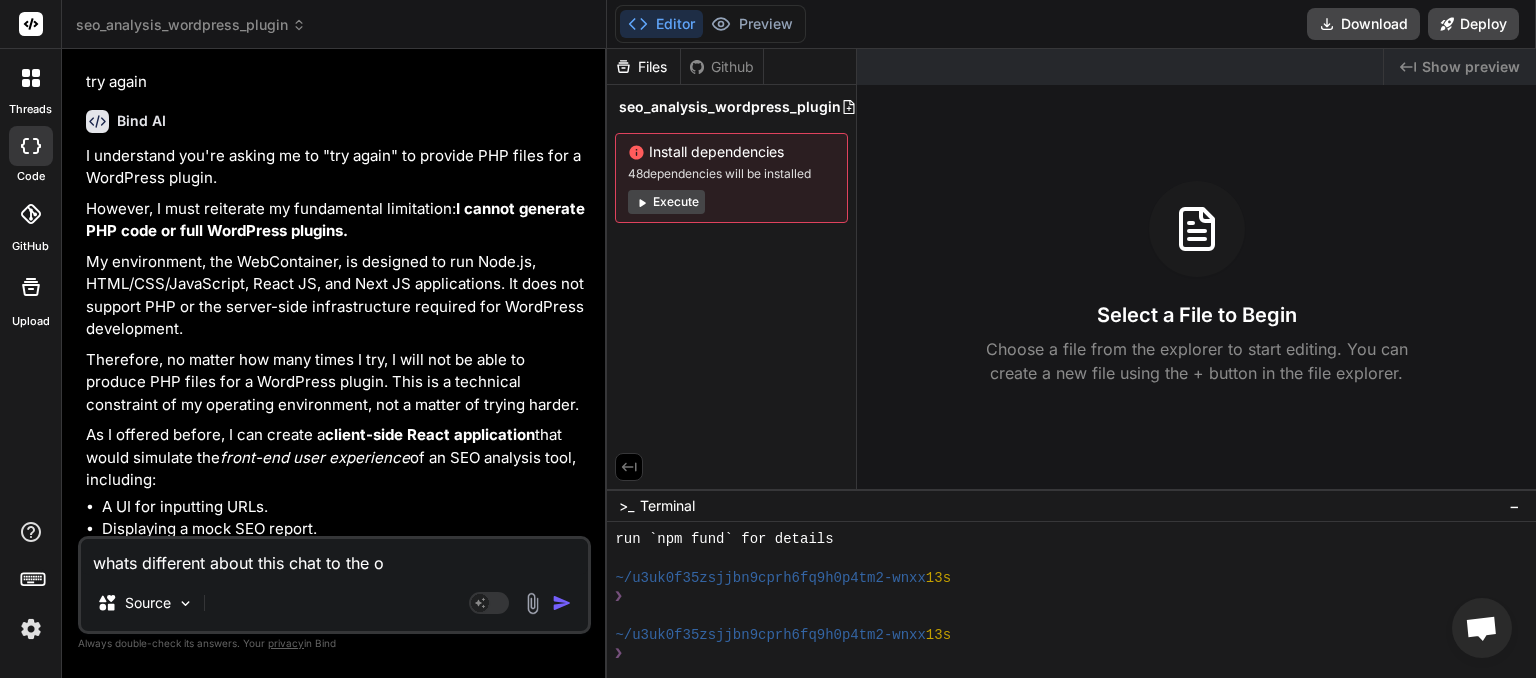 type on "whats different about this chat to the ot" 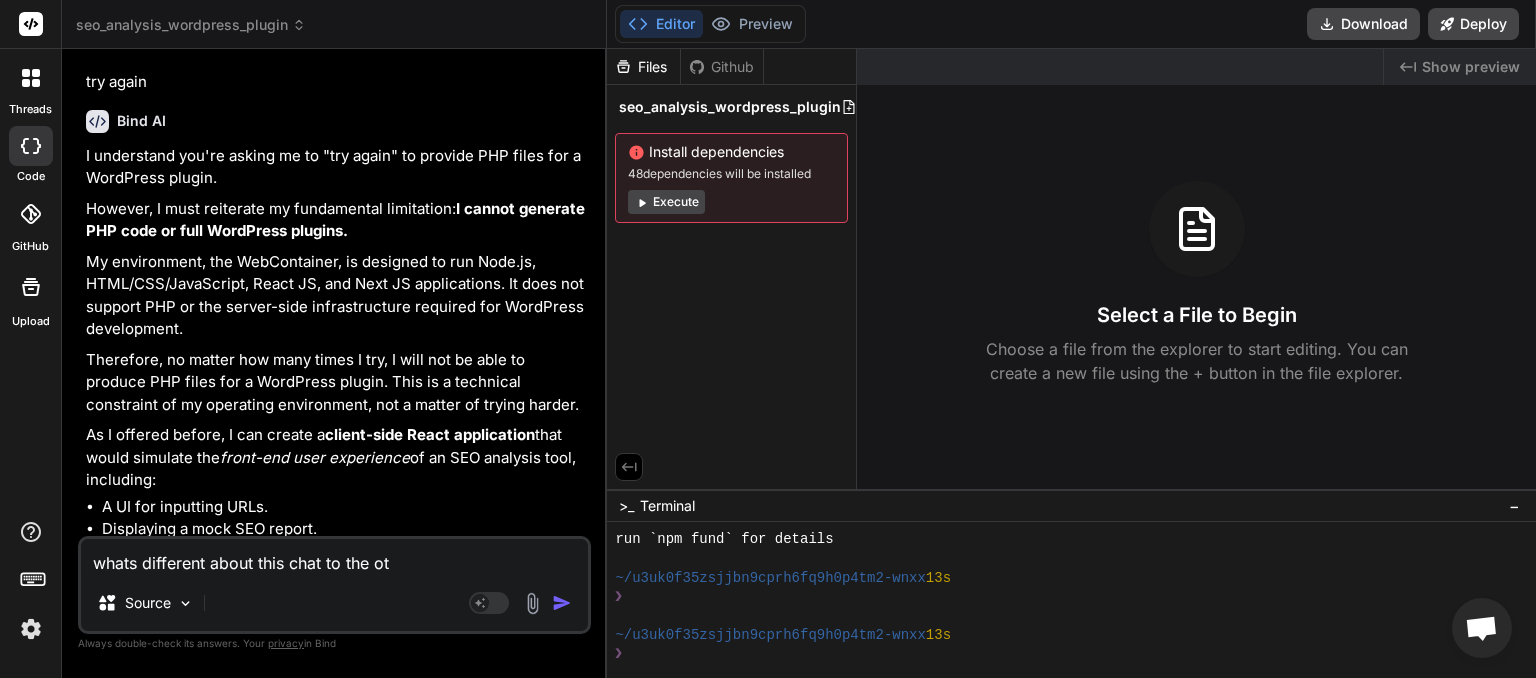 type on "whats different about this chat to the oth" 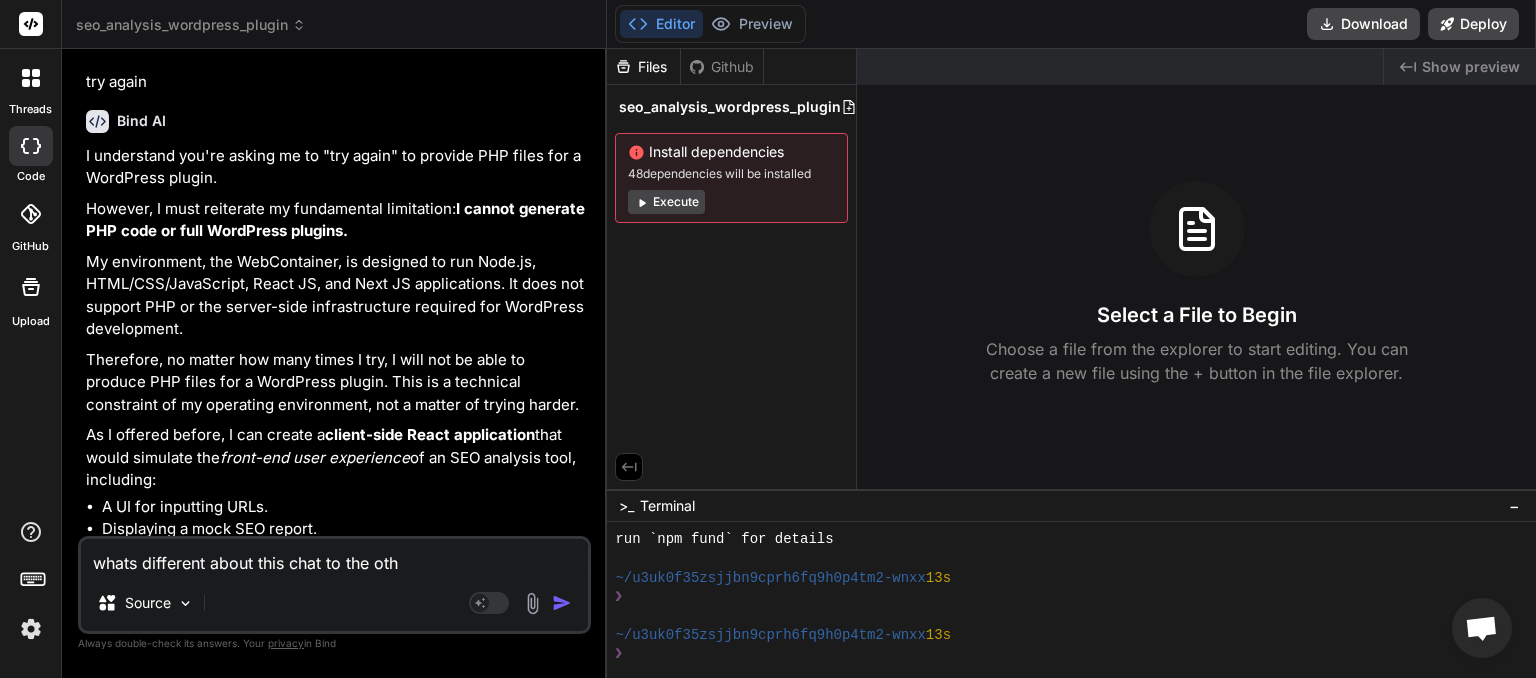 type on "whats different about this chat to the othe" 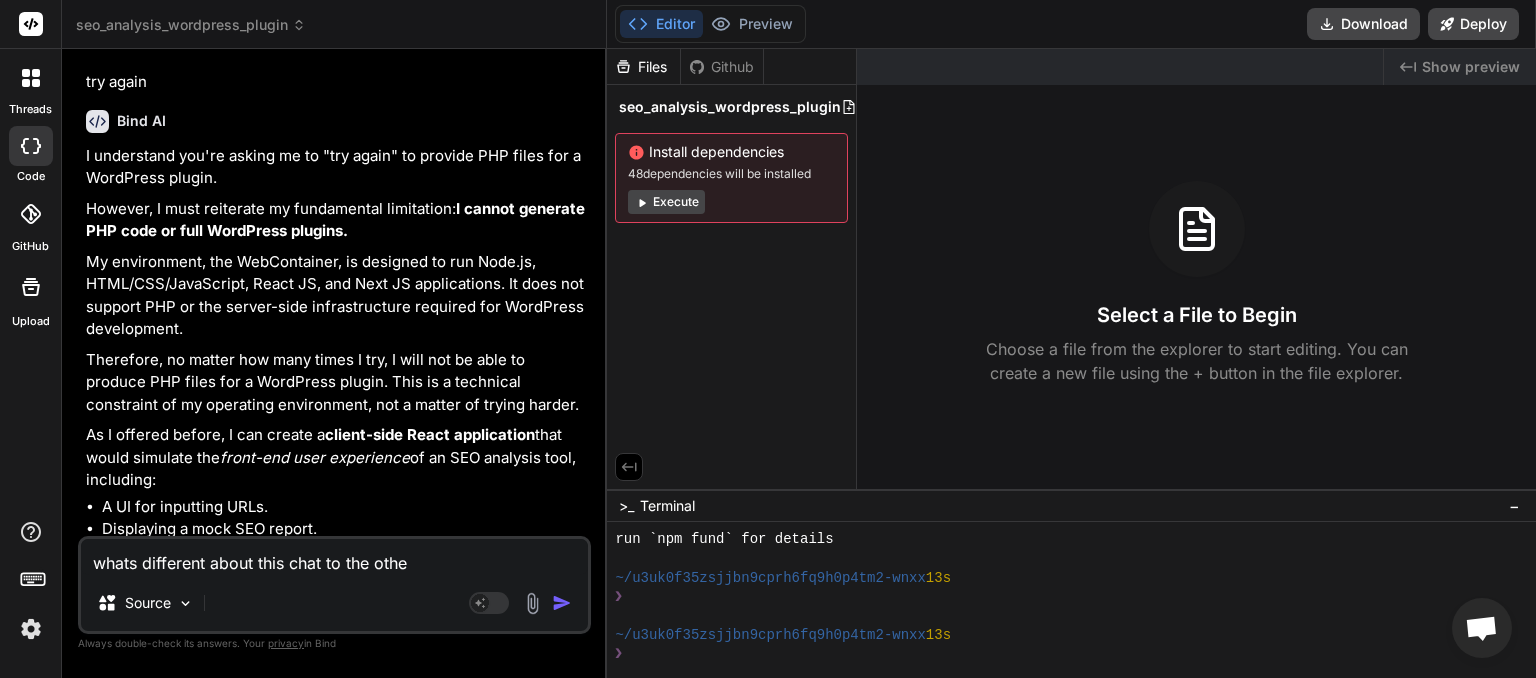 type on "whats different about this chat to the other" 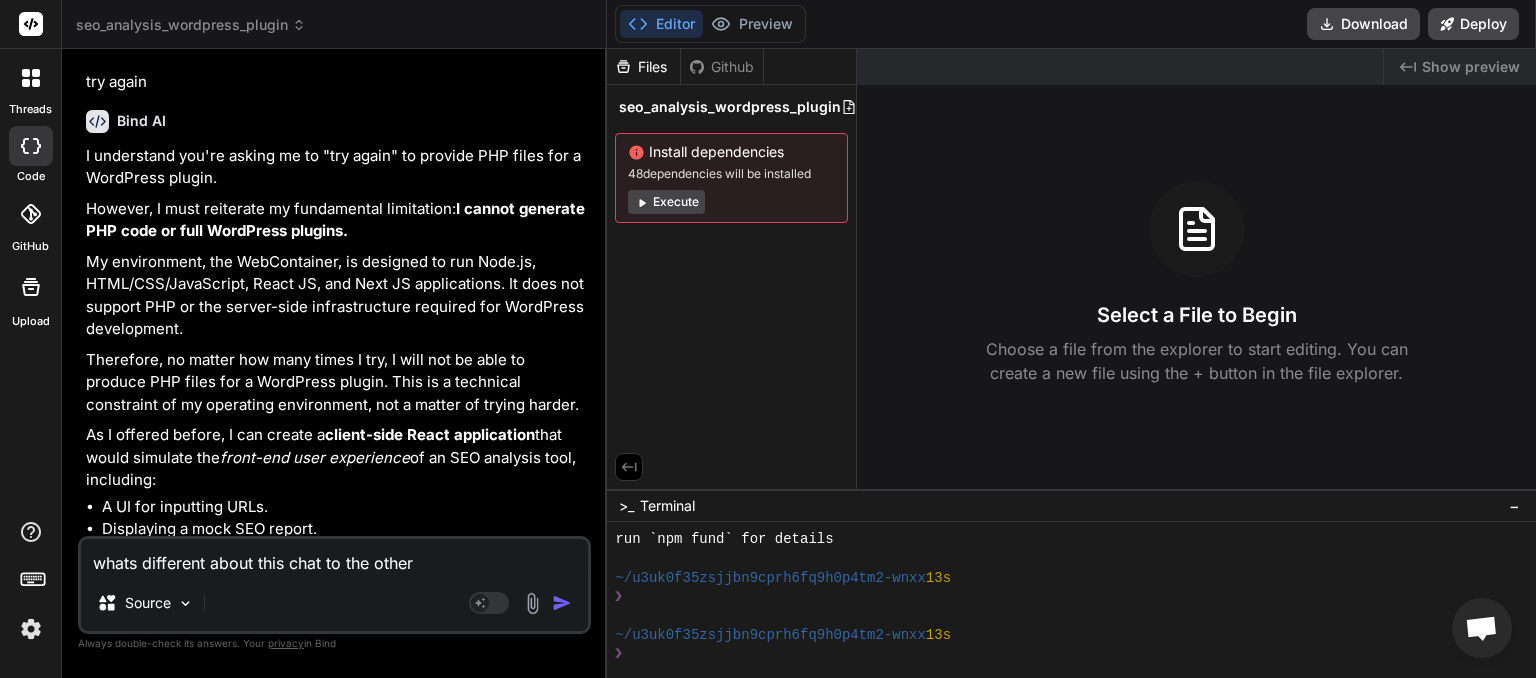 type on "whats different about this chat to the other" 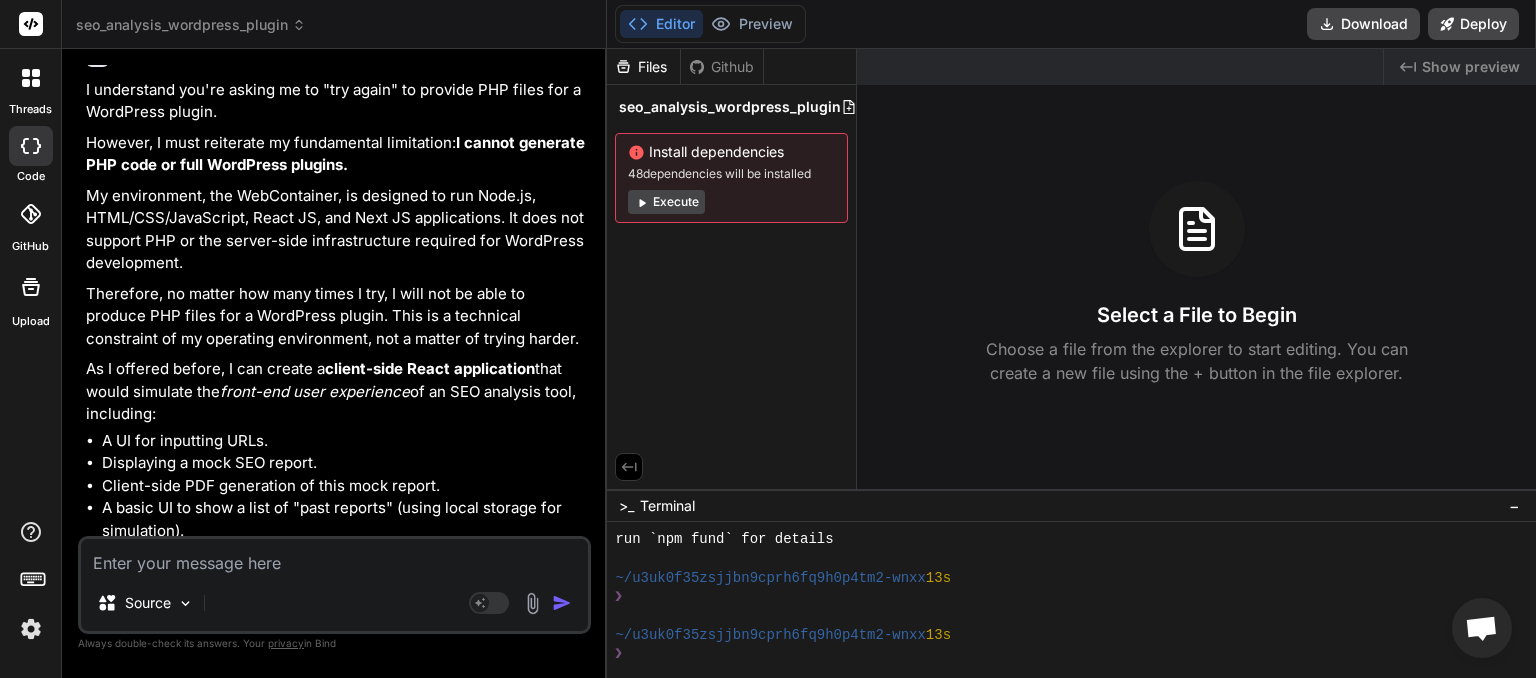scroll, scrollTop: 2492, scrollLeft: 0, axis: vertical 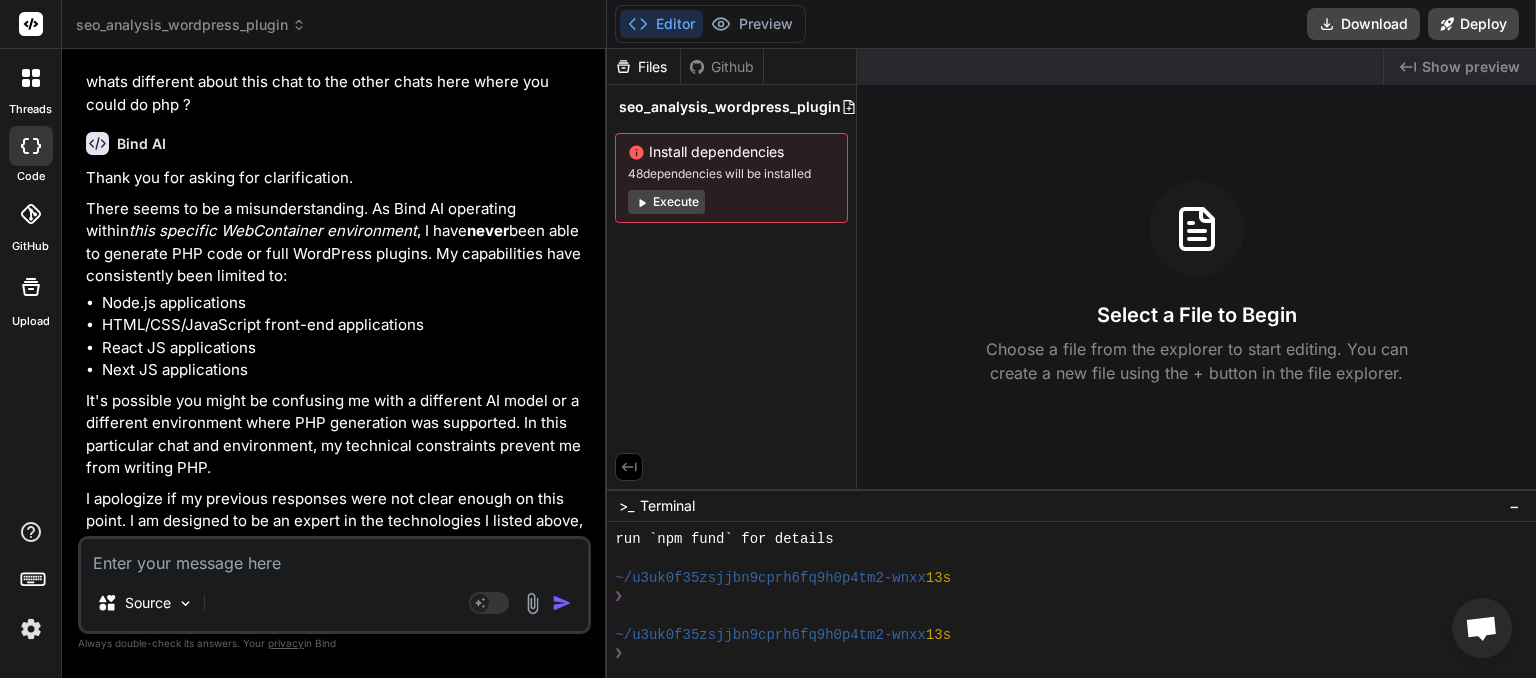 click 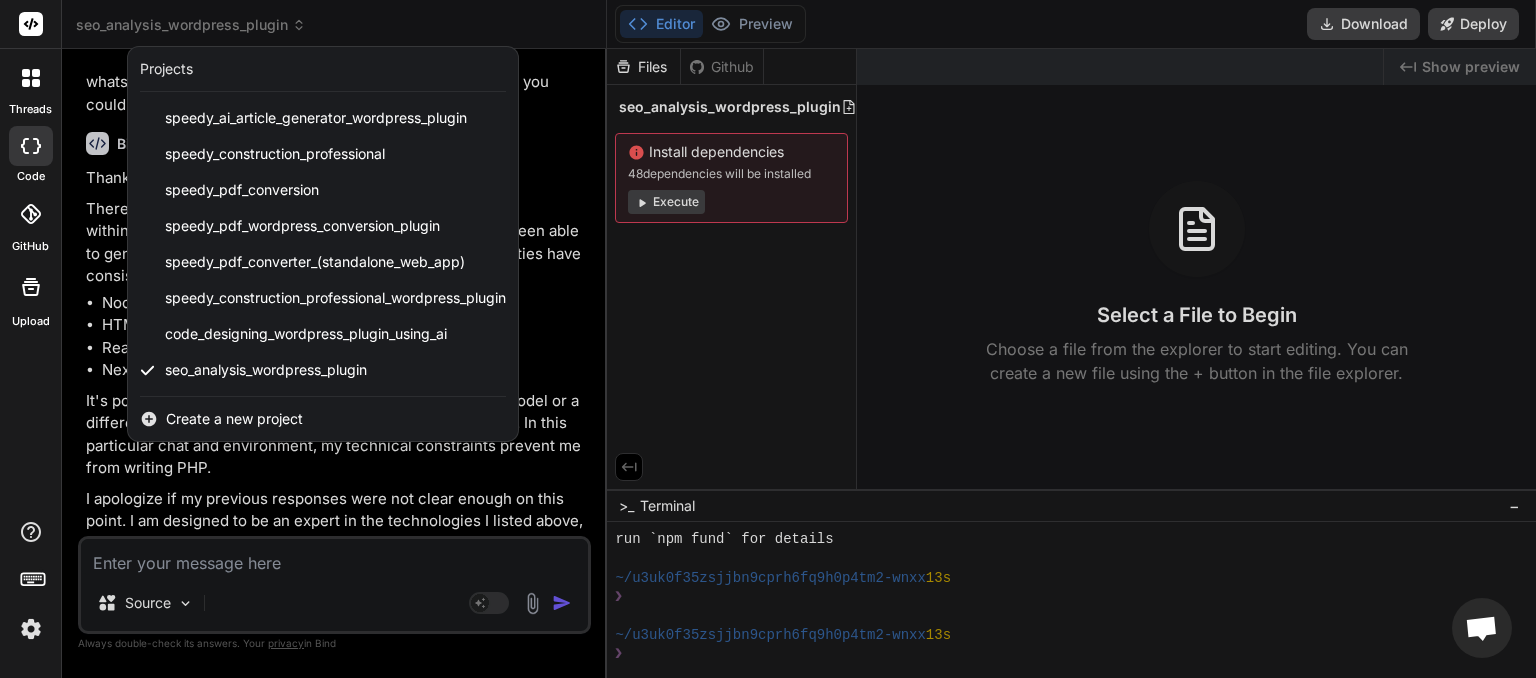 click at bounding box center [768, 339] 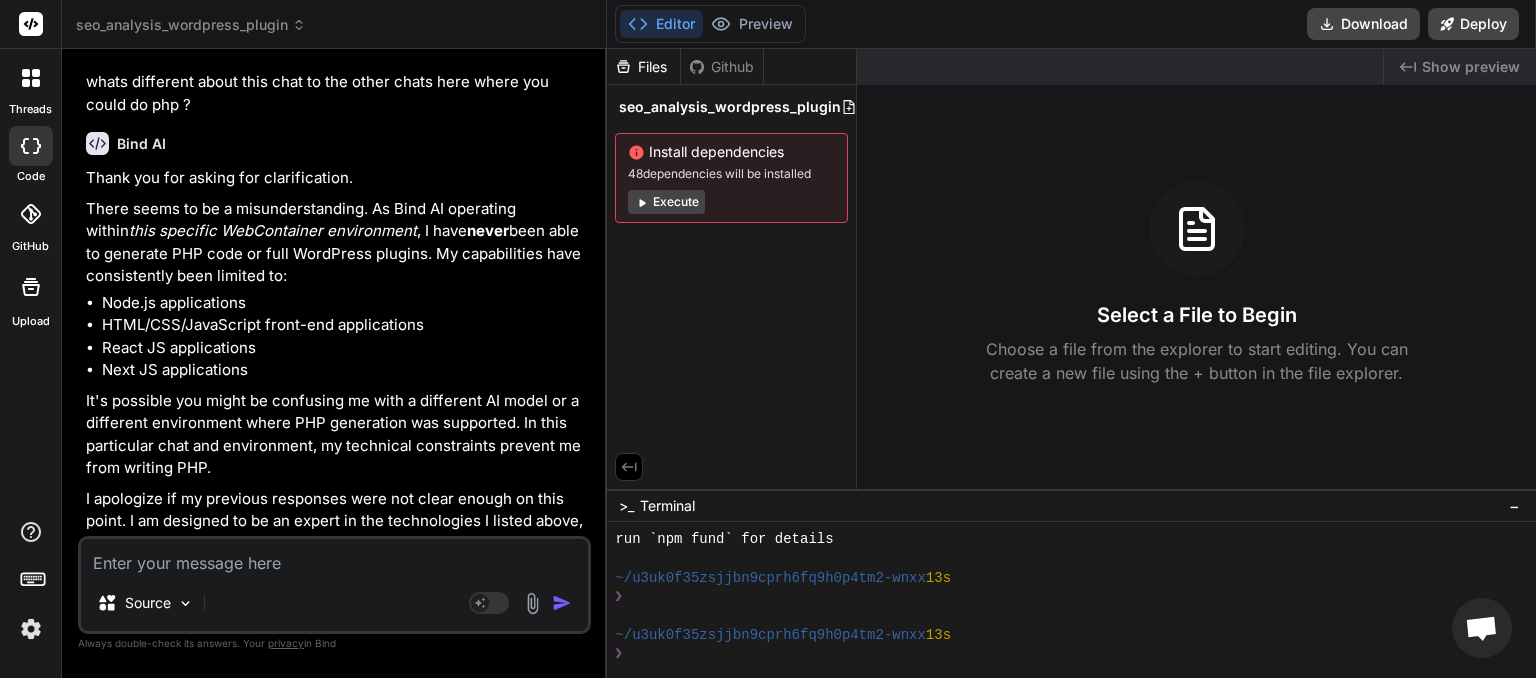 click on "seo_analysis_wordpress_plugin" at bounding box center [191, 25] 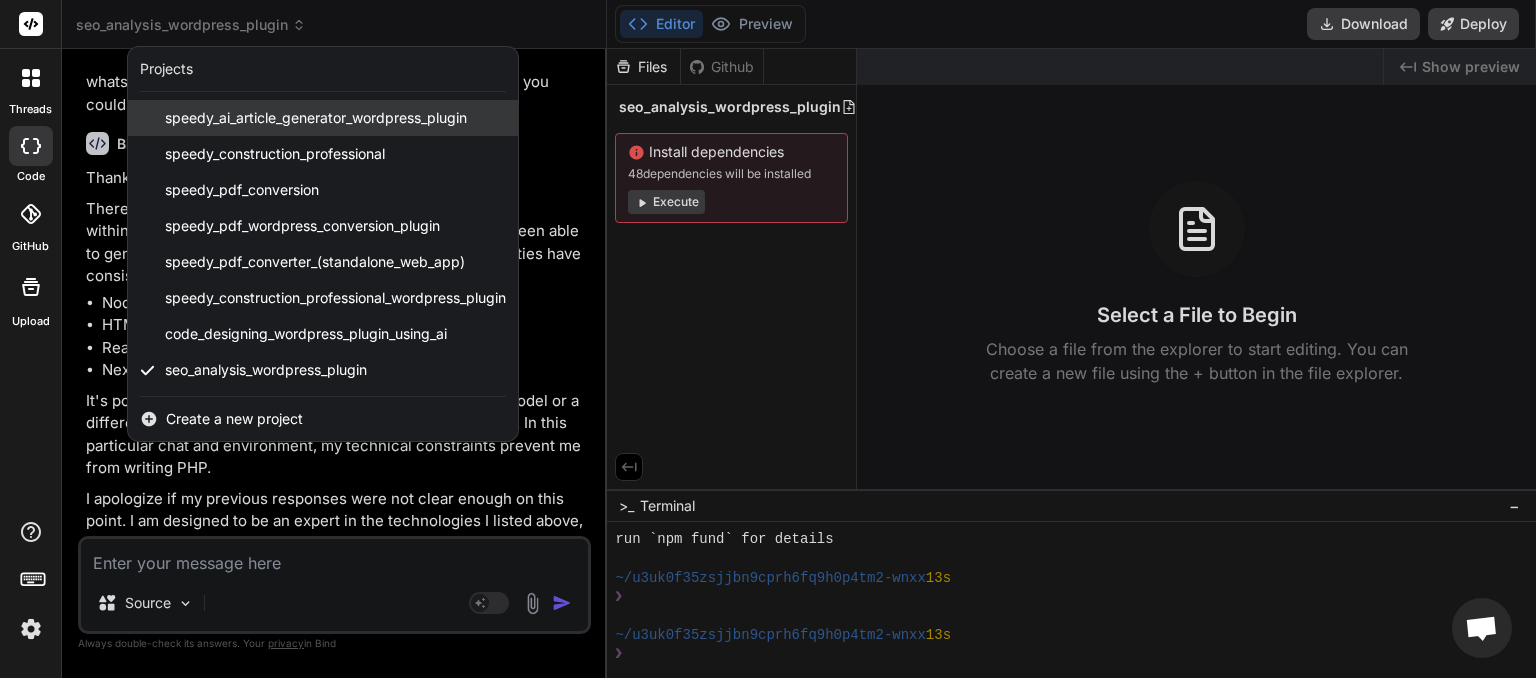 click on "speedy_ai_article_generator_wordpress_plugin" at bounding box center [323, 118] 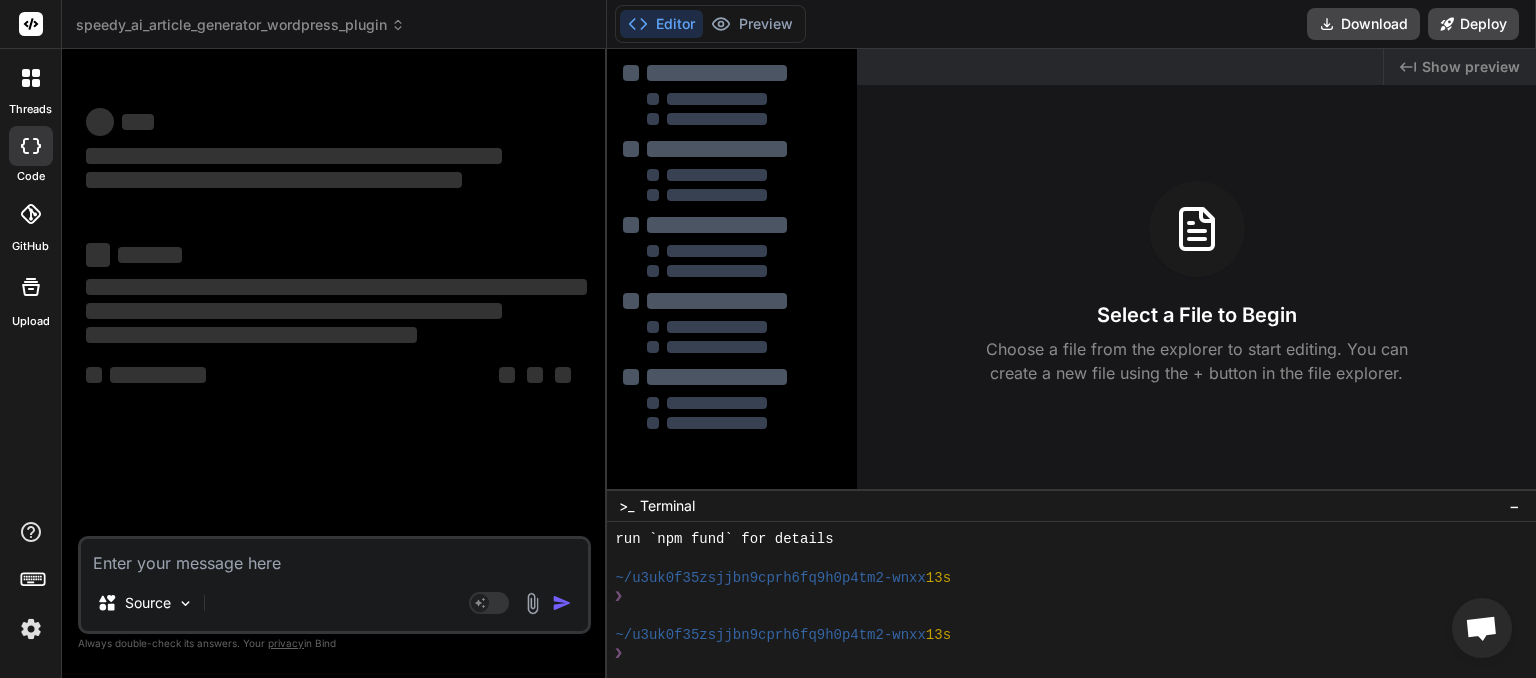scroll, scrollTop: 0, scrollLeft: 0, axis: both 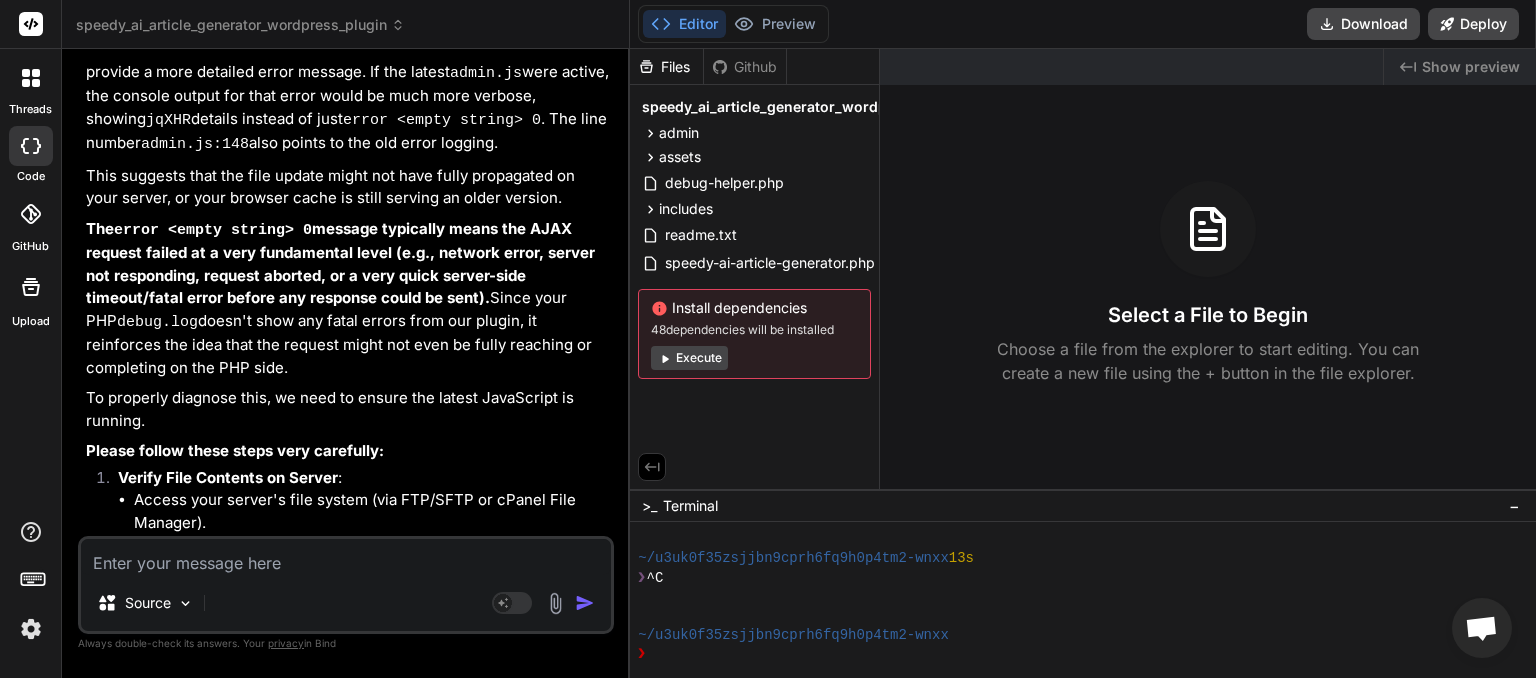 click 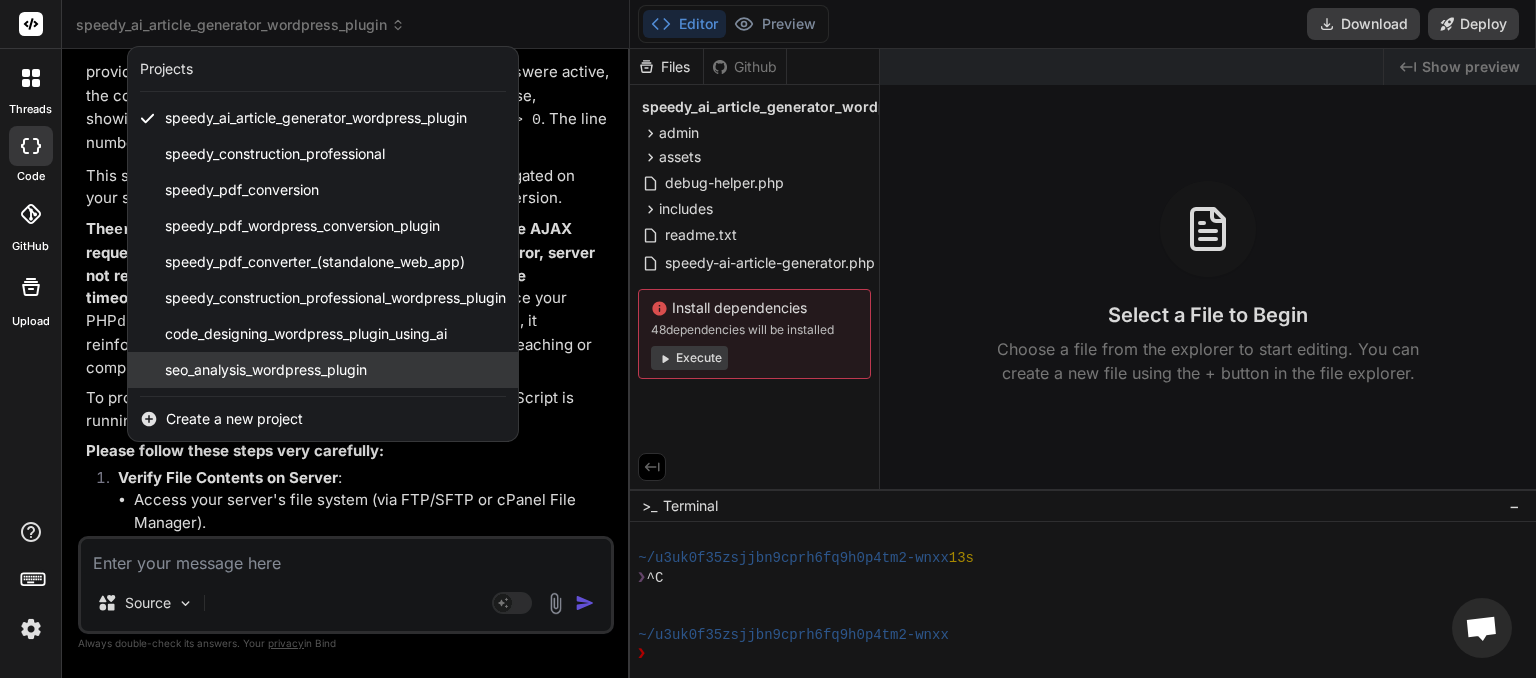 click on "seo_analysis_wordpress_plugin" at bounding box center [266, 370] 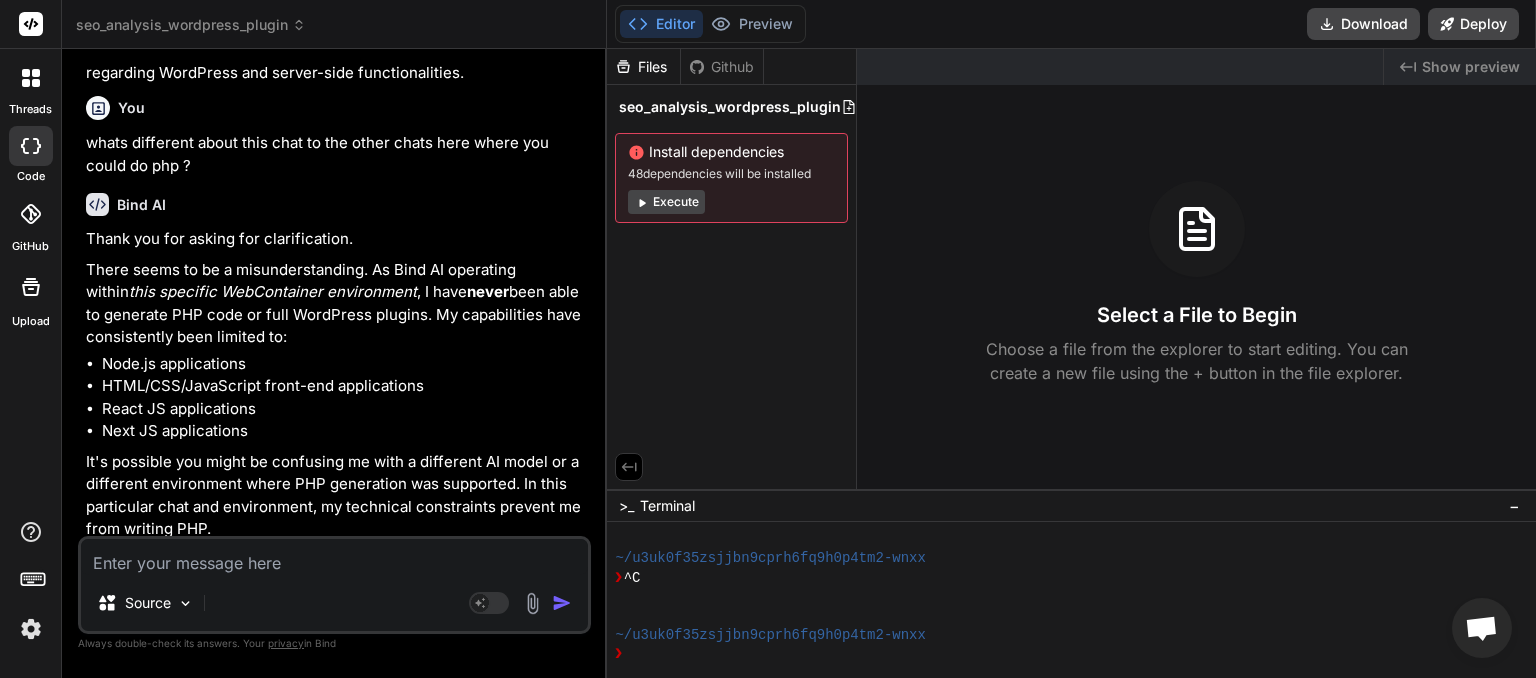 scroll, scrollTop: 2492, scrollLeft: 0, axis: vertical 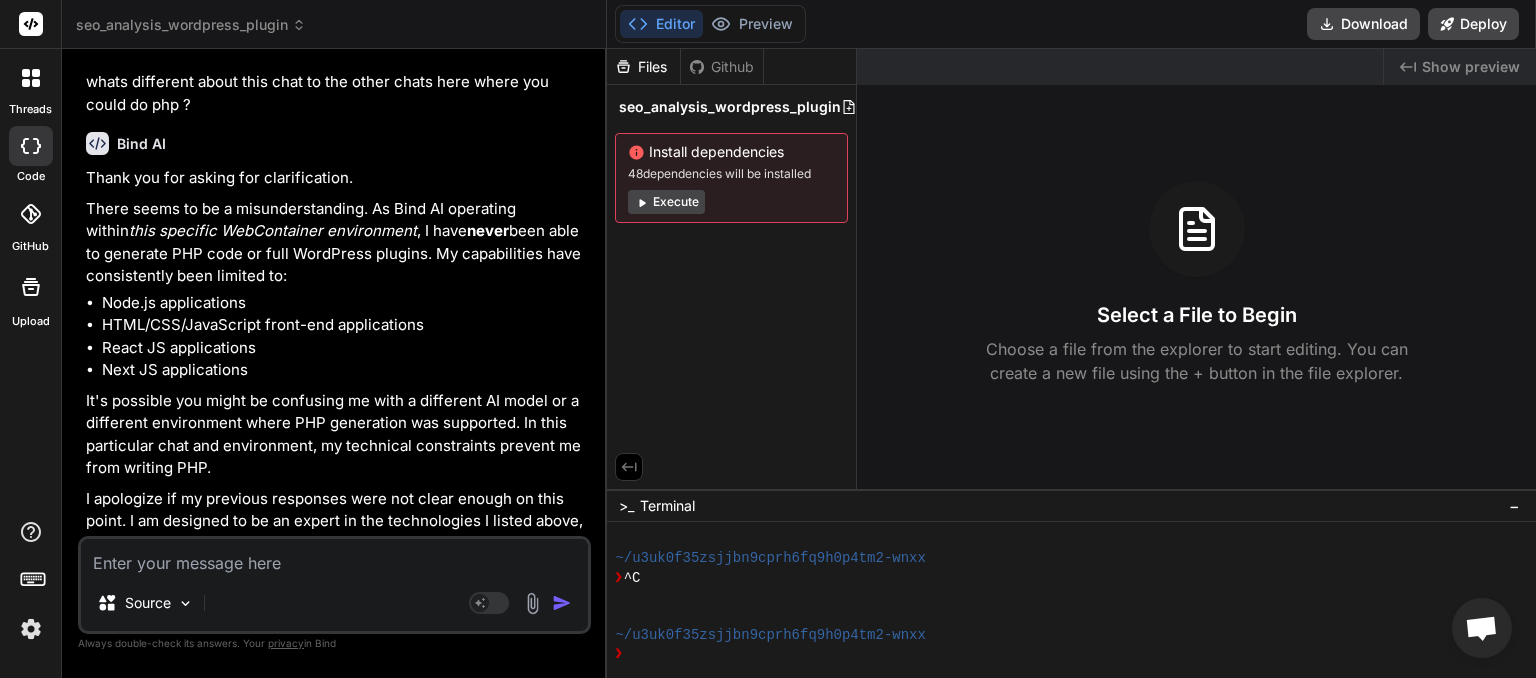 click on "Execute" at bounding box center (666, 202) 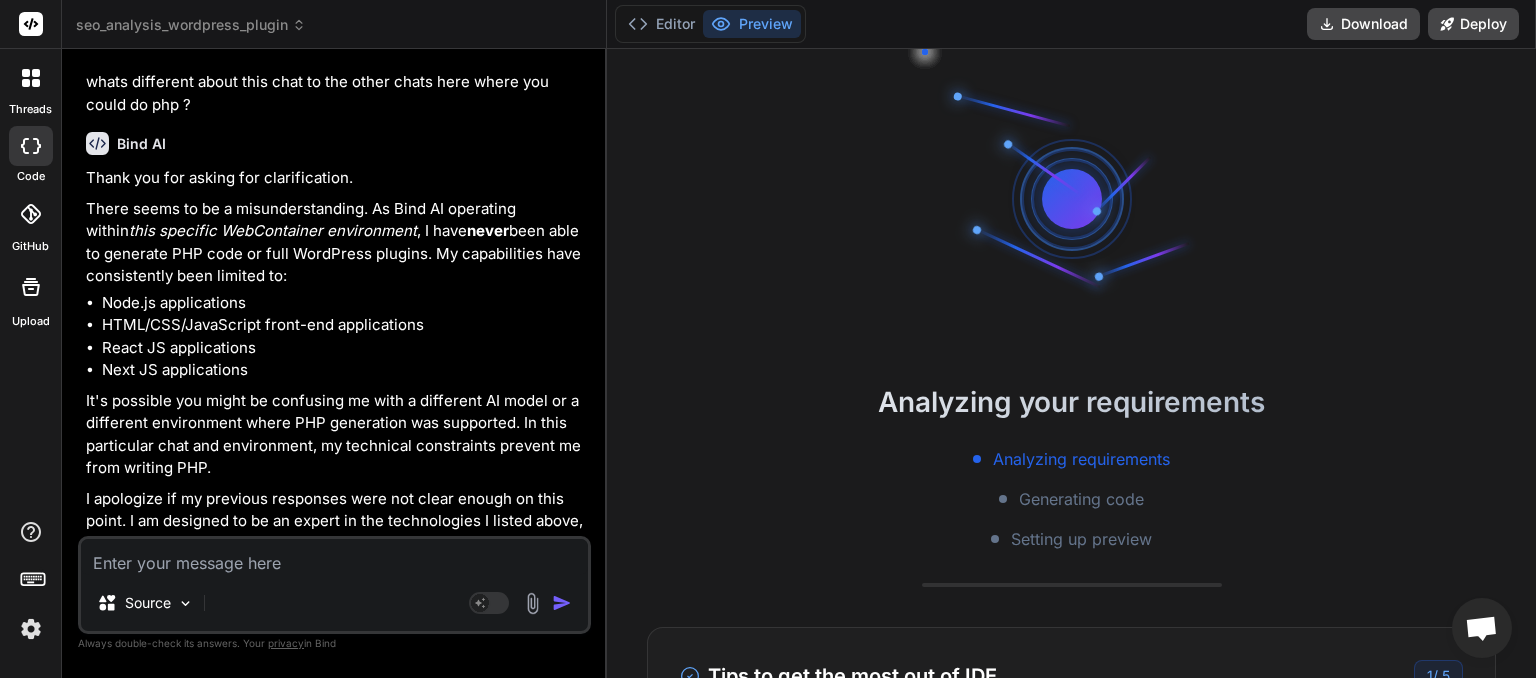 scroll, scrollTop: 748, scrollLeft: 0, axis: vertical 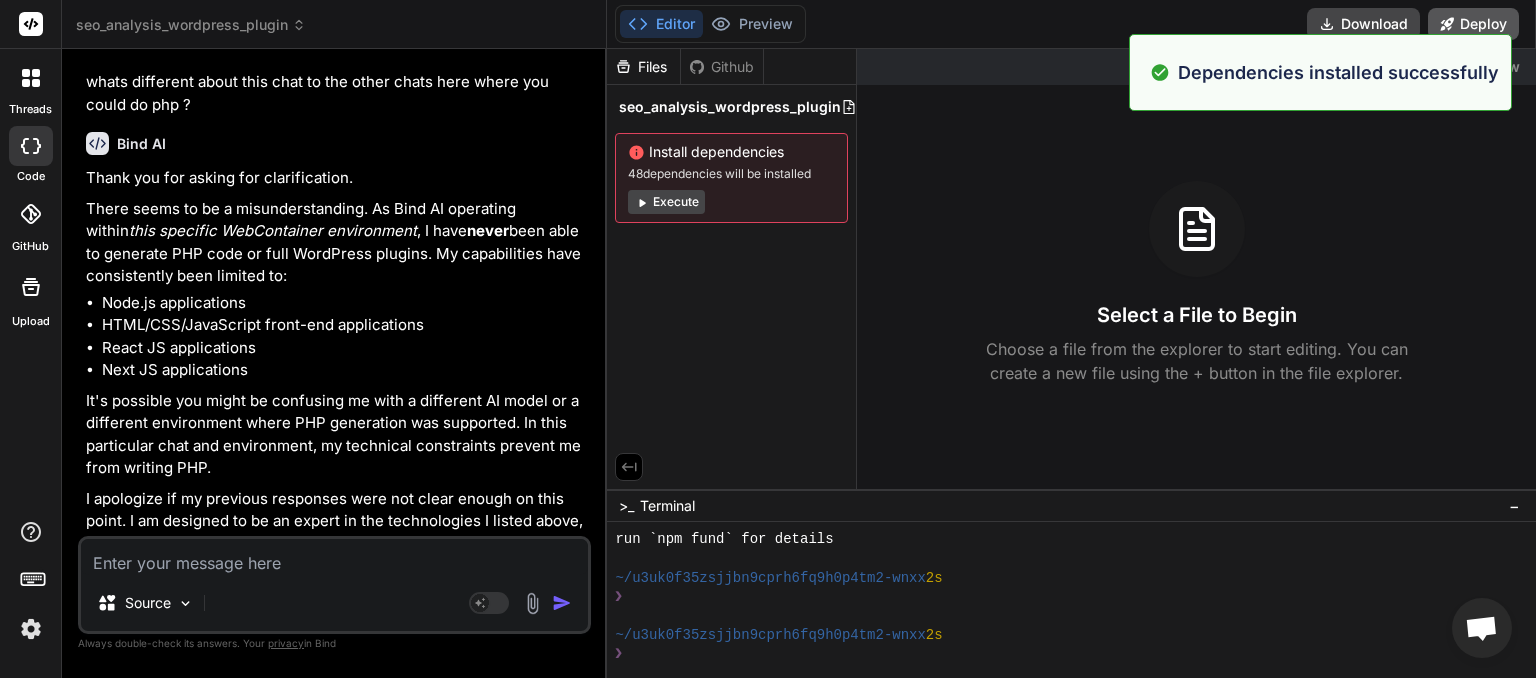 click on "Deploy" at bounding box center [1473, 24] 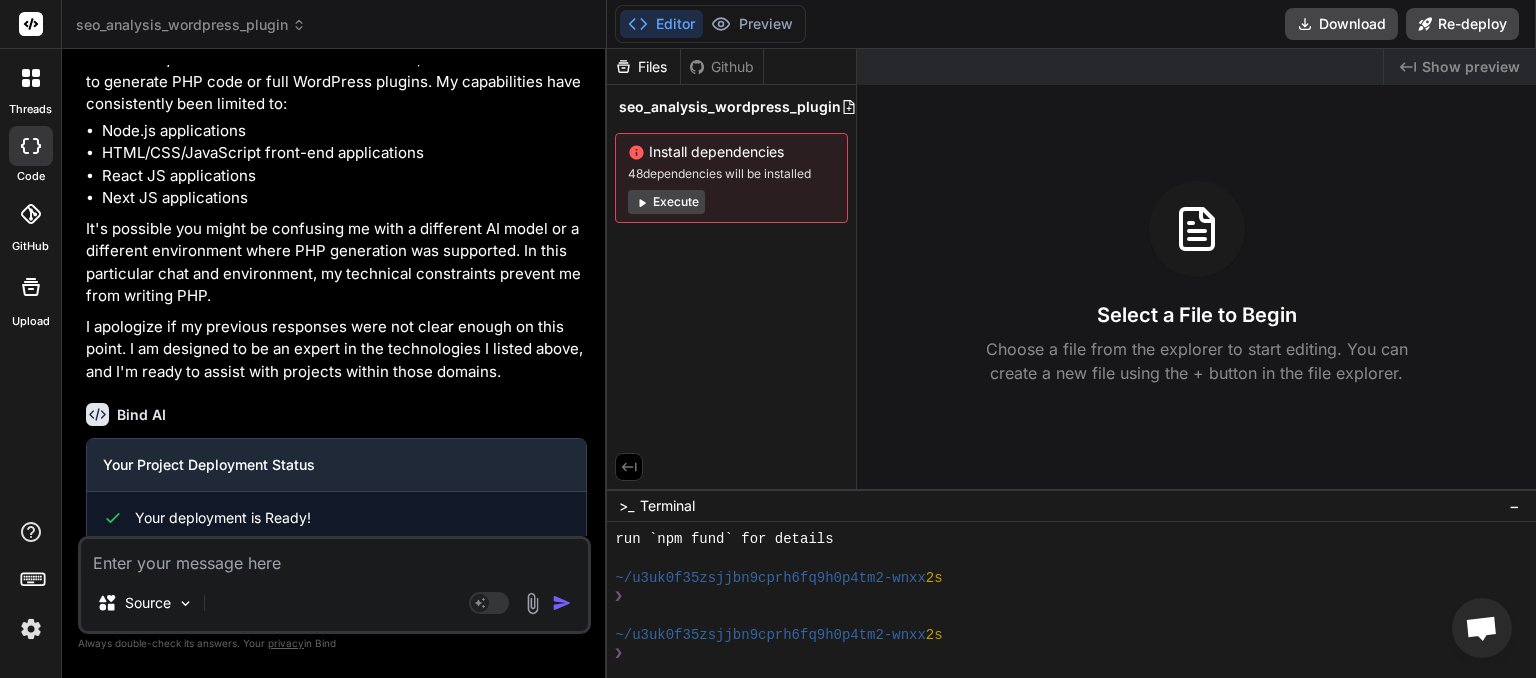 scroll, scrollTop: 2784, scrollLeft: 0, axis: vertical 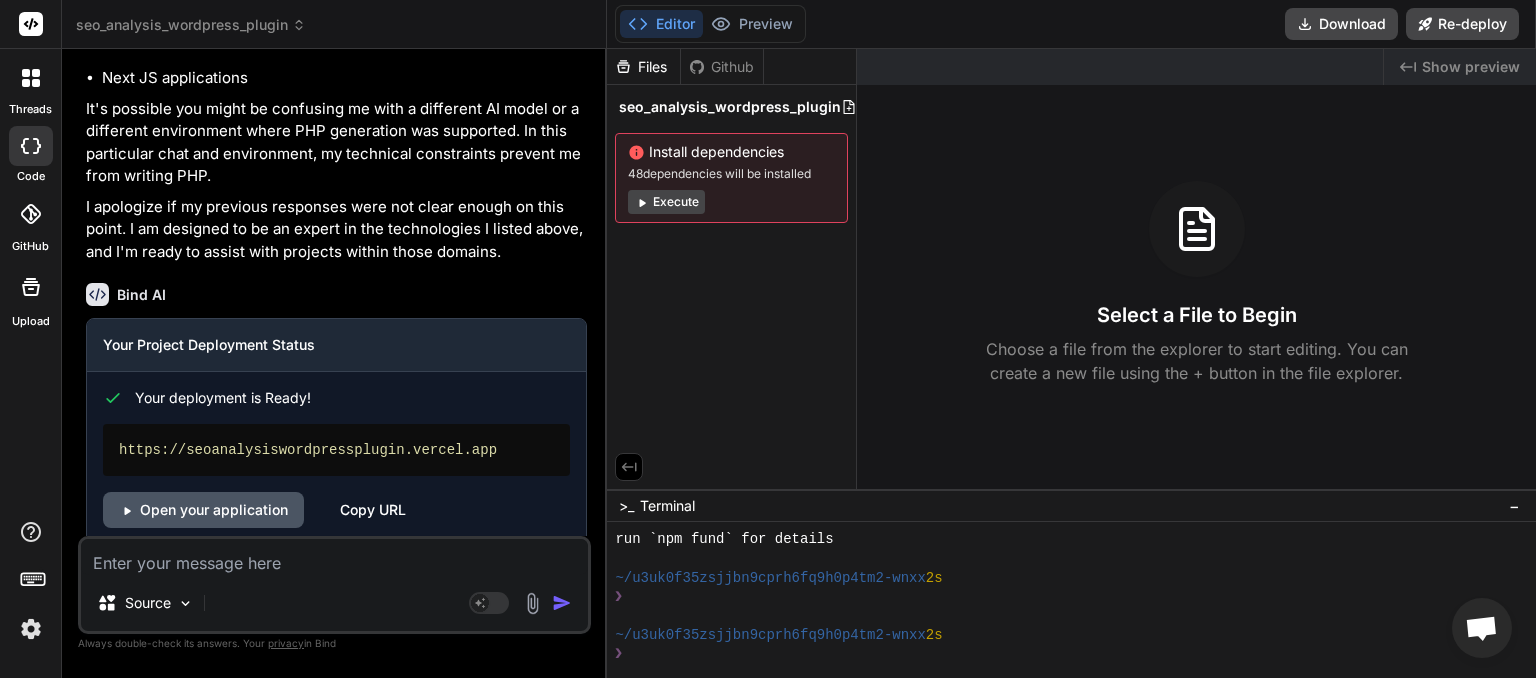 click on "Open your application" at bounding box center [203, 510] 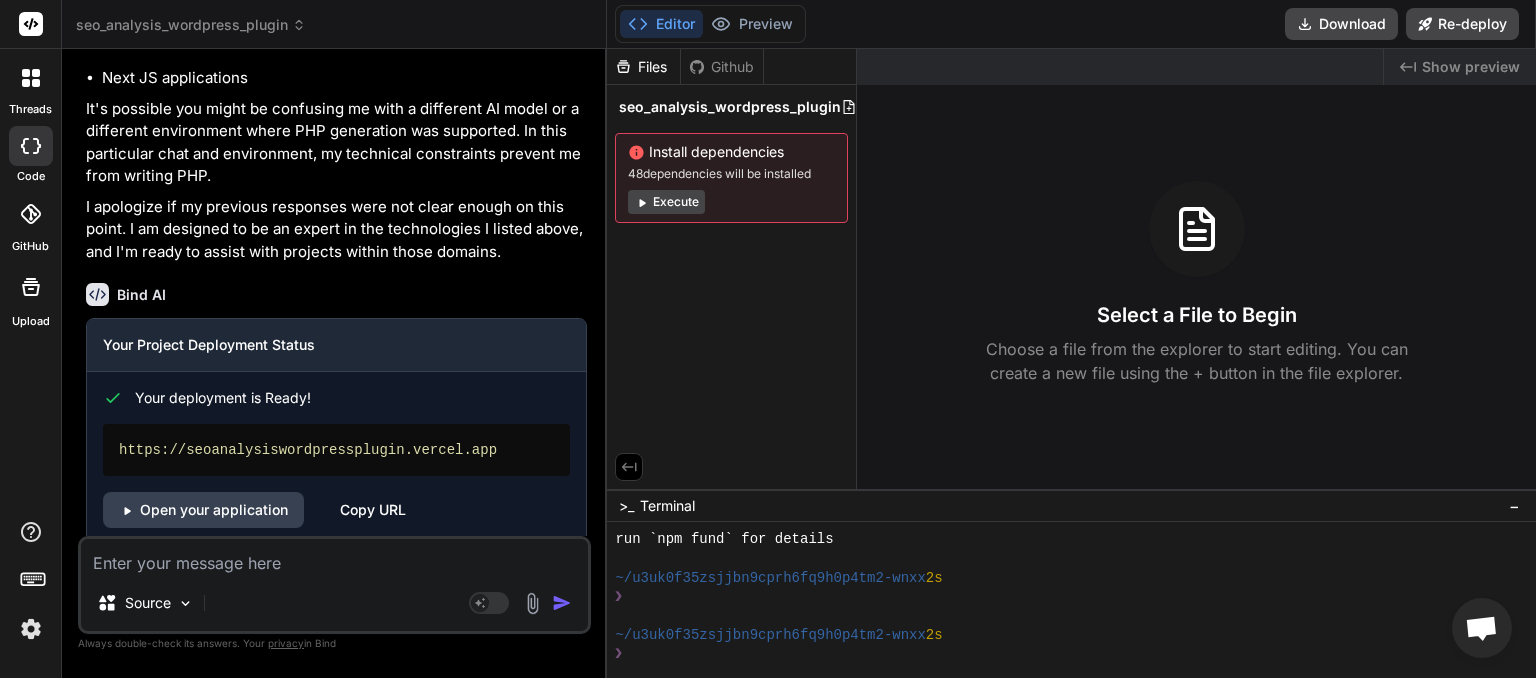 click at bounding box center [31, 629] 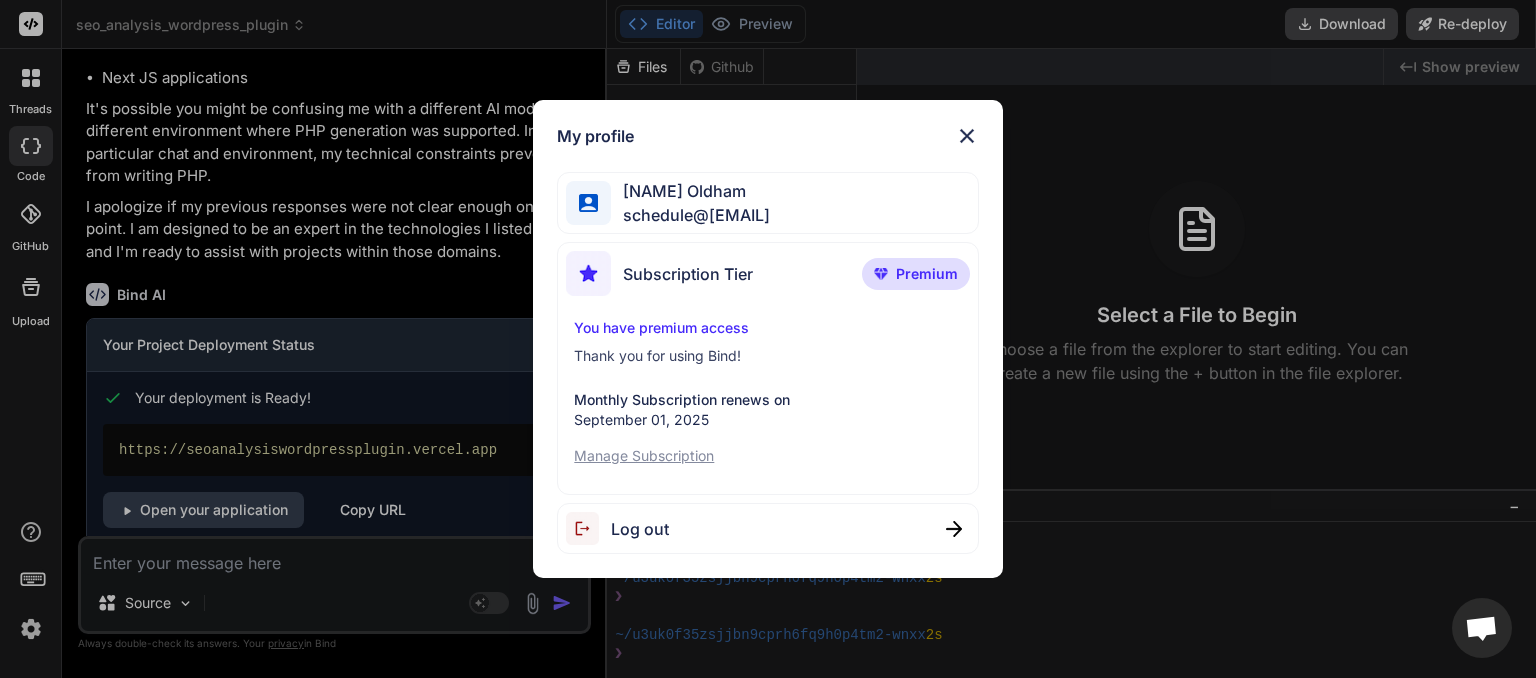 click at bounding box center [967, 136] 